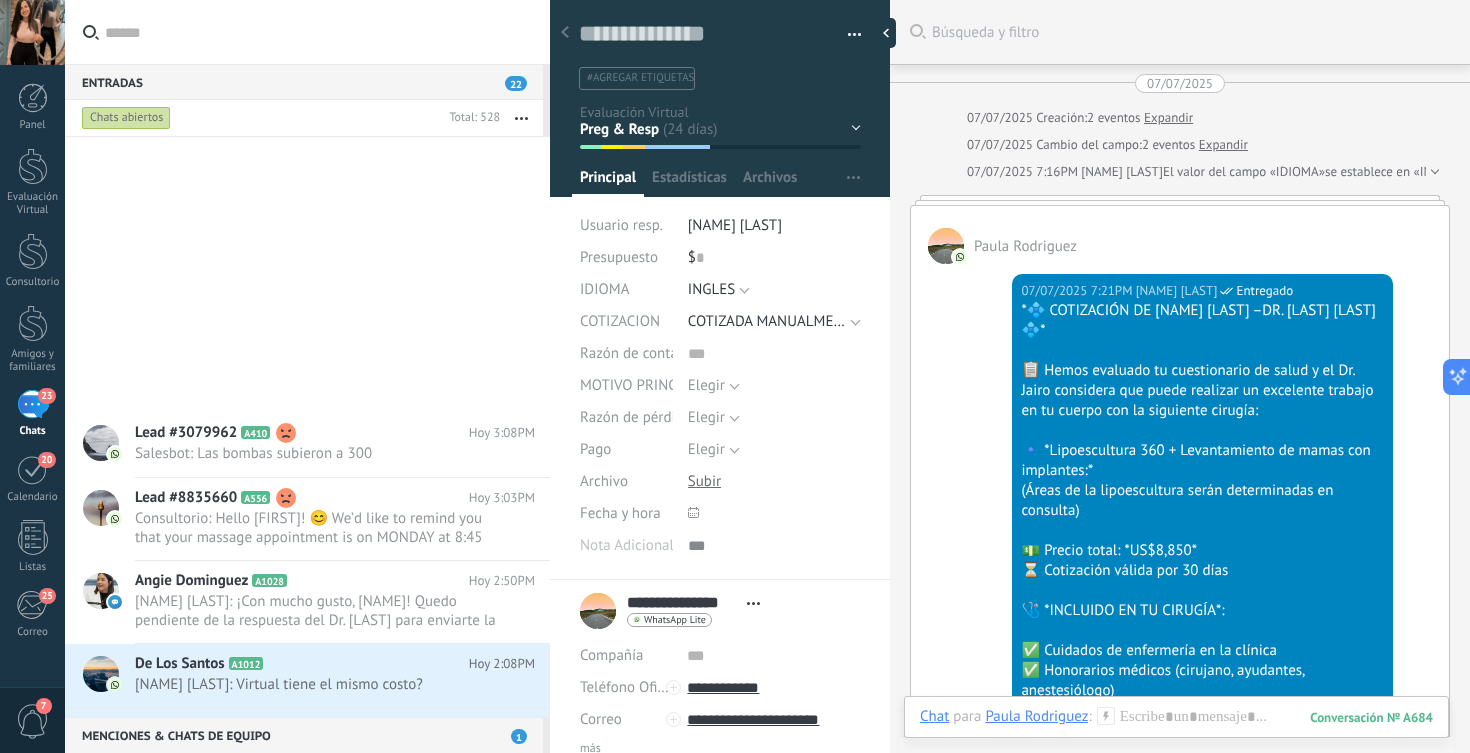 scroll, scrollTop: 0, scrollLeft: 0, axis: both 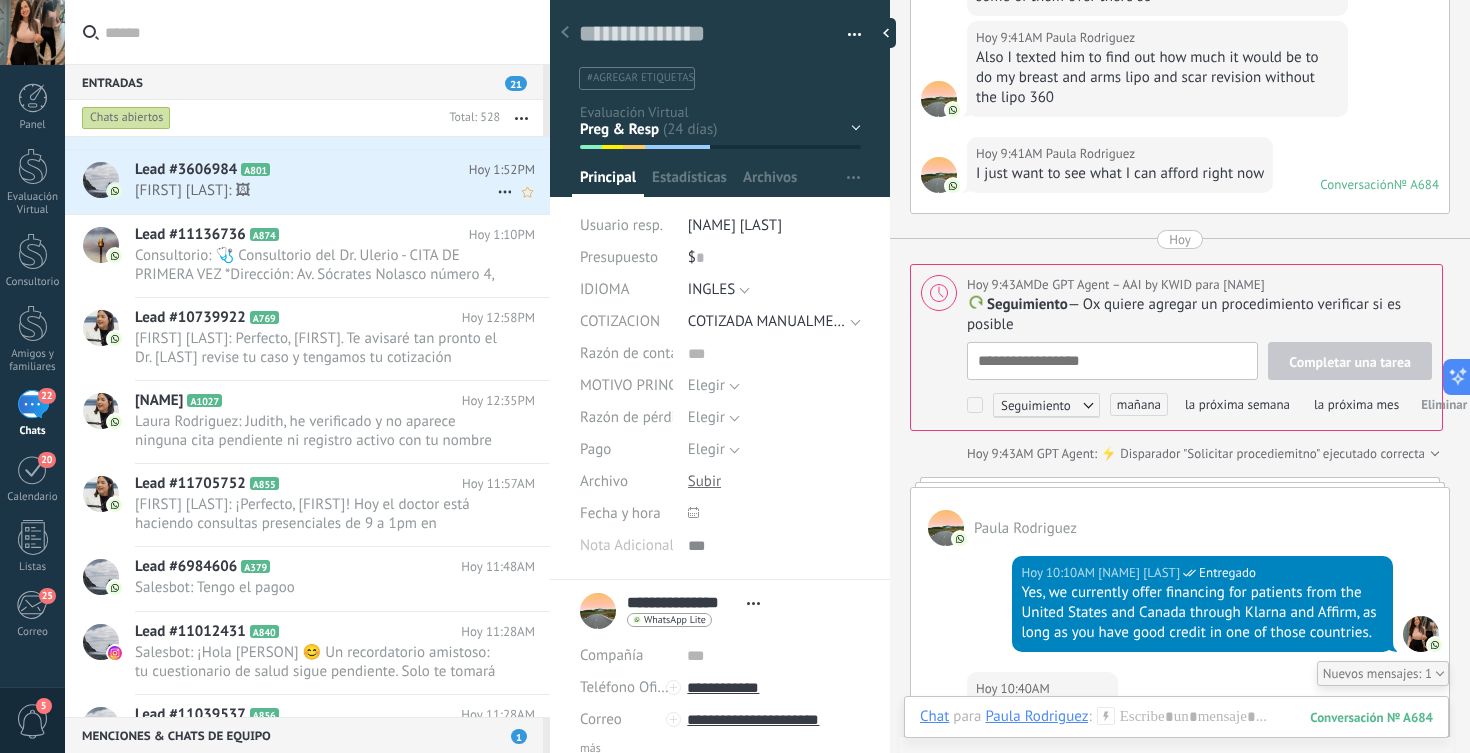 click on "A801" at bounding box center (255, 169) 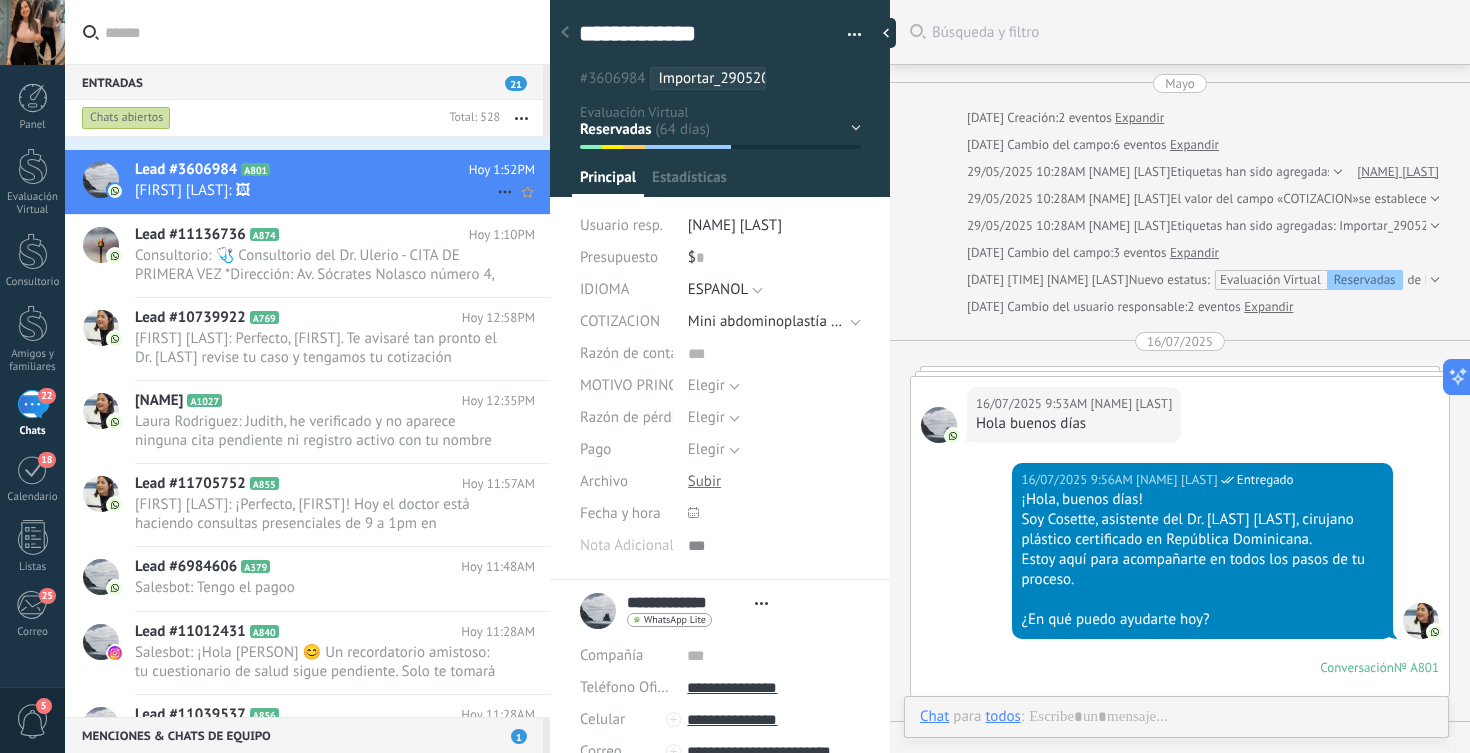 scroll, scrollTop: 30, scrollLeft: 0, axis: vertical 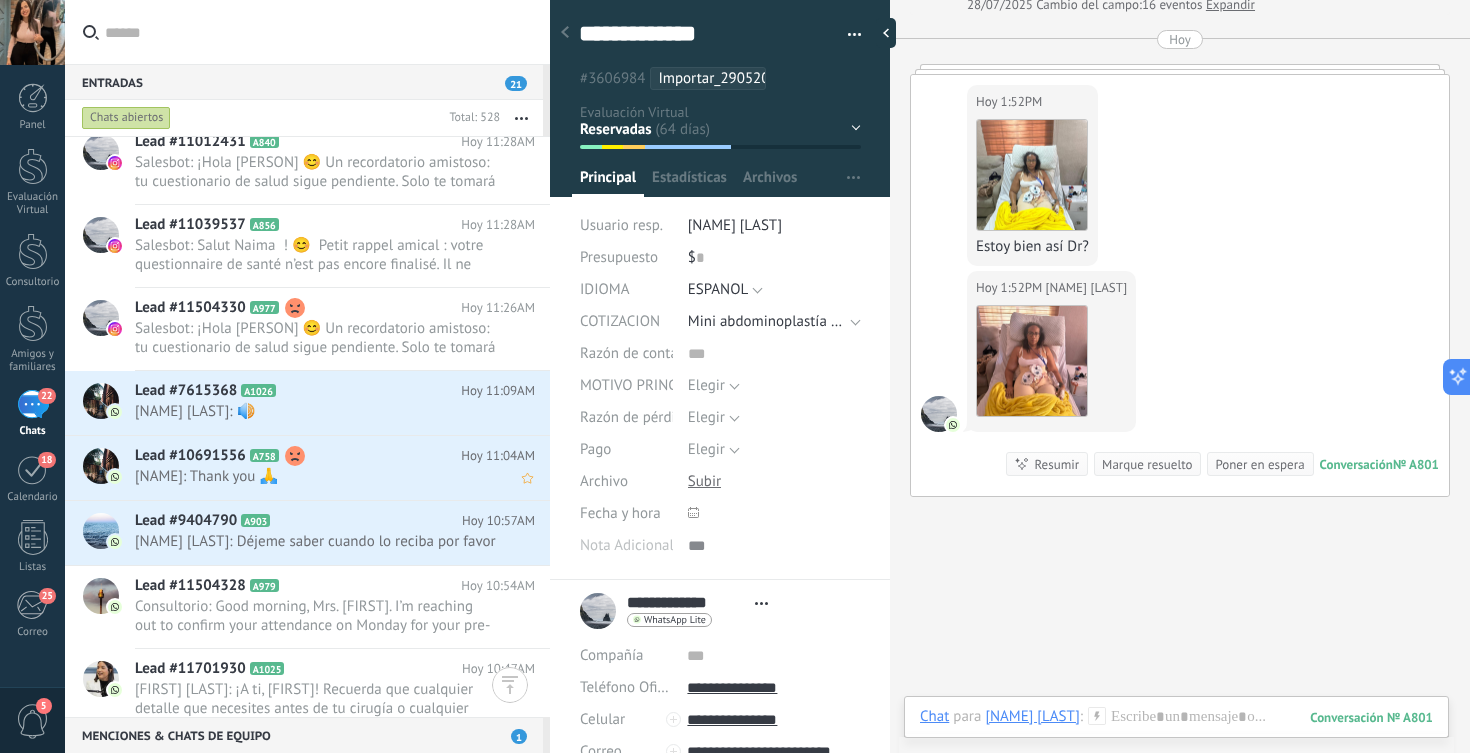 click on "Lead #7615368
A1026
Hoy 11:09AM
[FIRST] [LAST]: 🔊" at bounding box center [342, 402] 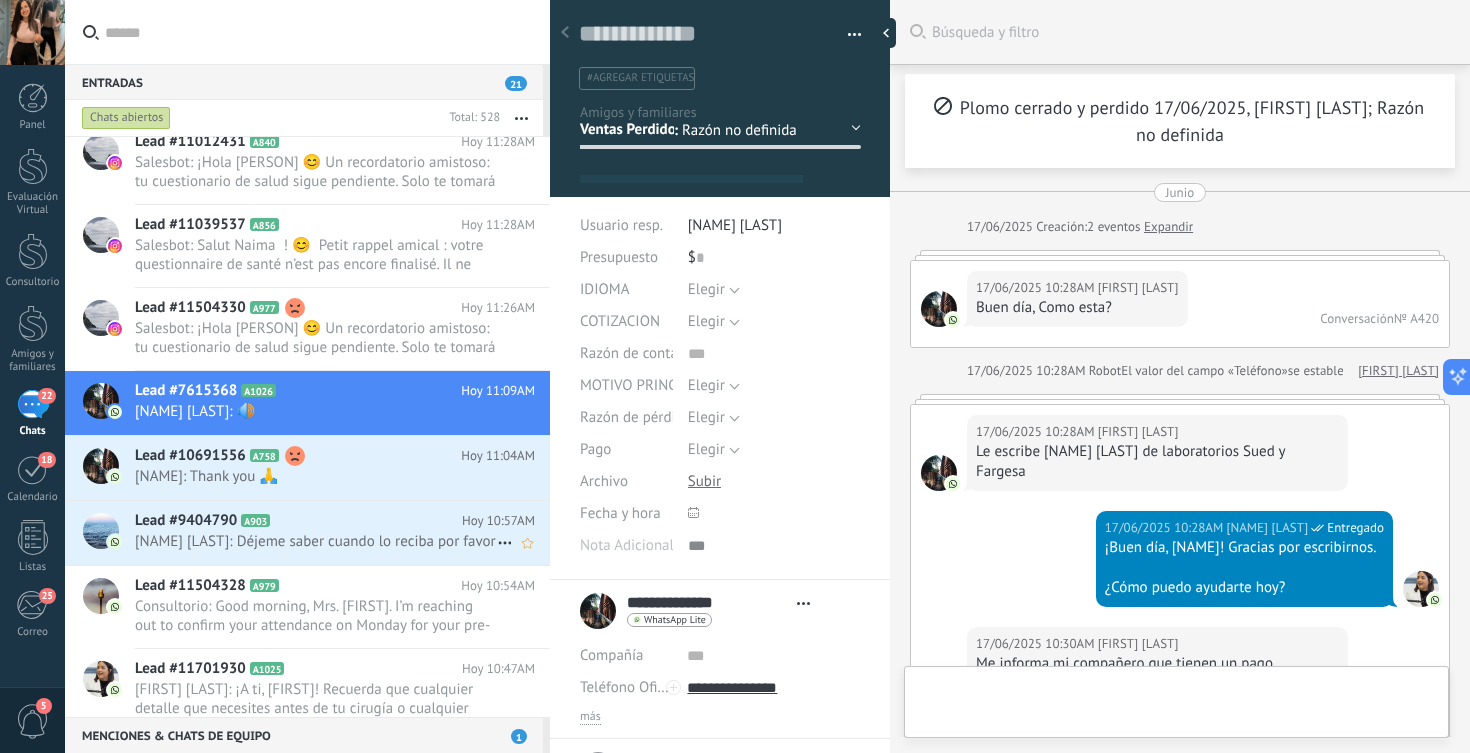 scroll, scrollTop: 30, scrollLeft: 0, axis: vertical 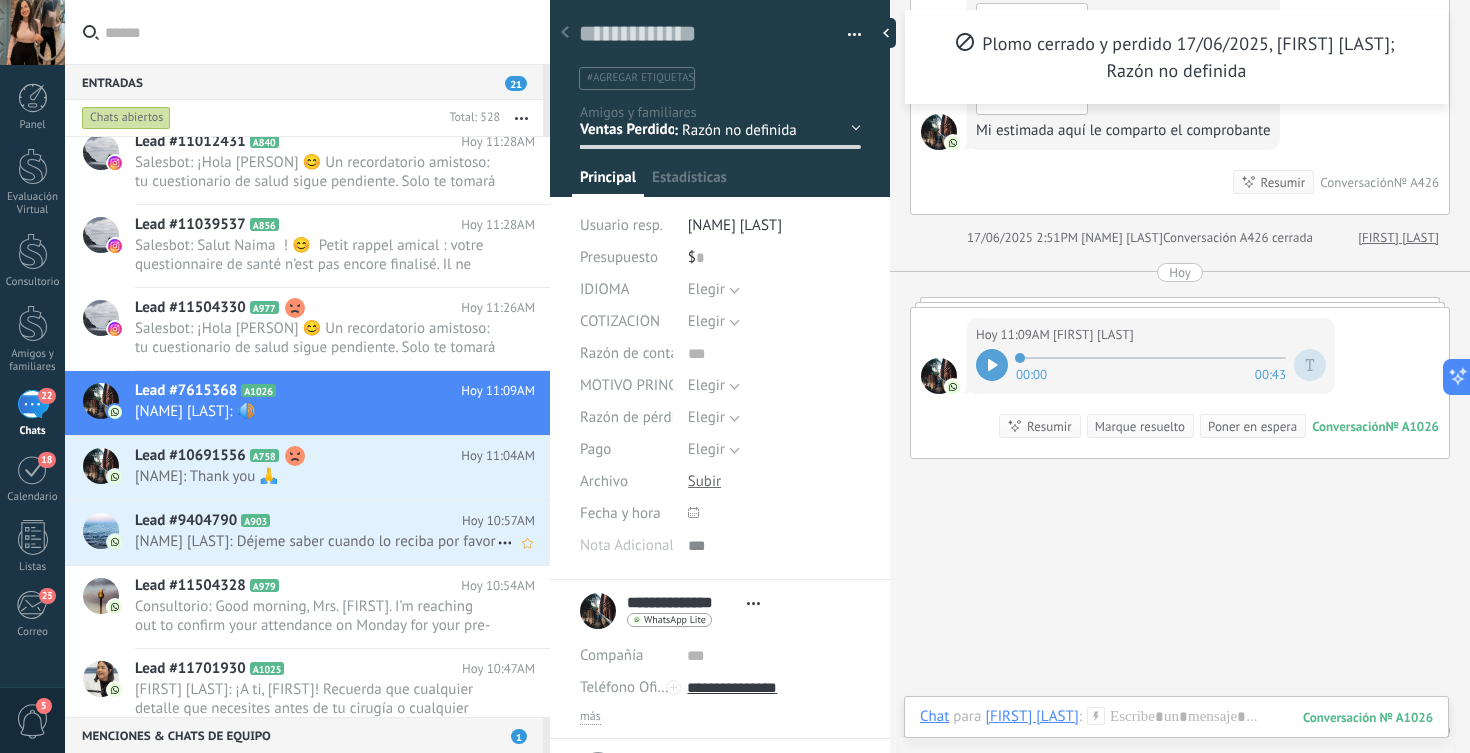 click on "Jennifer Estrella: Déjeme saber cuando lo reciba por favor" at bounding box center [316, 541] 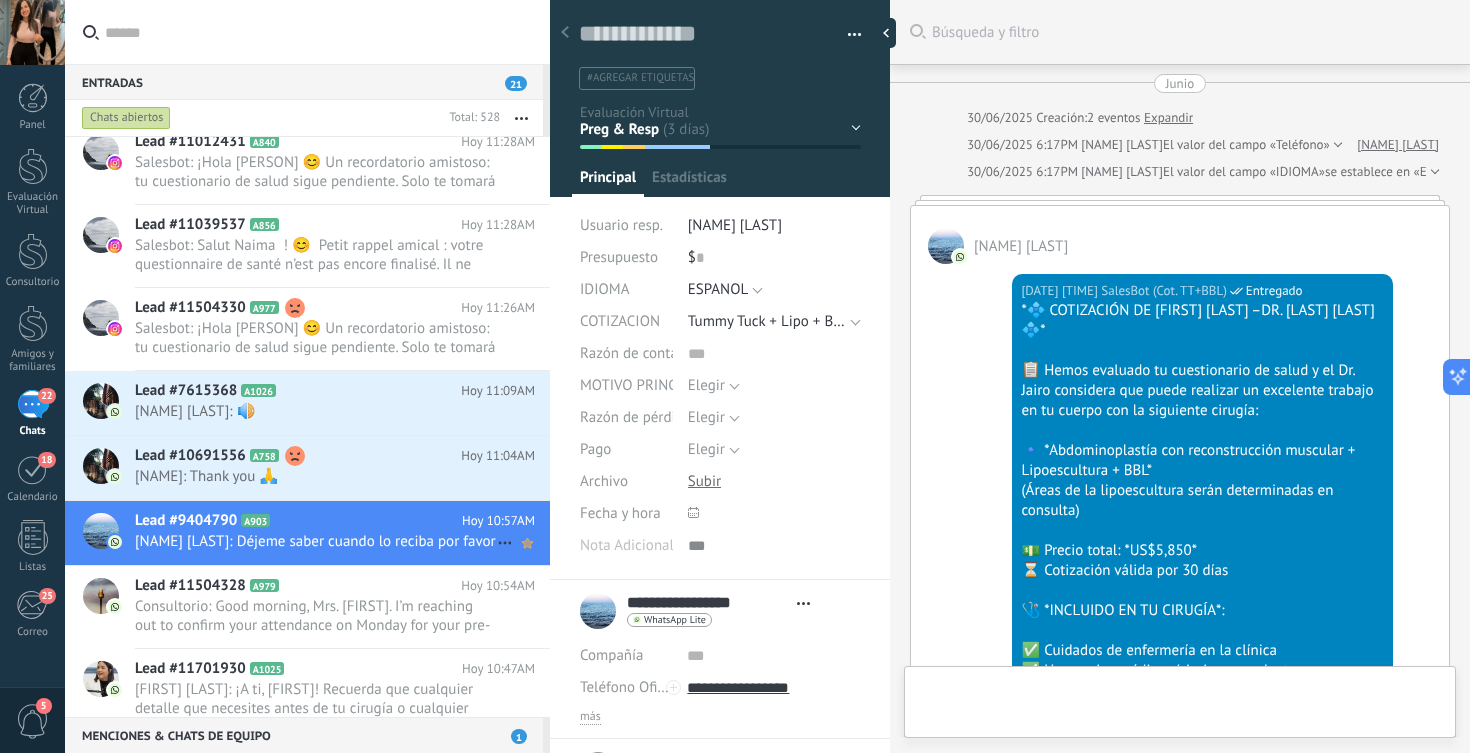 scroll, scrollTop: 30, scrollLeft: 0, axis: vertical 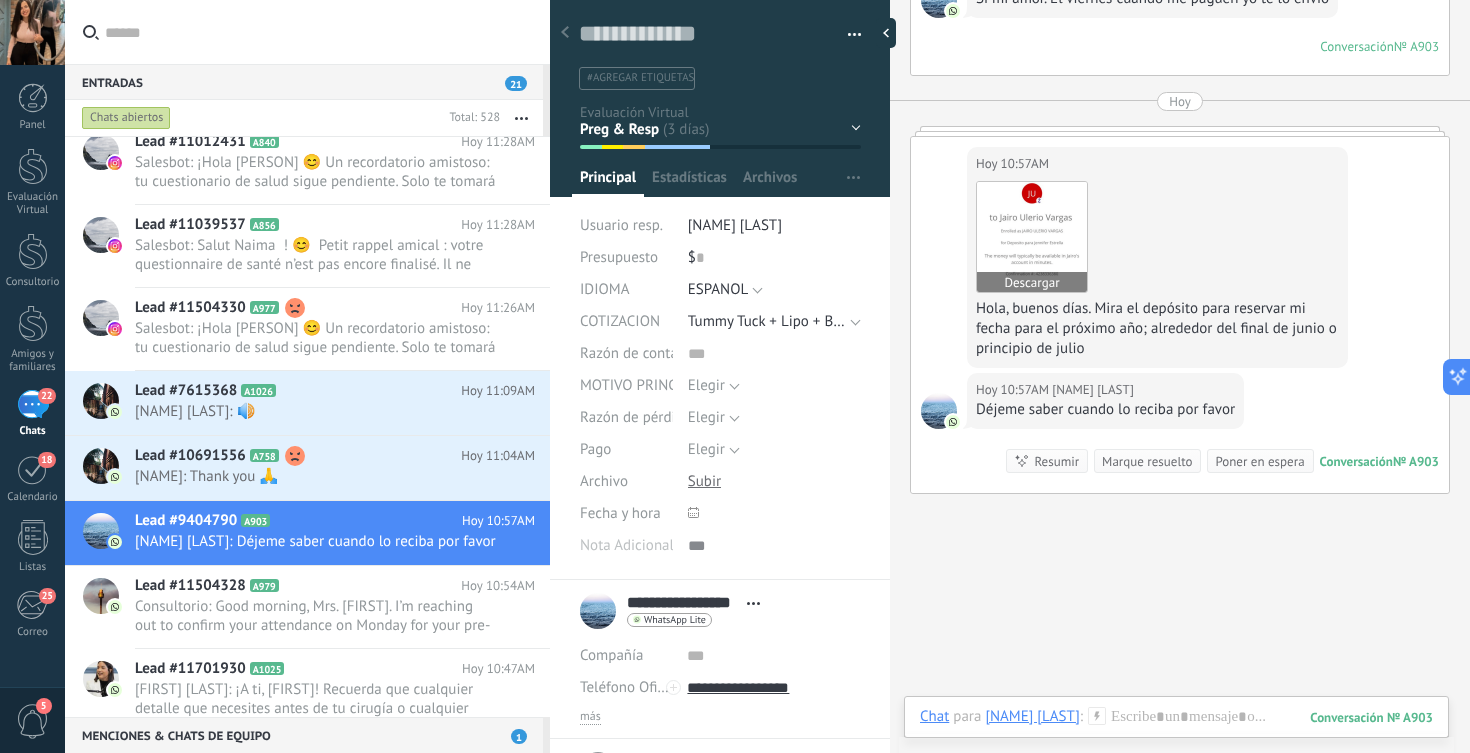 click at bounding box center (1032, 237) 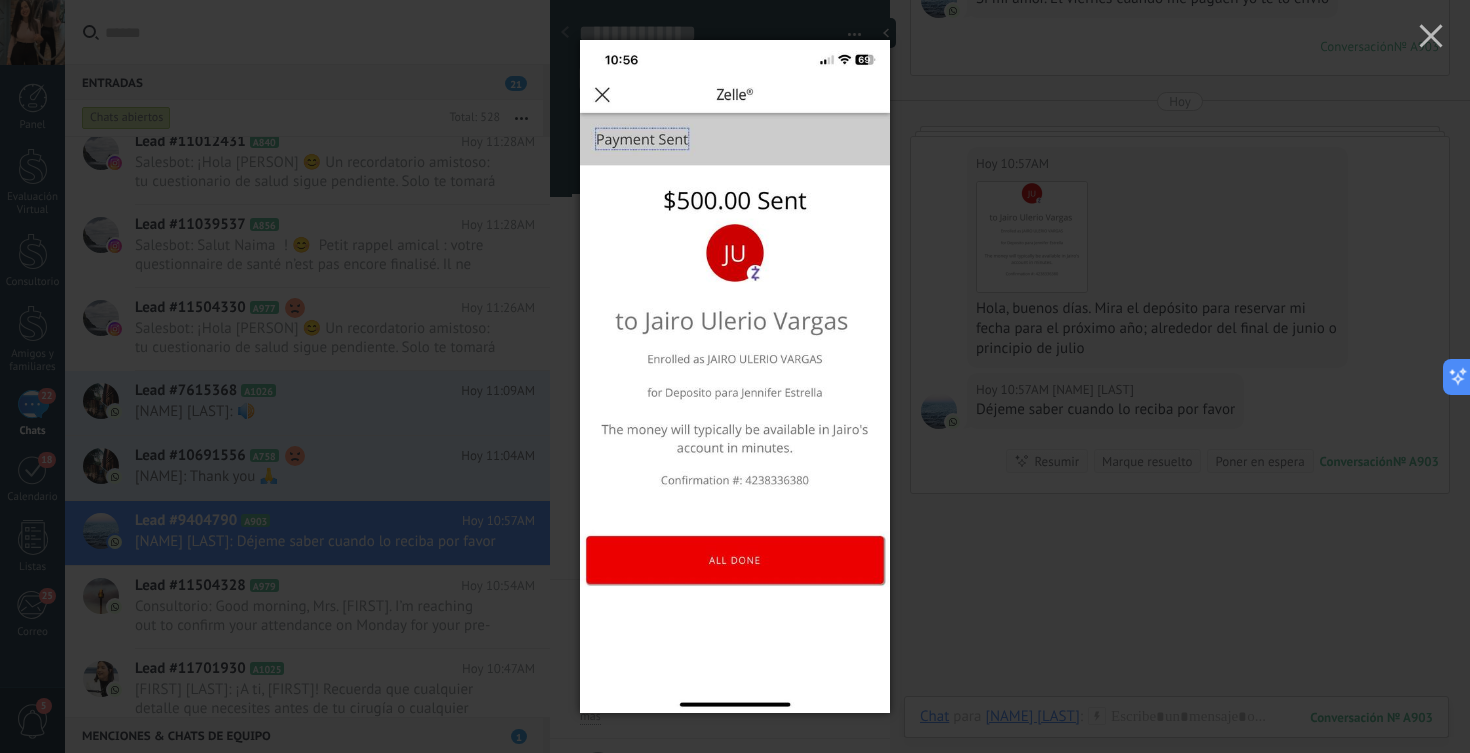 click at bounding box center (735, 376) 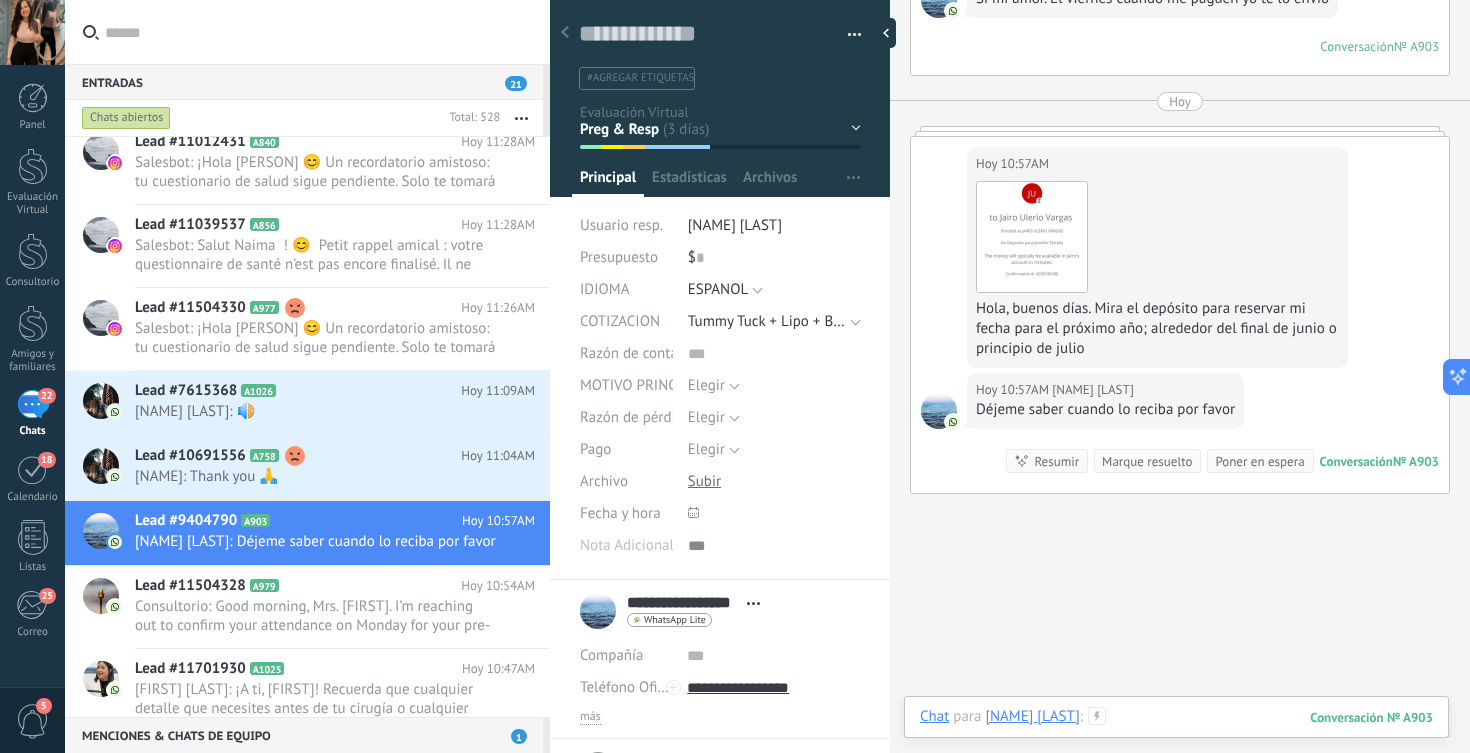 click at bounding box center (1176, 737) 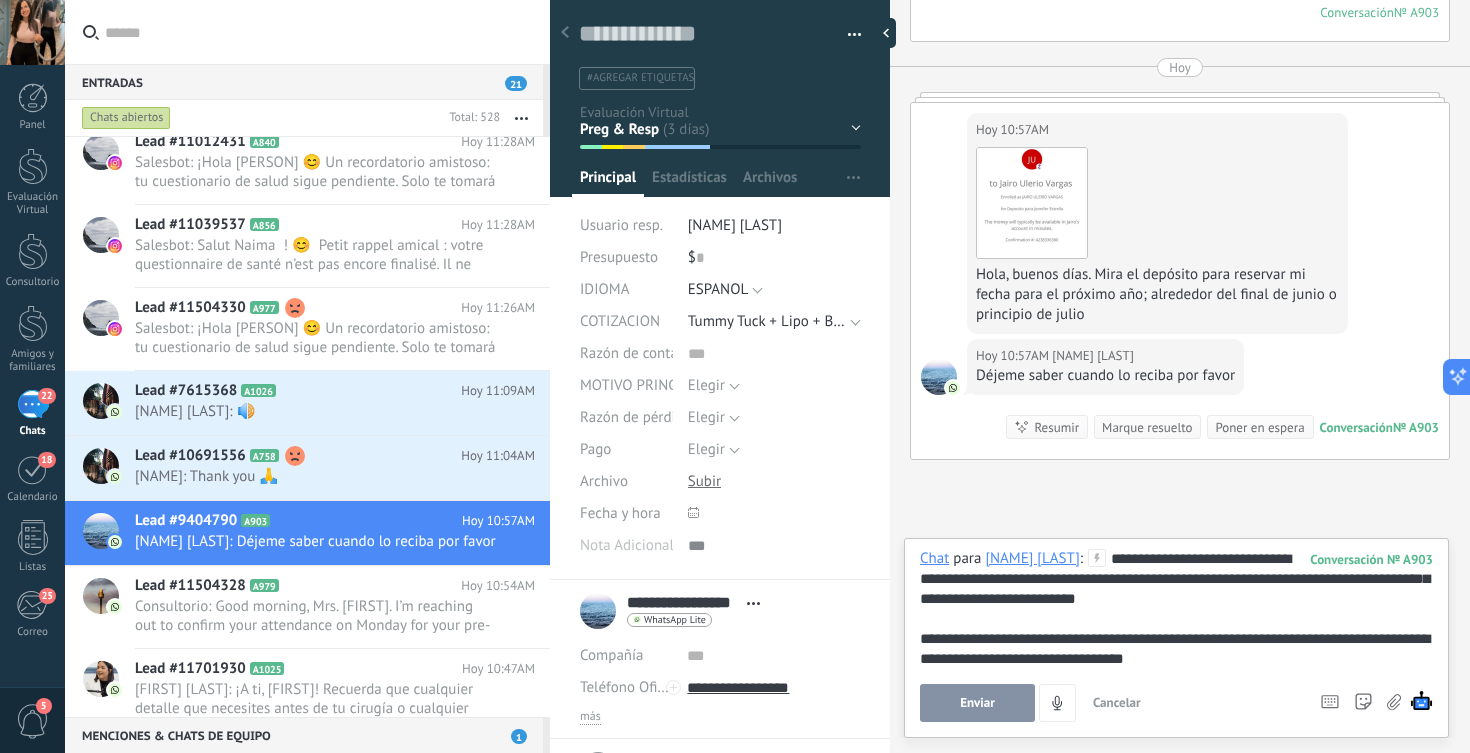 scroll, scrollTop: 5511, scrollLeft: 0, axis: vertical 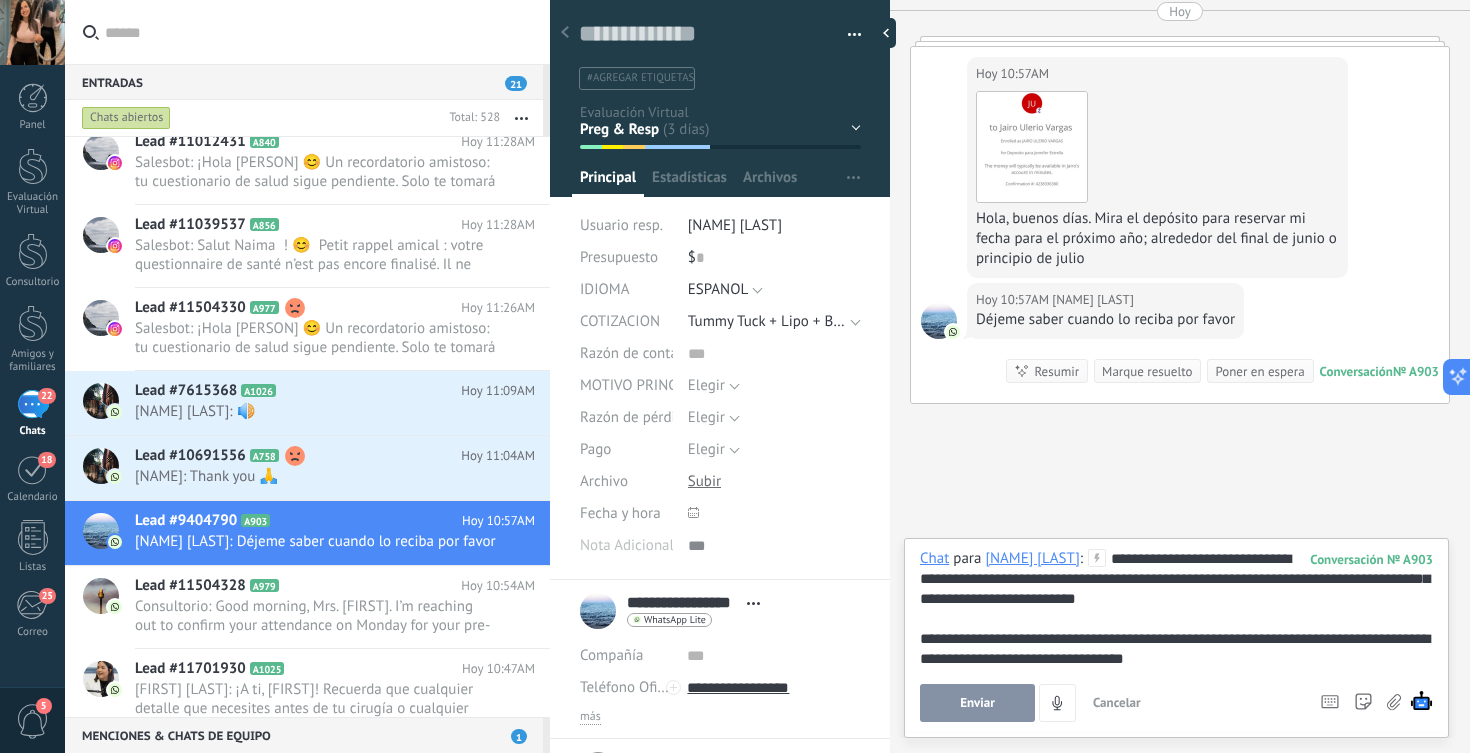 click on "**********" at bounding box center [1176, 609] 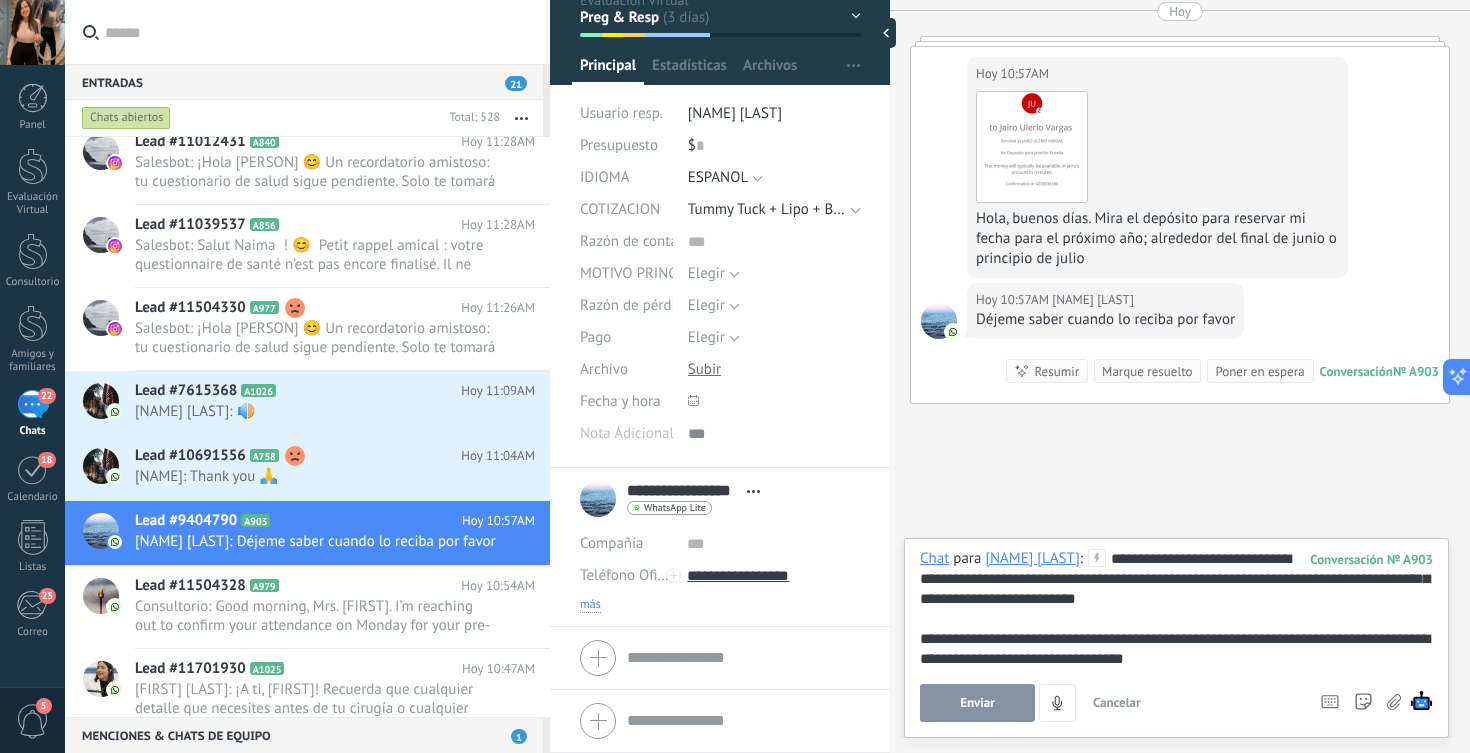 click on "más" at bounding box center [590, 605] 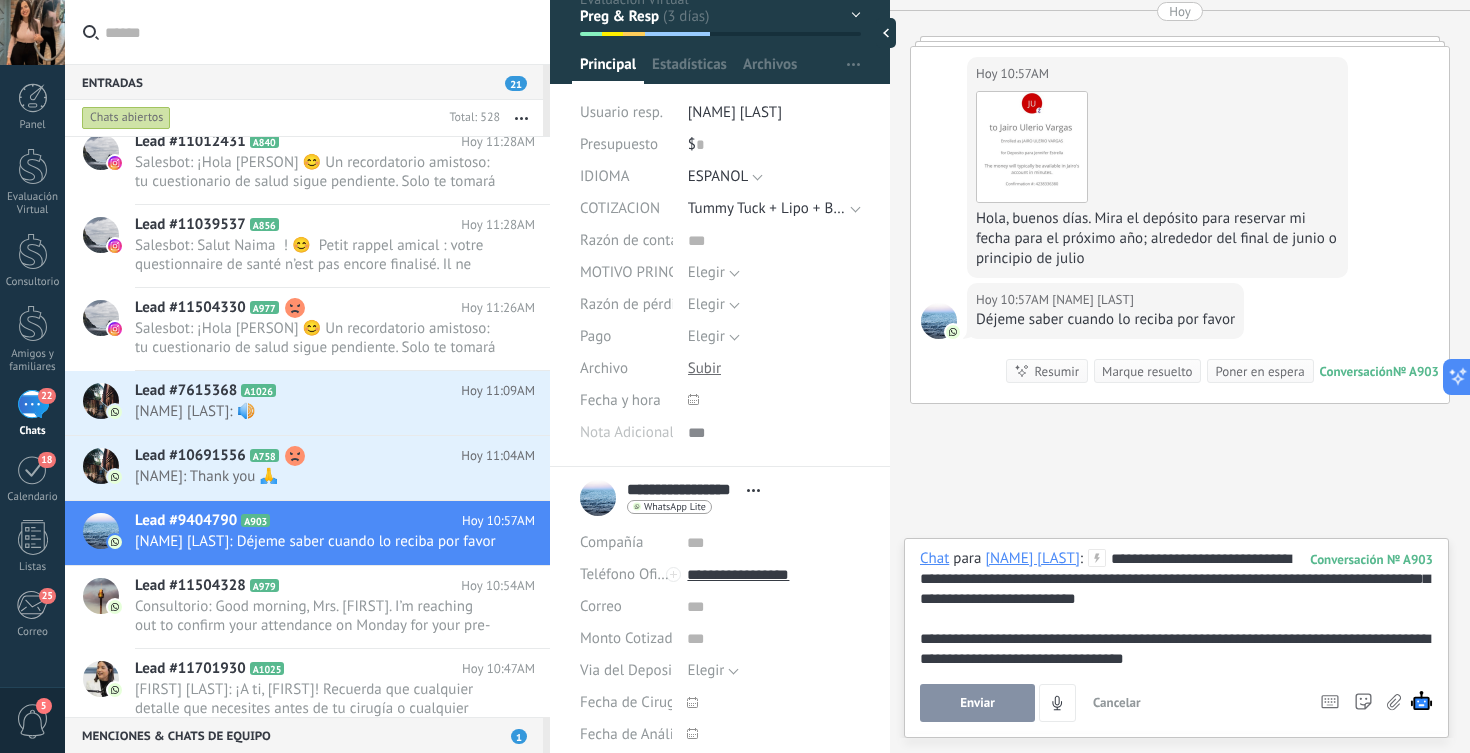 scroll, scrollTop: 20, scrollLeft: 0, axis: vertical 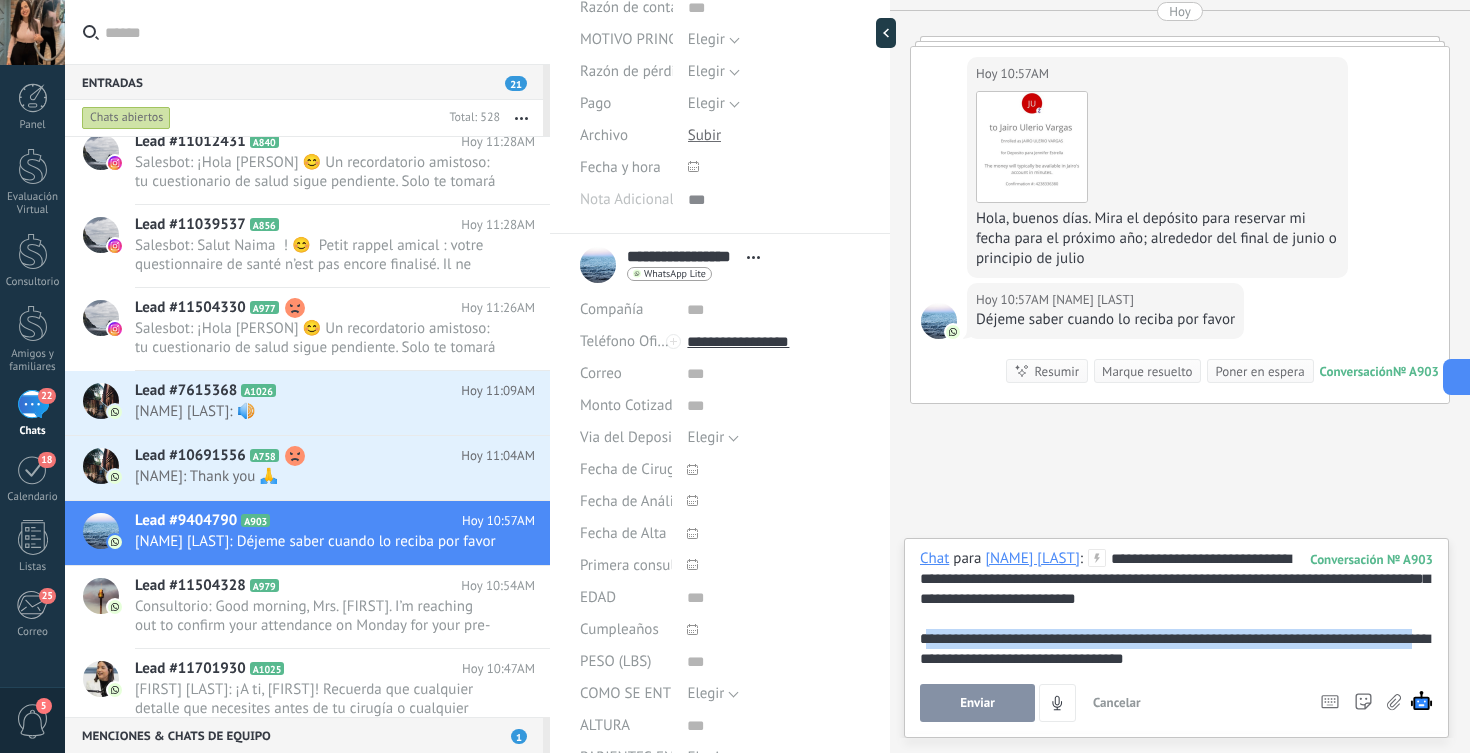 drag, startPoint x: 929, startPoint y: 641, endPoint x: 946, endPoint y: 653, distance: 20.808653 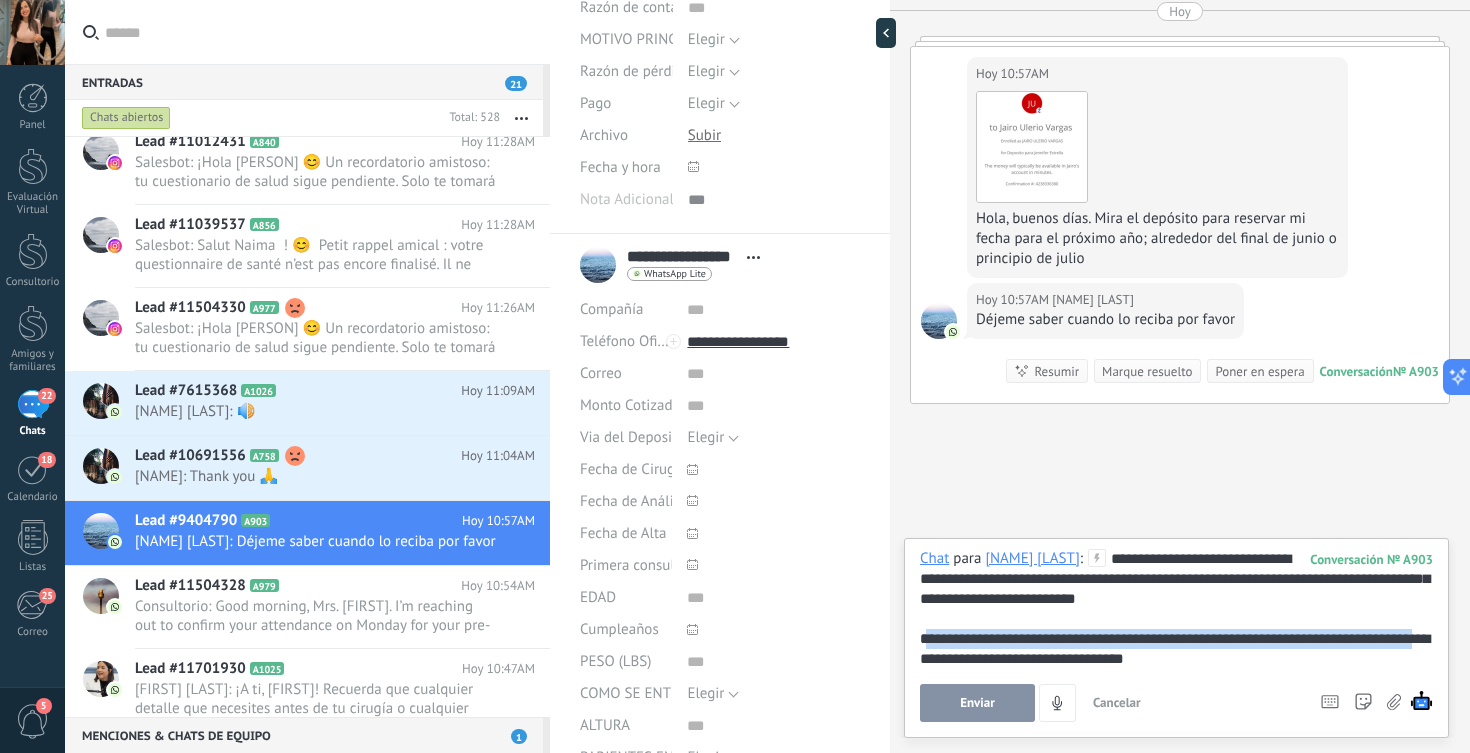 type 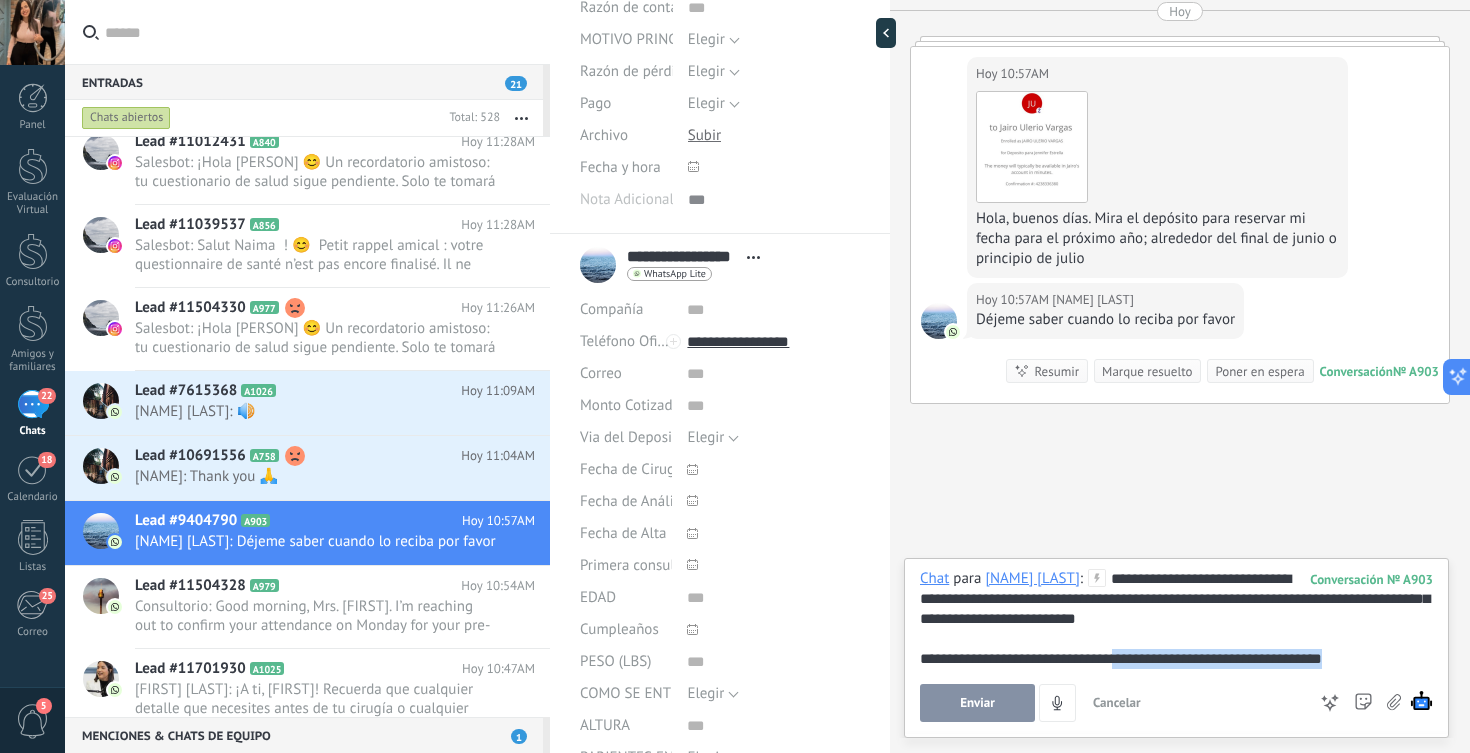 drag, startPoint x: 1128, startPoint y: 658, endPoint x: 1377, endPoint y: 659, distance: 249.00201 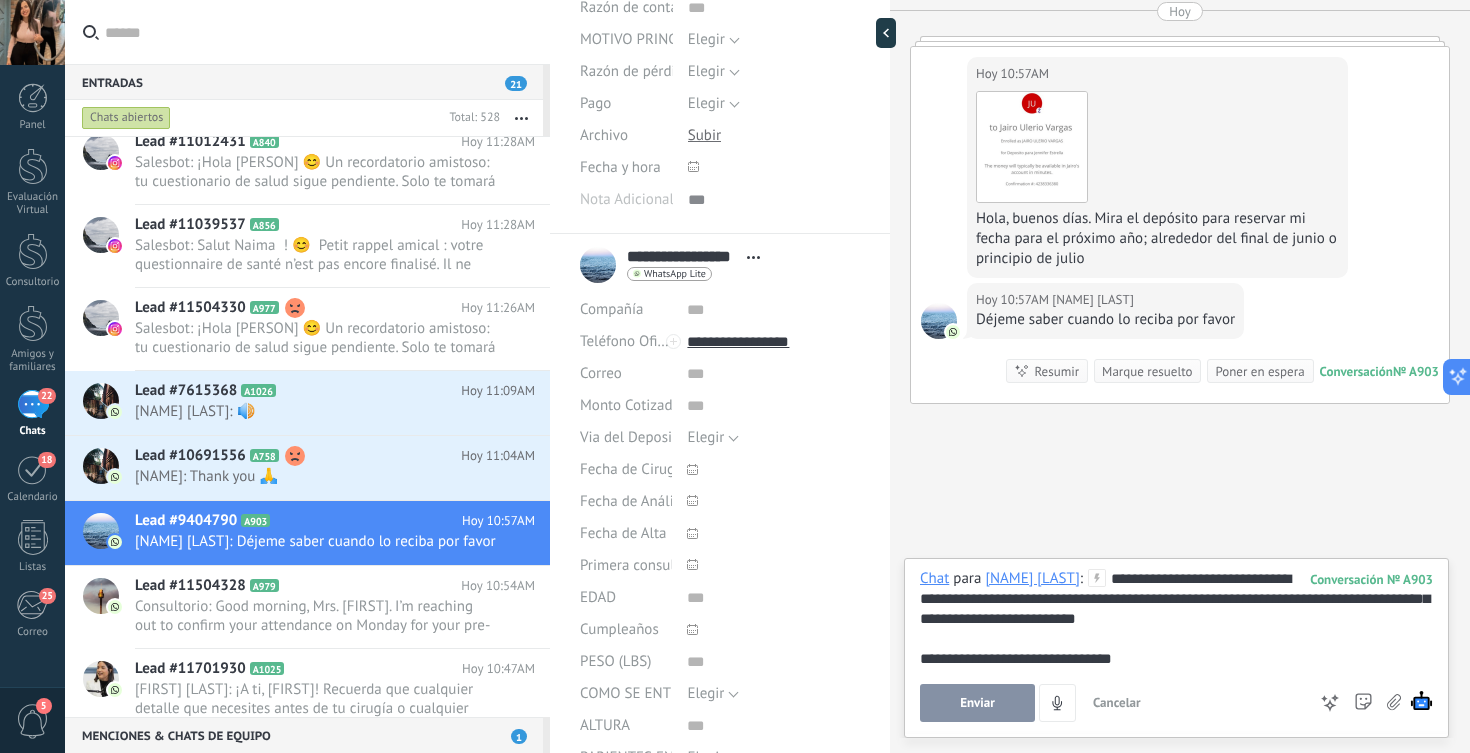 click on "Enviar" at bounding box center (977, 703) 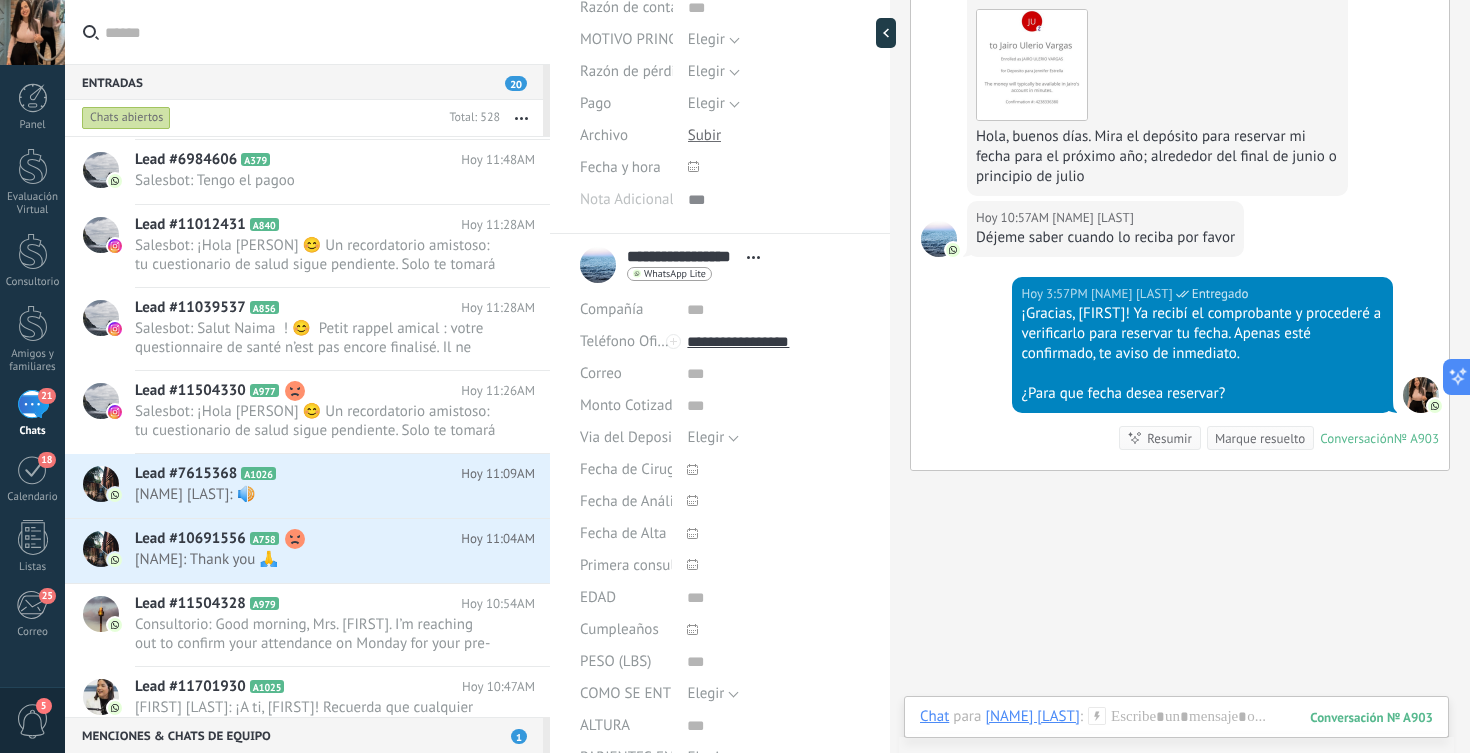 scroll, scrollTop: 5547, scrollLeft: 0, axis: vertical 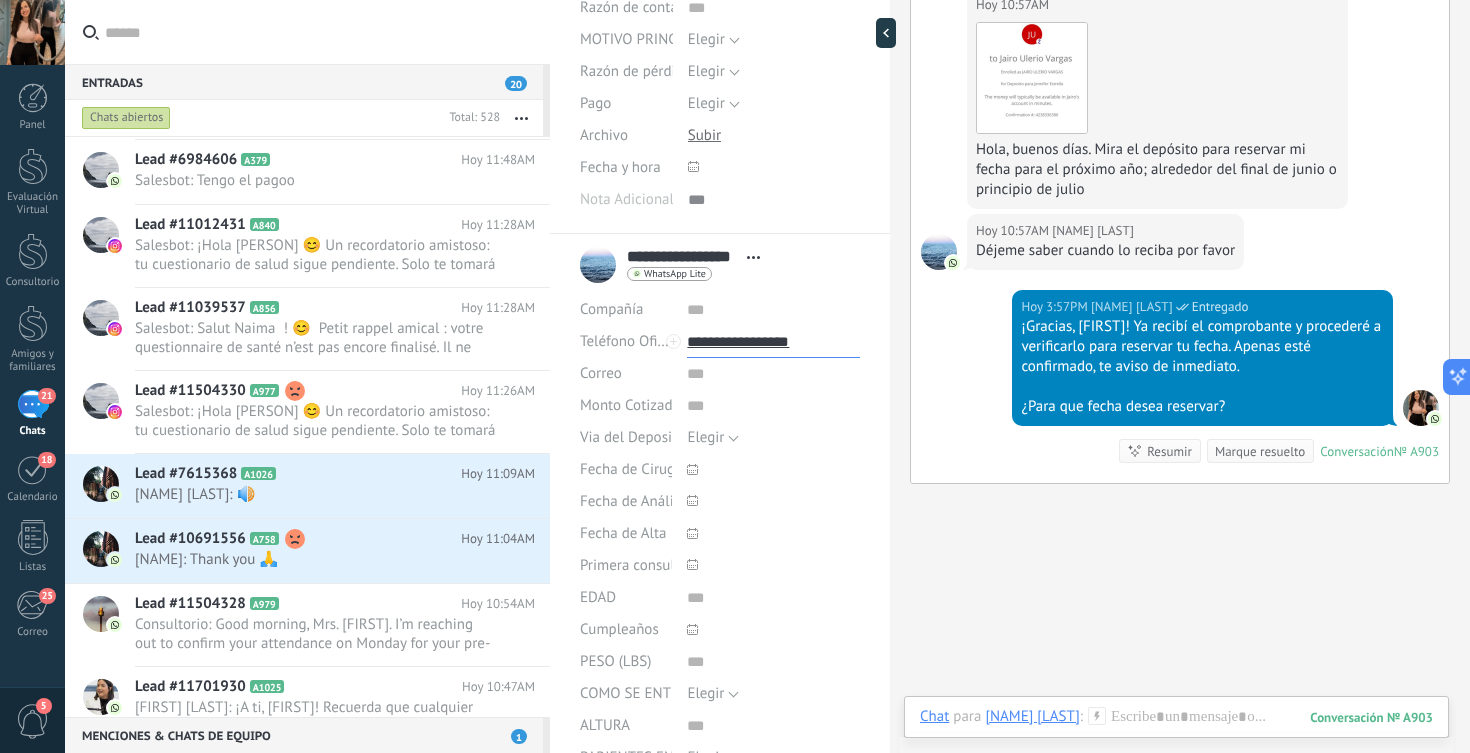 click on "**********" at bounding box center (773, 342) 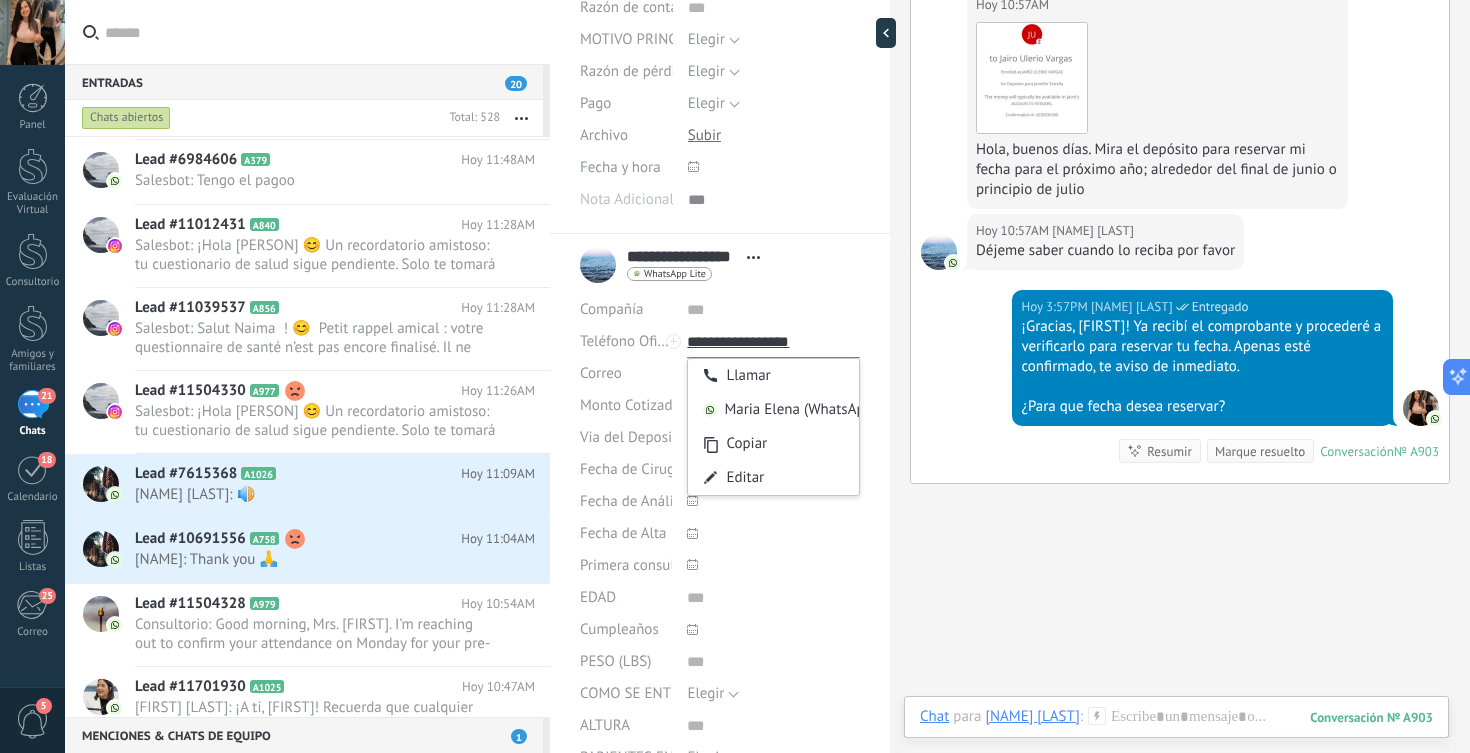 click on "**********" at bounding box center [773, 342] 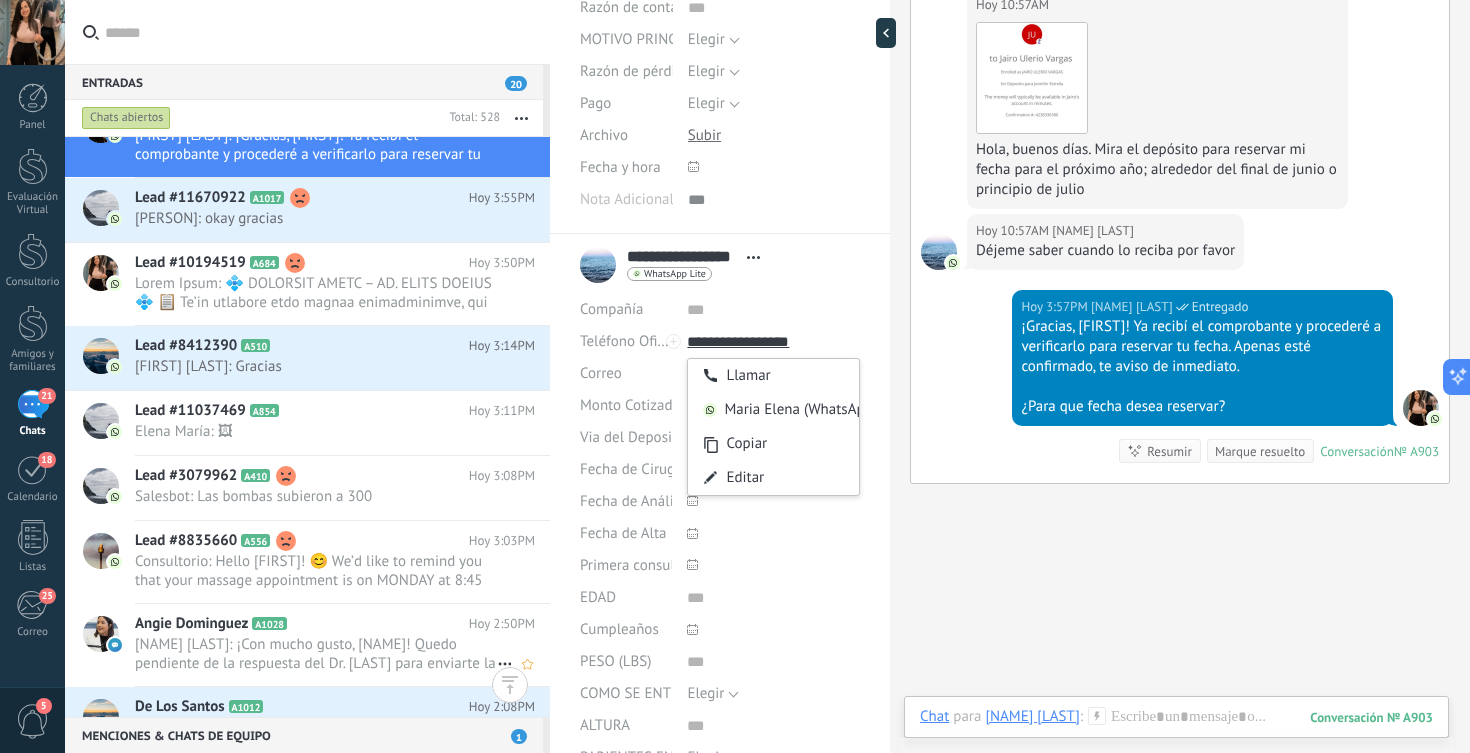 scroll, scrollTop: 0, scrollLeft: 0, axis: both 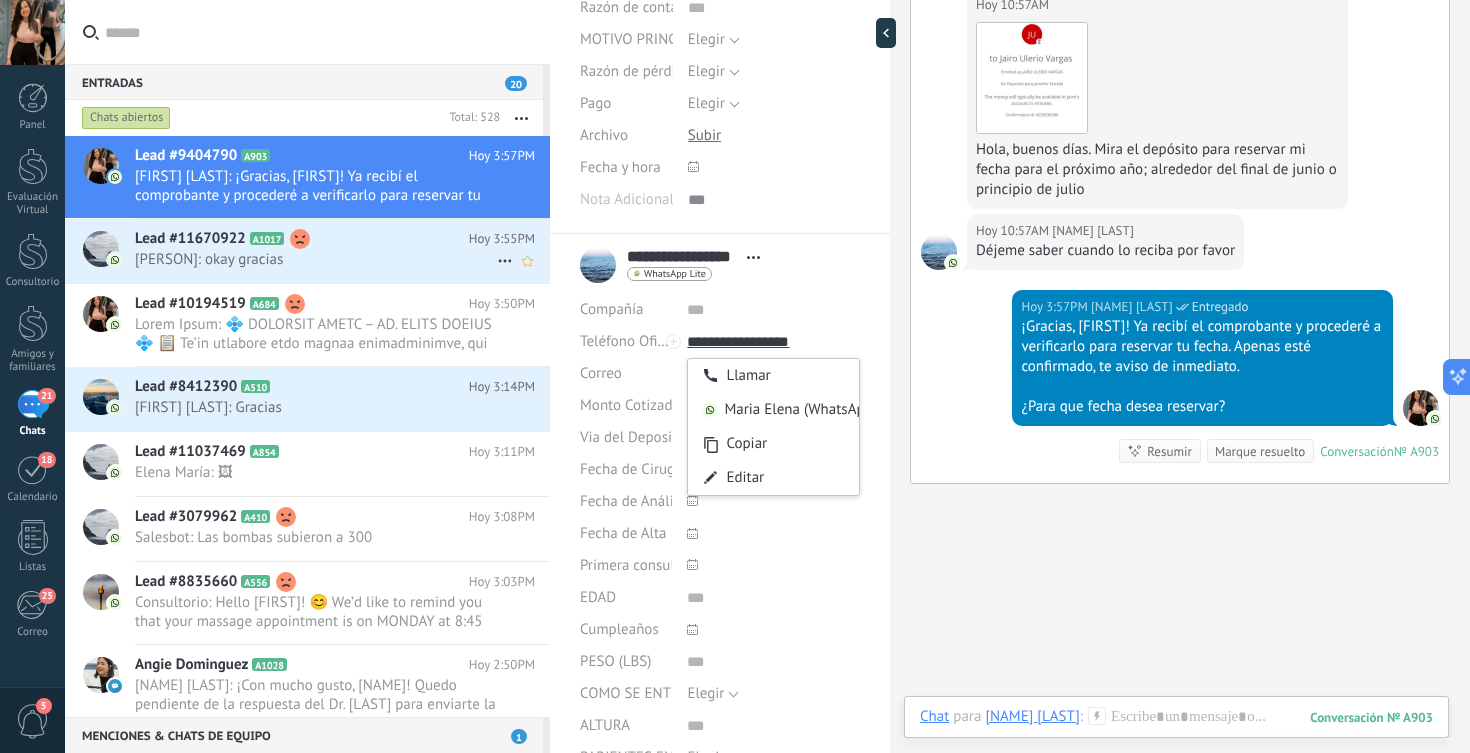 click on "[FIRST] [LAST]: okay gracias" at bounding box center [316, 259] 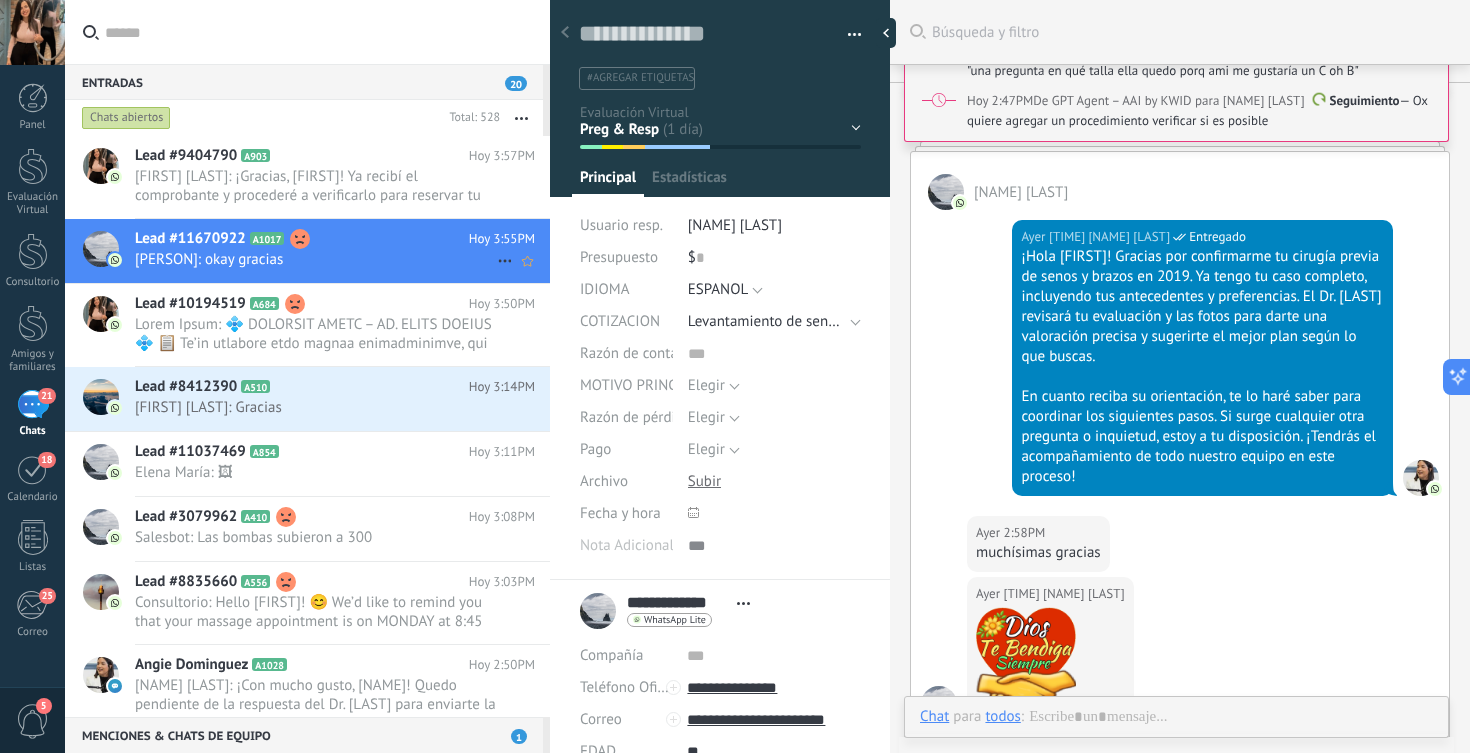 scroll, scrollTop: 6673, scrollLeft: 0, axis: vertical 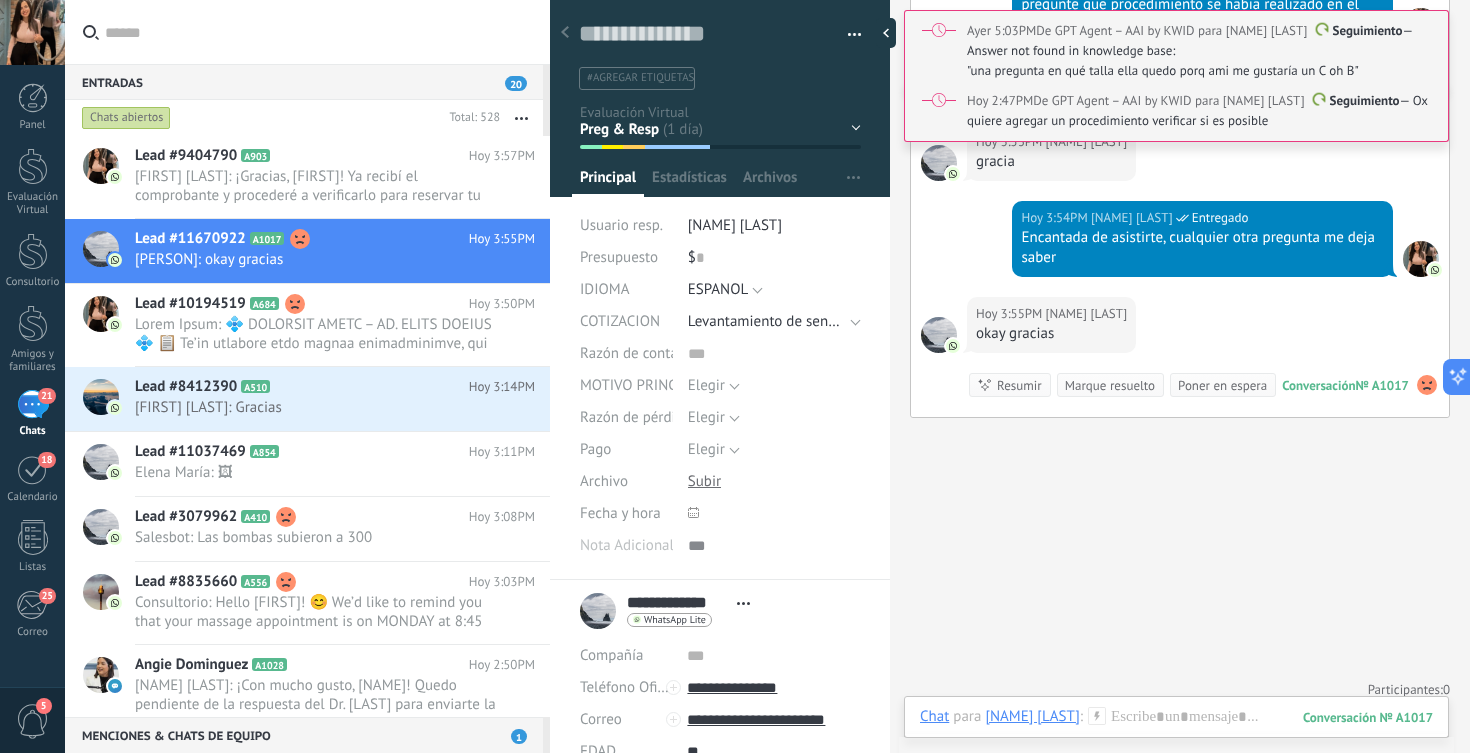 click on "Seguimiento  — Ox quiere agregar un procedimiento verificar si es posible" at bounding box center [1199, 111] 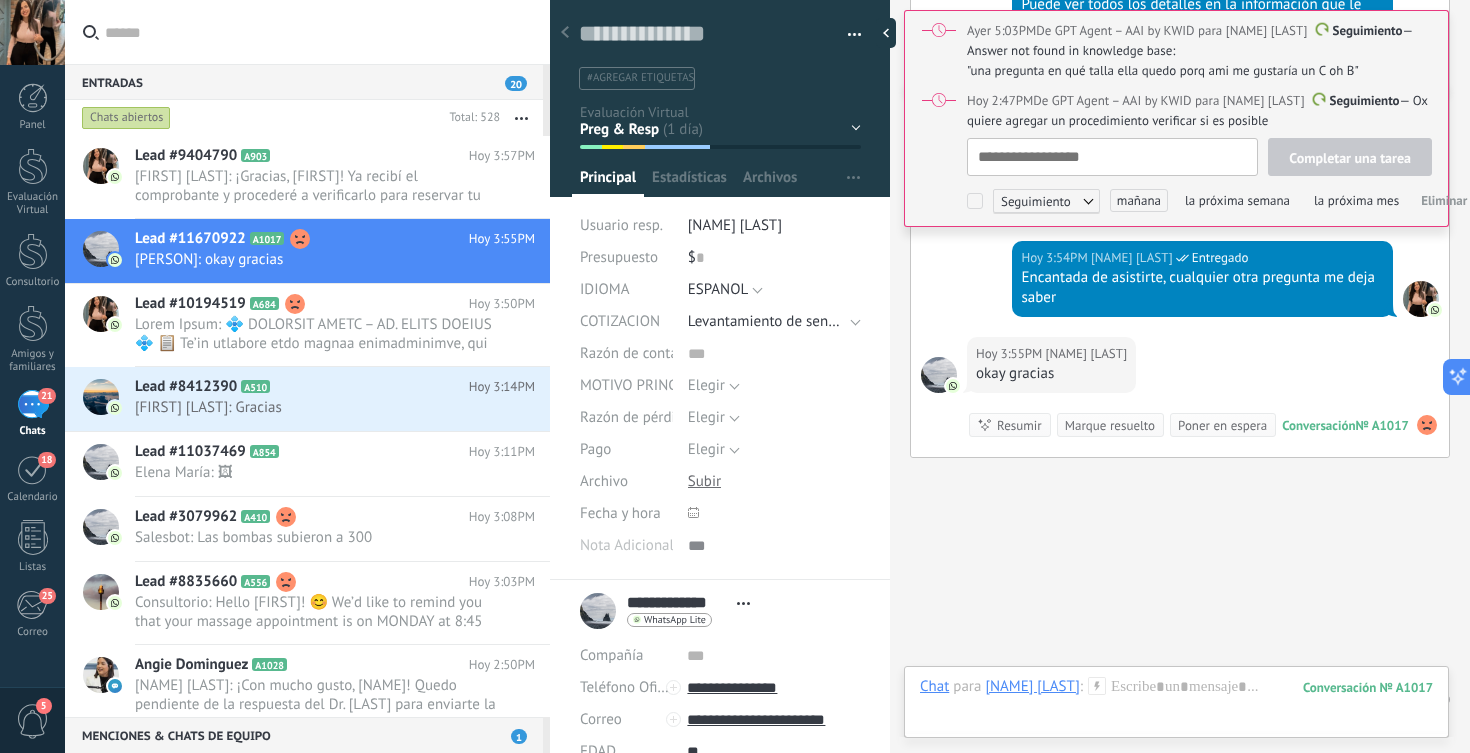 scroll, scrollTop: 6746, scrollLeft: 0, axis: vertical 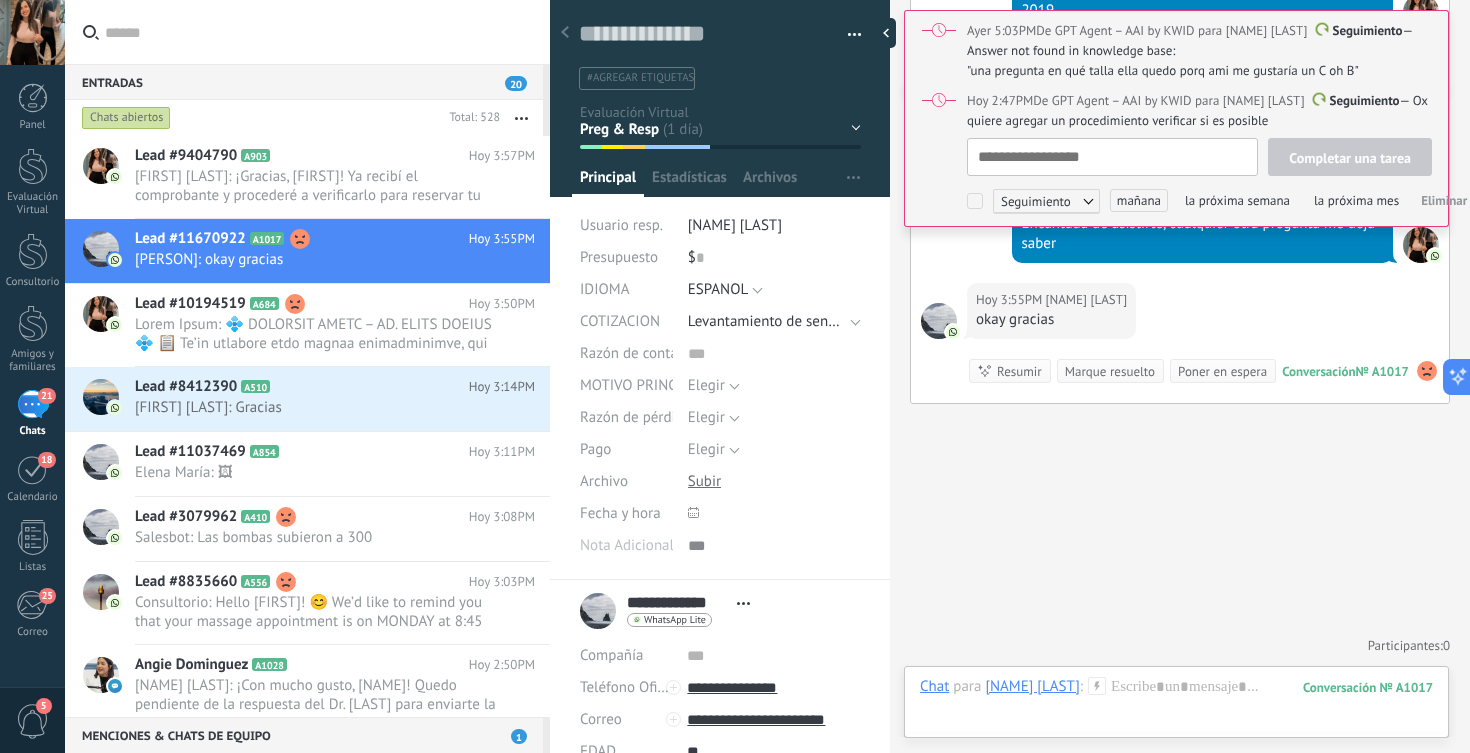 click on "Eliminar" at bounding box center (1444, 200) 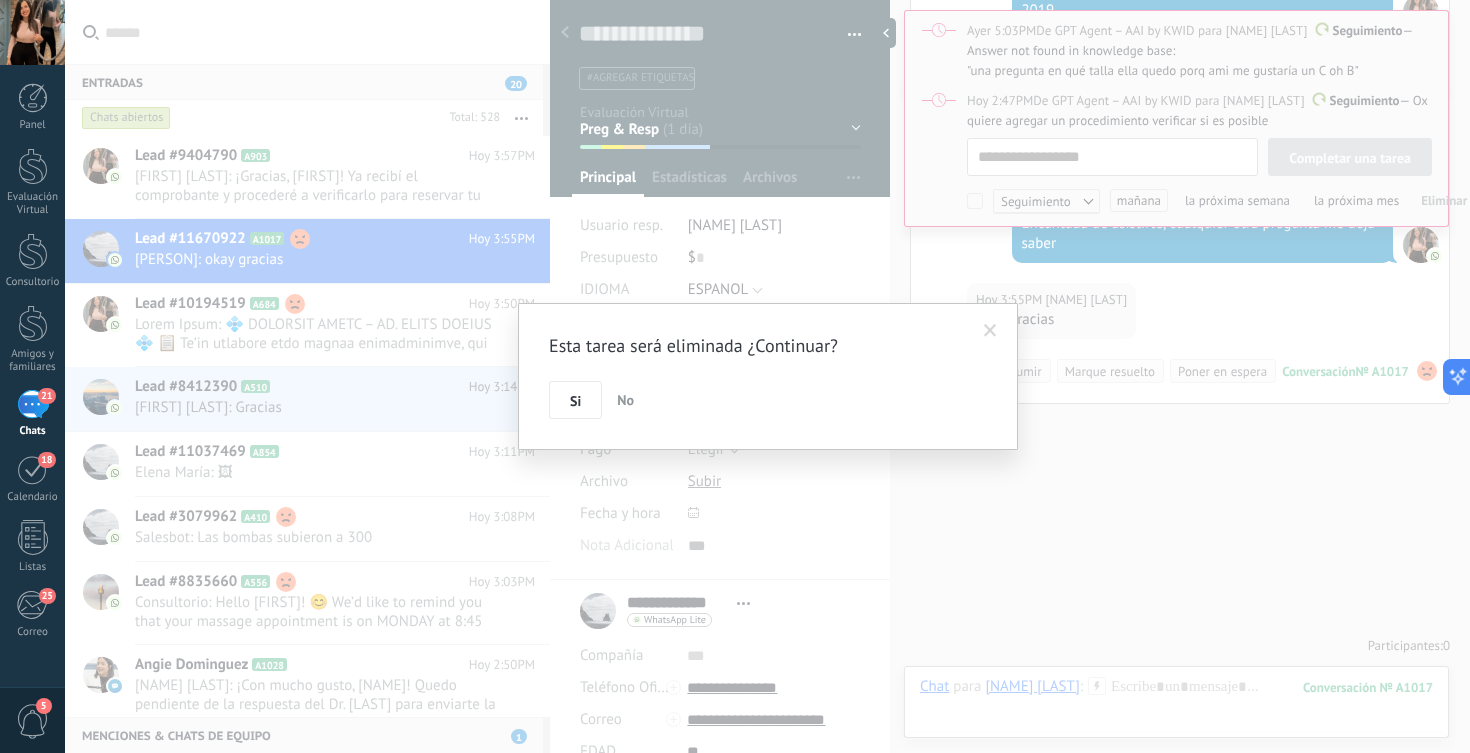 click on "Esta tarea será eliminada ¿Continuar? Si No" at bounding box center [768, 376] 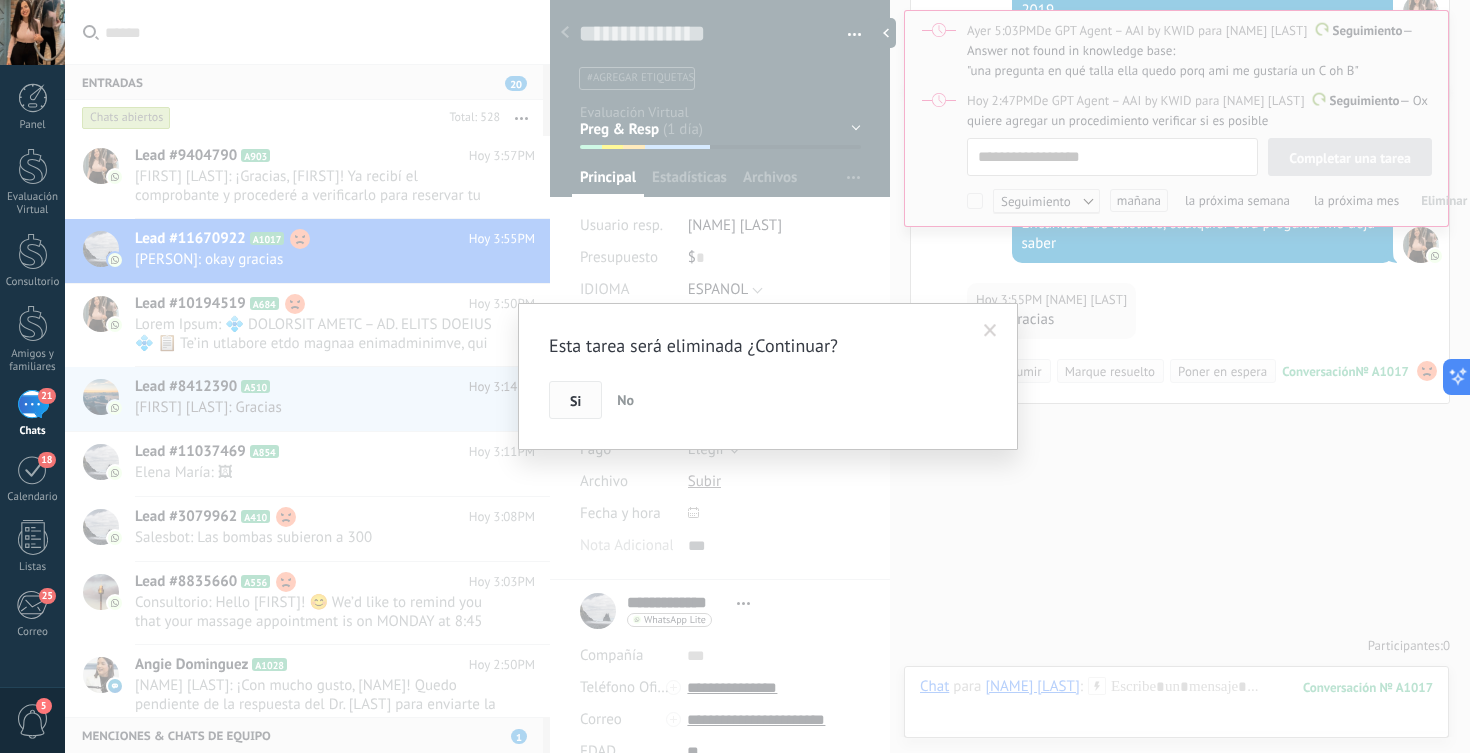 click on "Si" at bounding box center [575, 401] 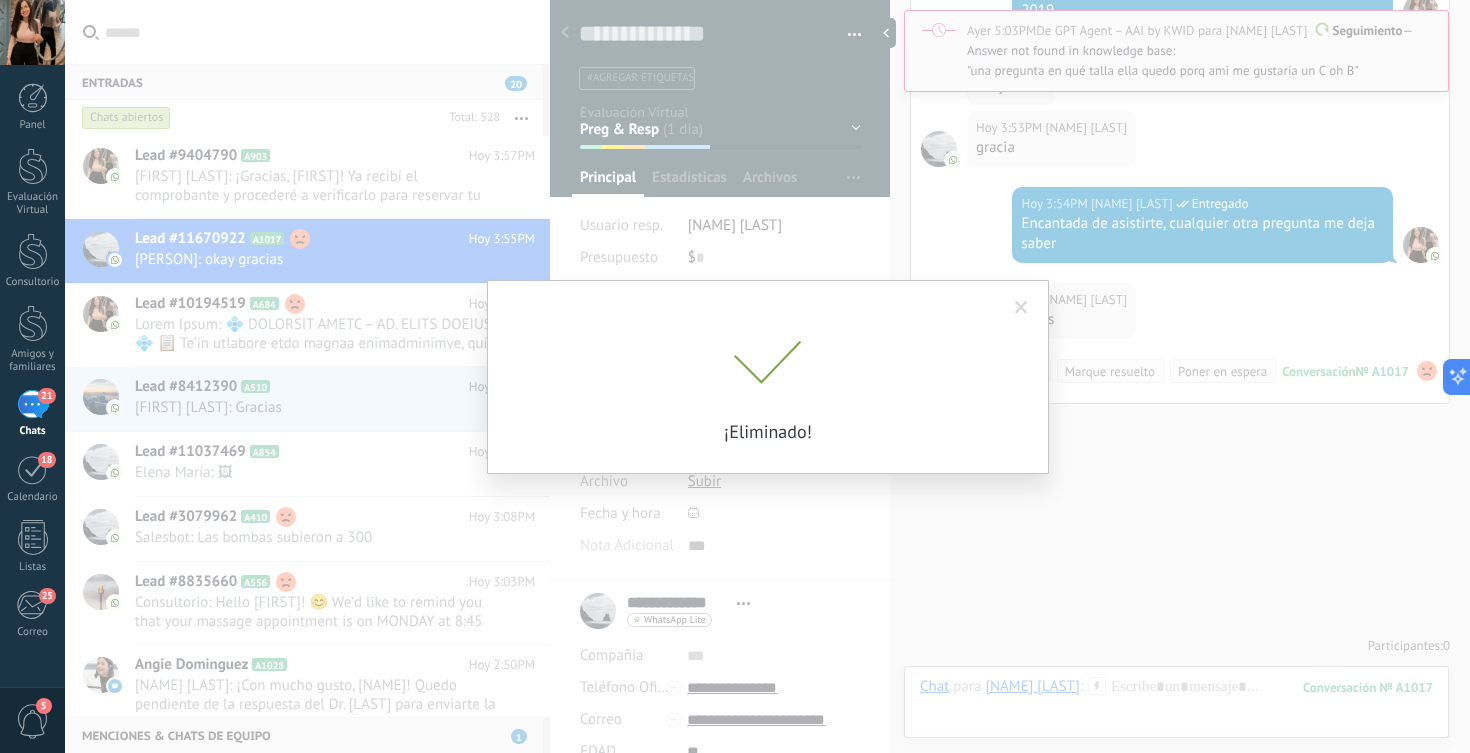 scroll, scrollTop: 6559, scrollLeft: 0, axis: vertical 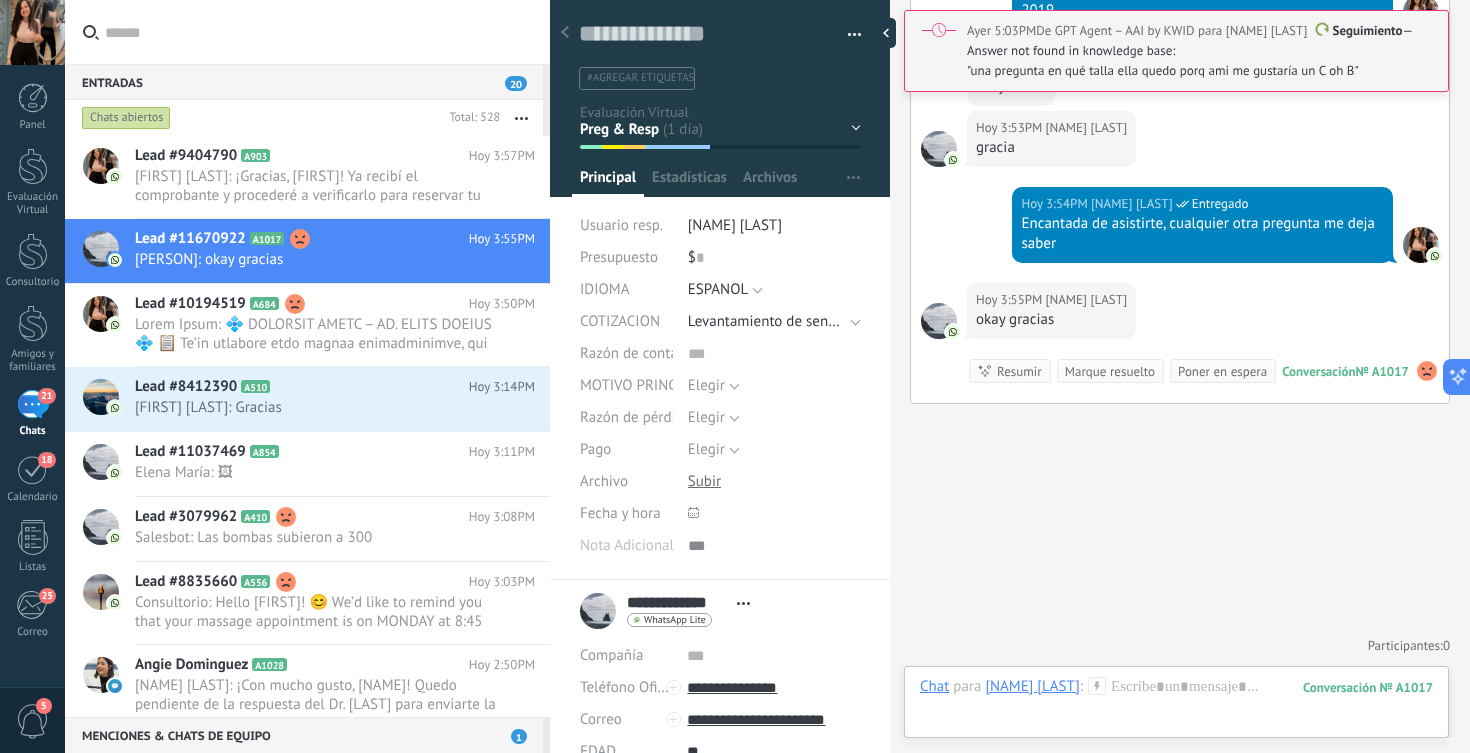 click on "Seguimiento  — Answer not found in knowledge base:" at bounding box center (1199, 41) 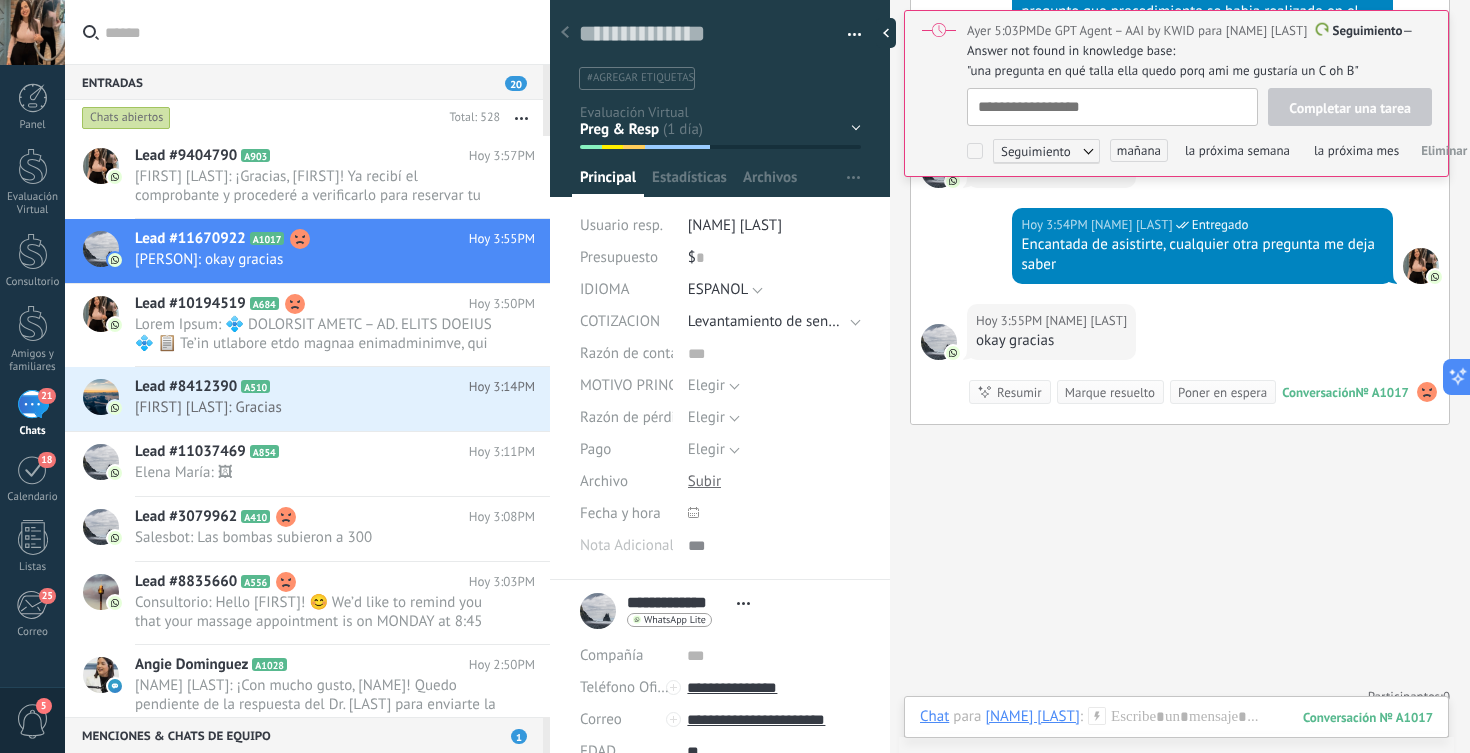 scroll, scrollTop: 6599, scrollLeft: 0, axis: vertical 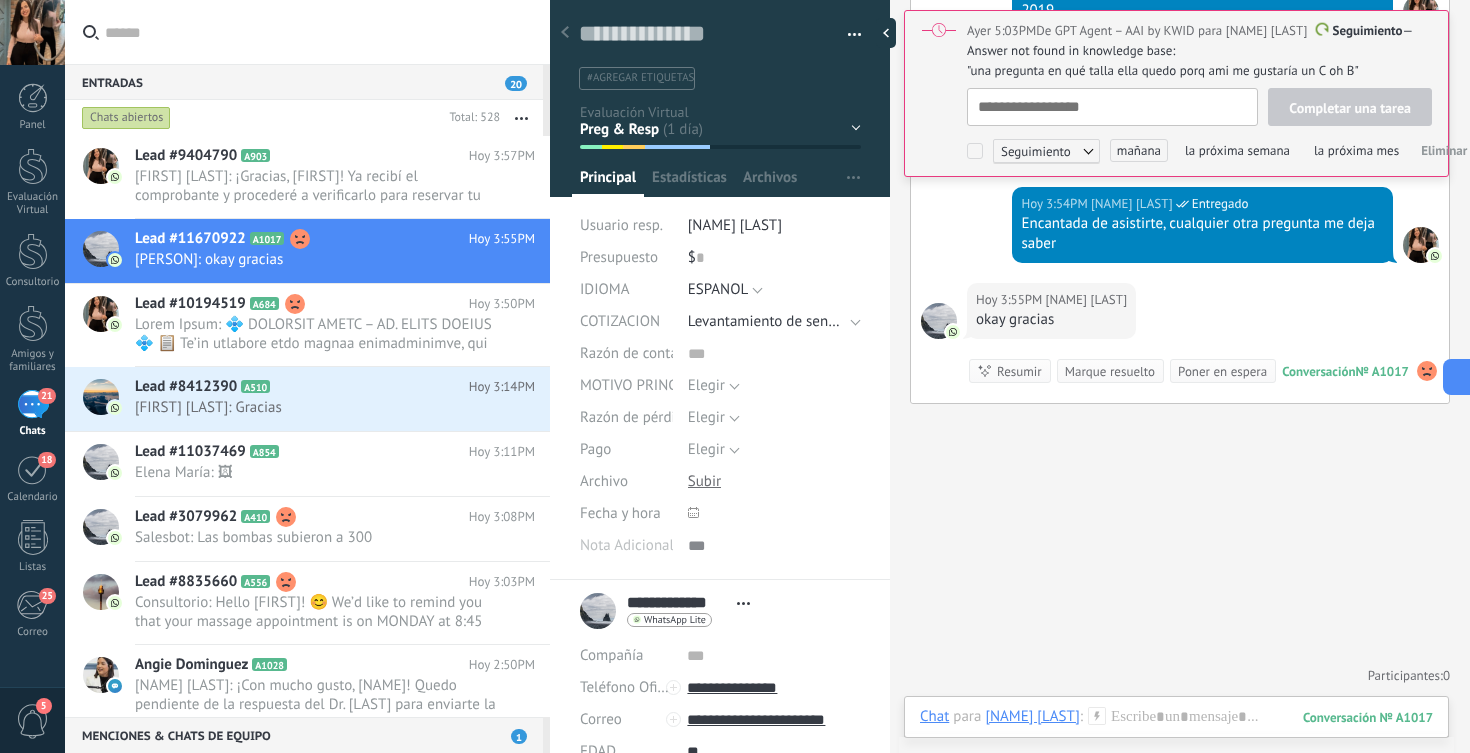 click on "Eliminar" at bounding box center (1444, 150) 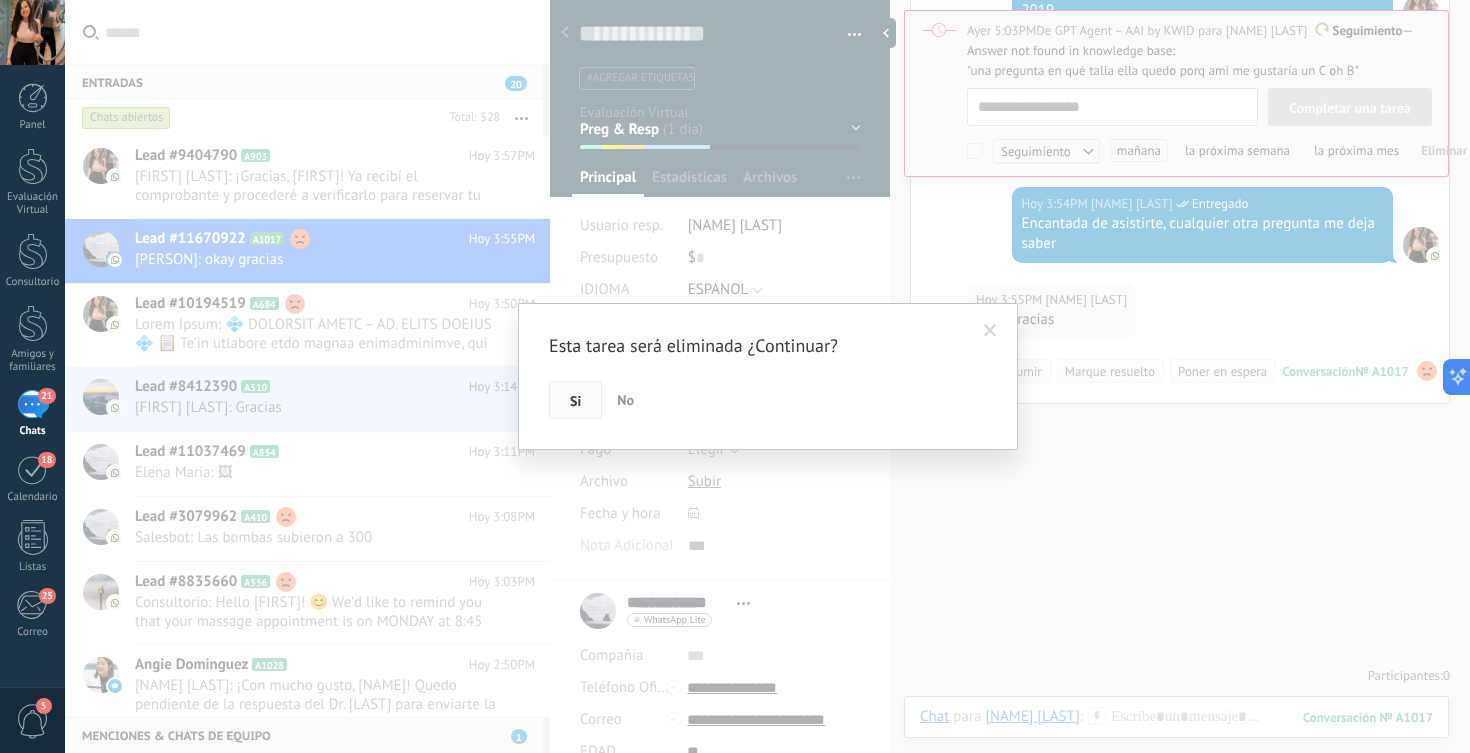 click on "Si" at bounding box center [575, 400] 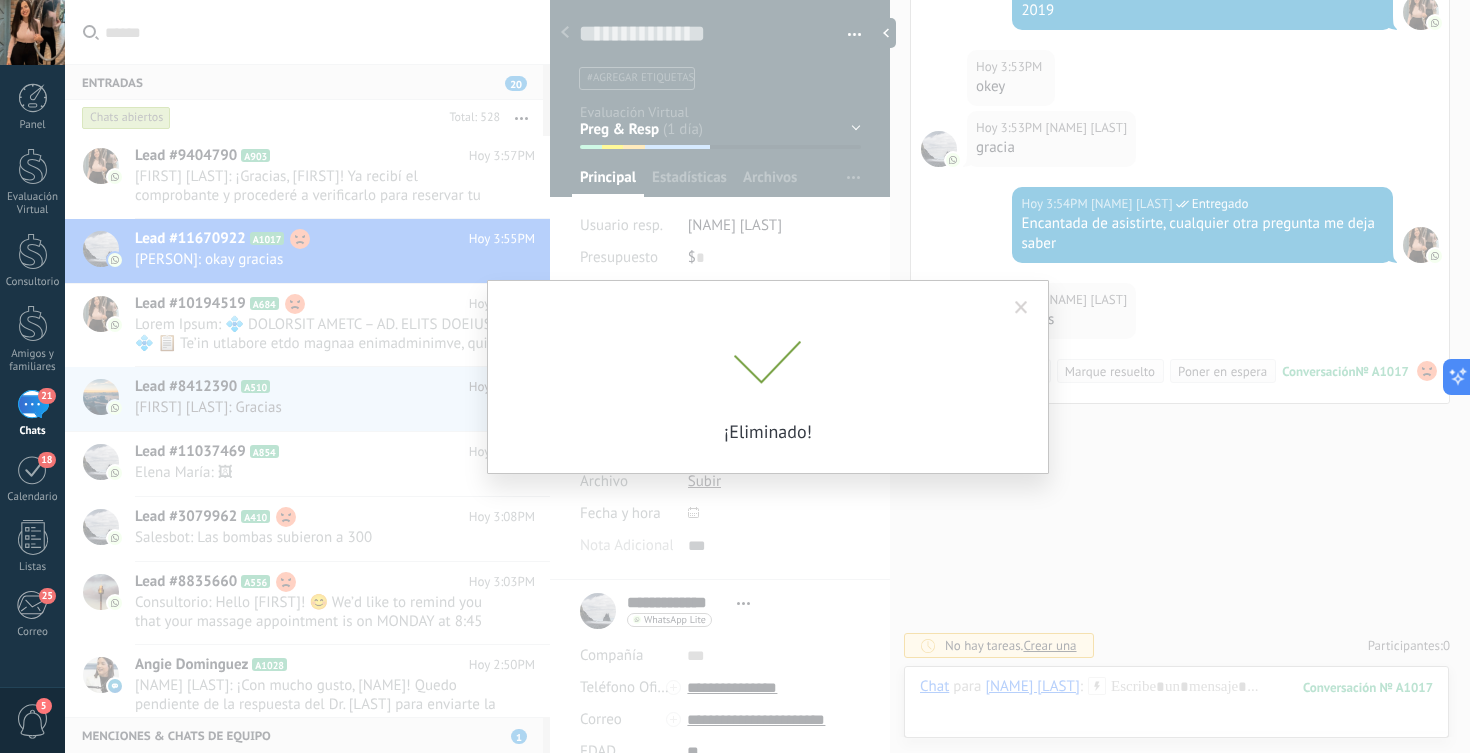scroll, scrollTop: 6412, scrollLeft: 0, axis: vertical 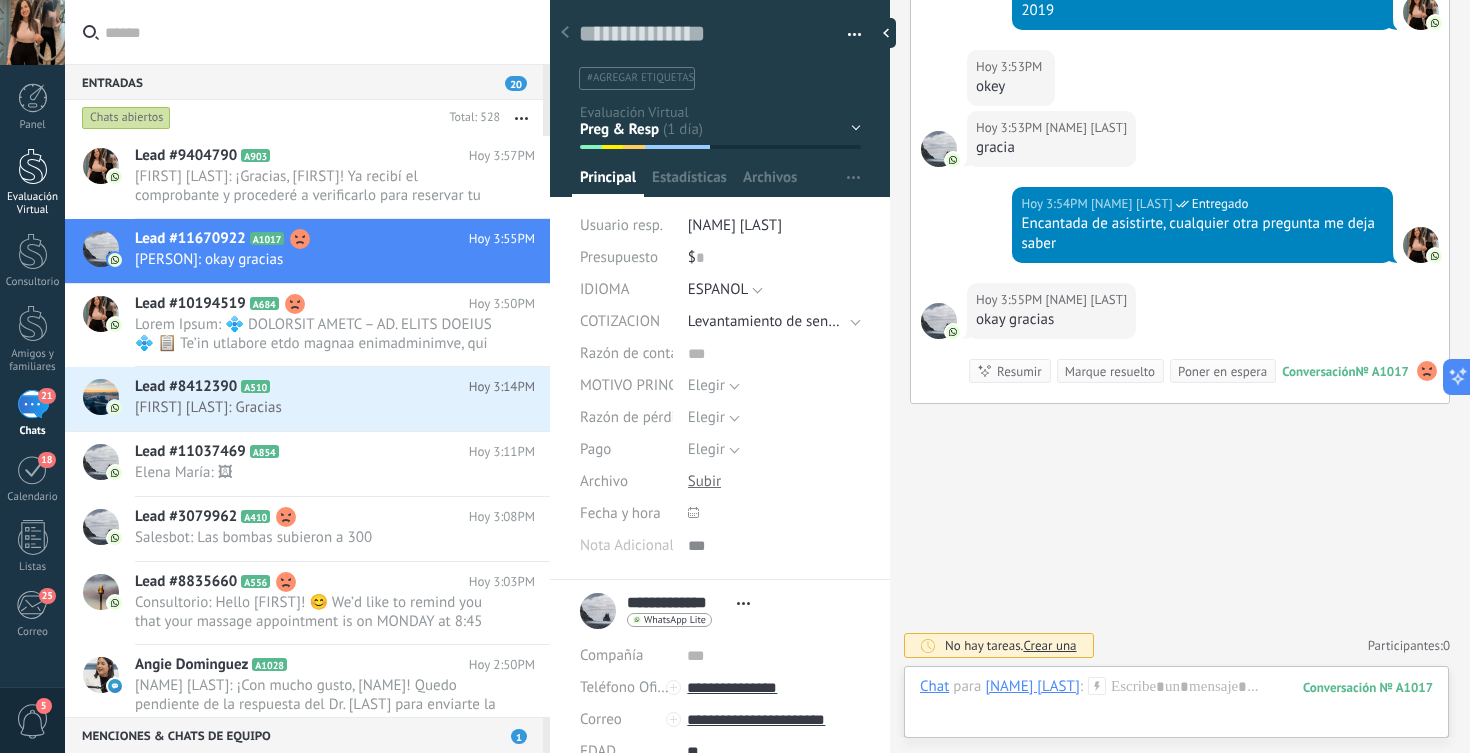 click on "Evaluación Virtual" at bounding box center (32, 182) 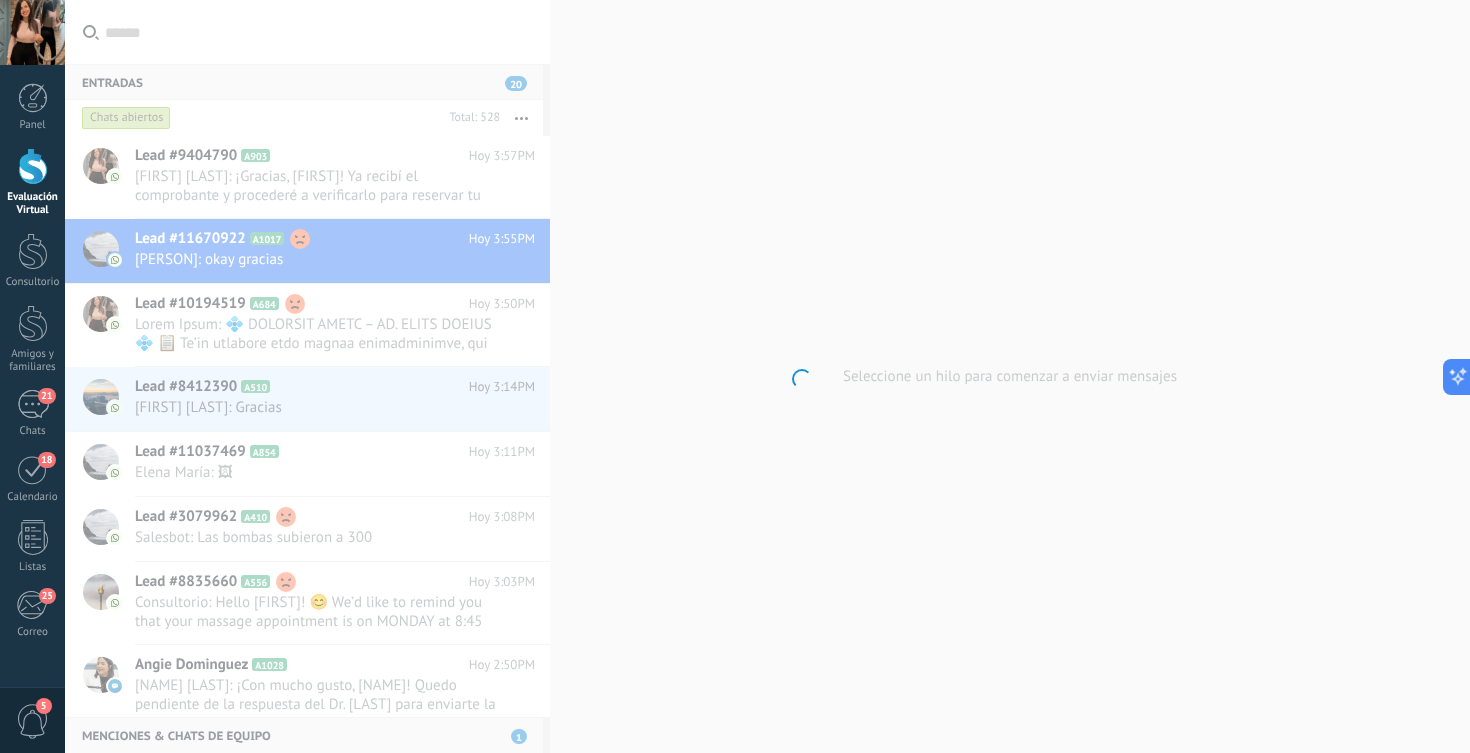 scroll, scrollTop: 26719, scrollLeft: 0, axis: vertical 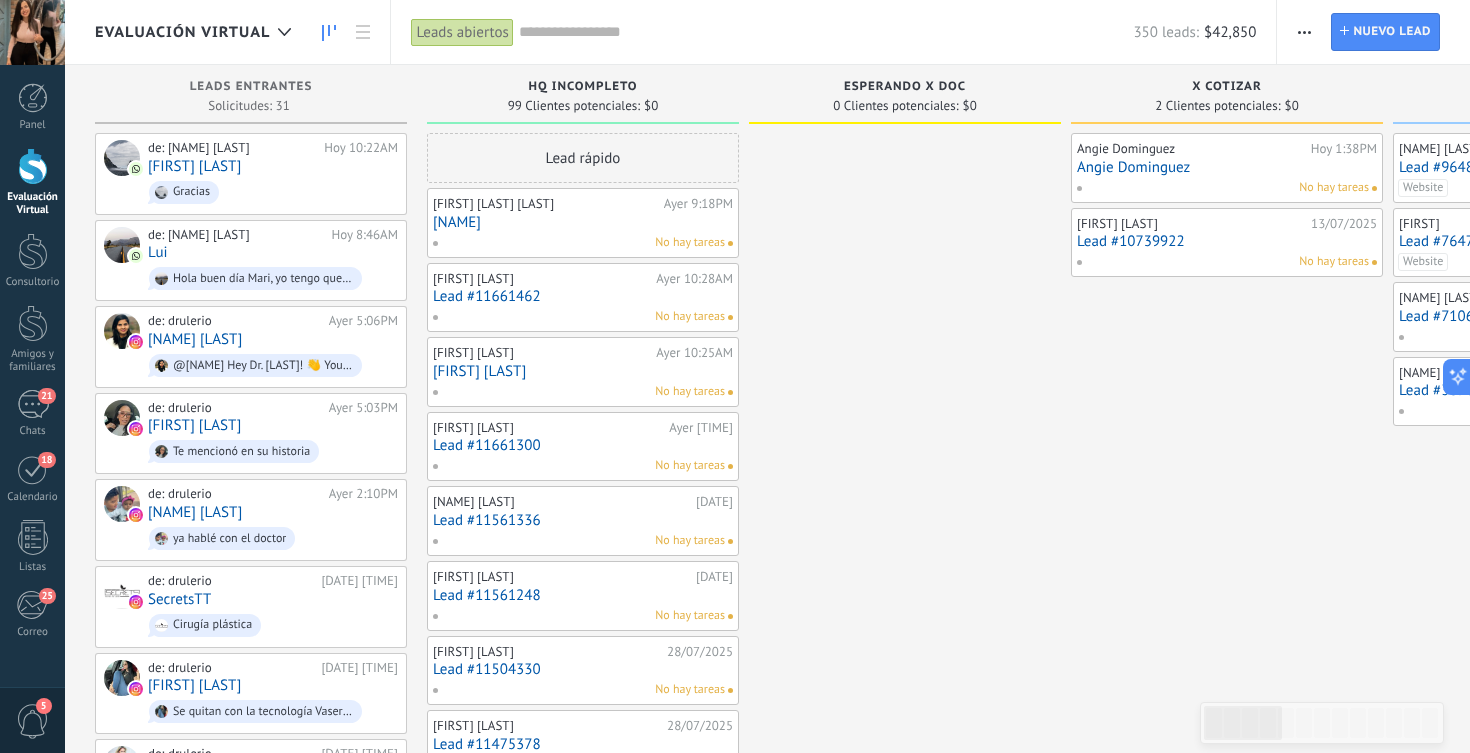 click on "Carolina Alburquerque 13/07/2025 Lead #10739922 No hay tareas" at bounding box center (1227, 243) 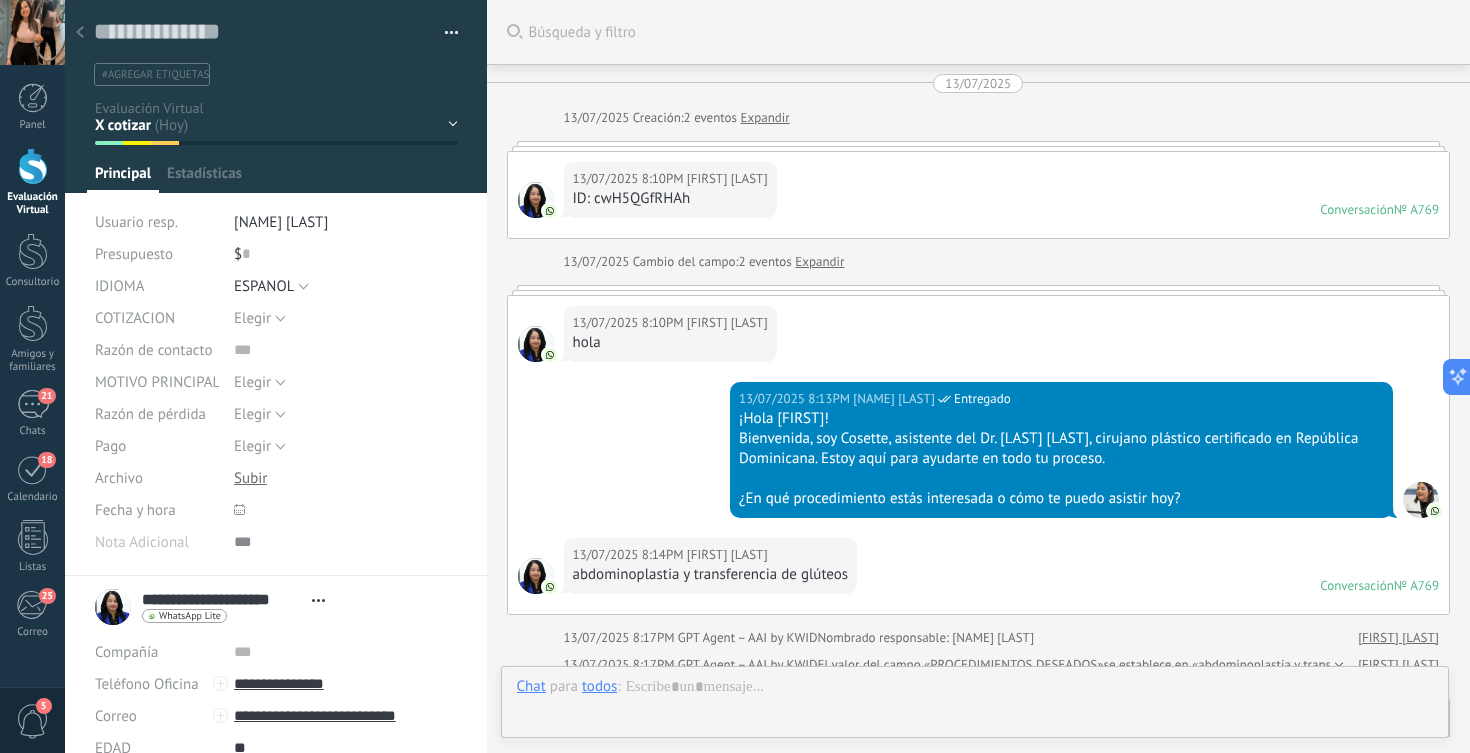 type on "**********" 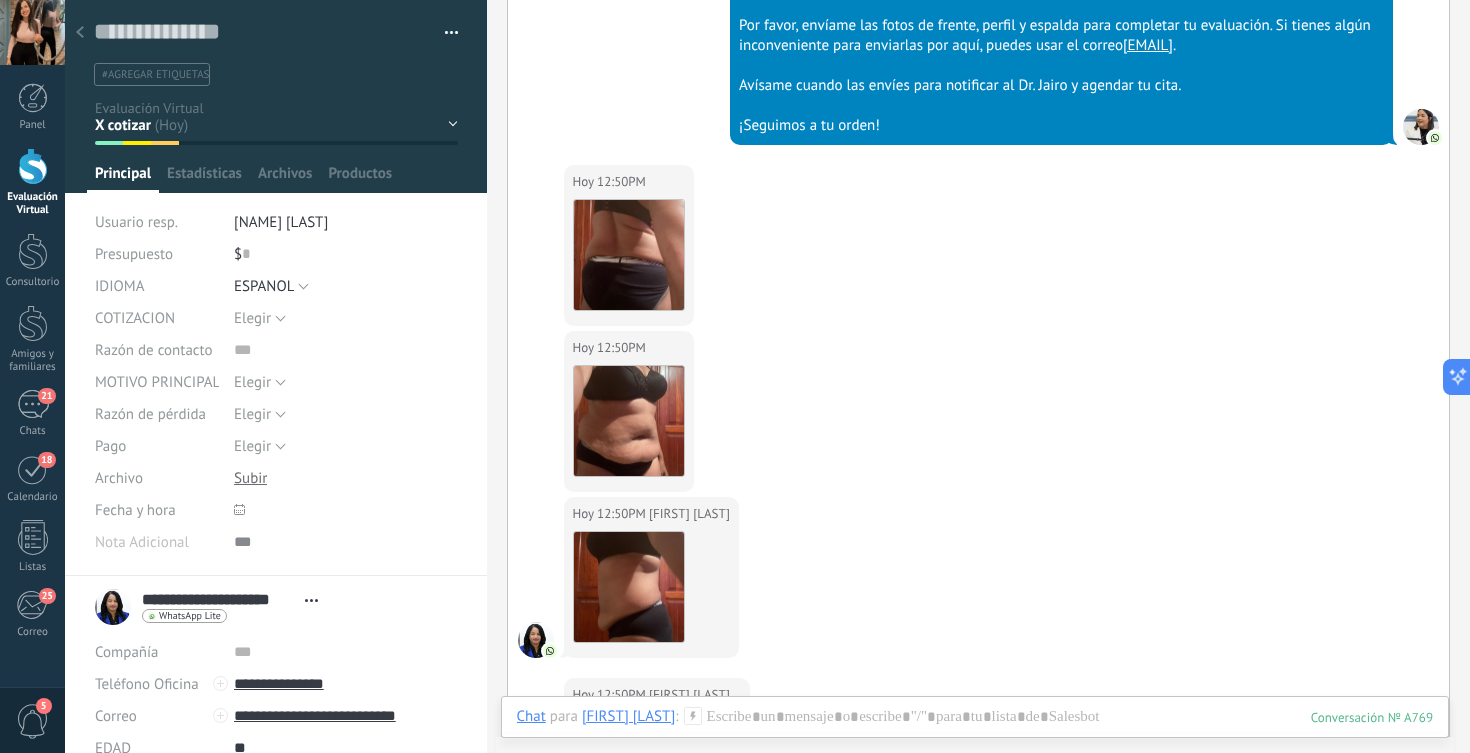 scroll, scrollTop: 3088, scrollLeft: 0, axis: vertical 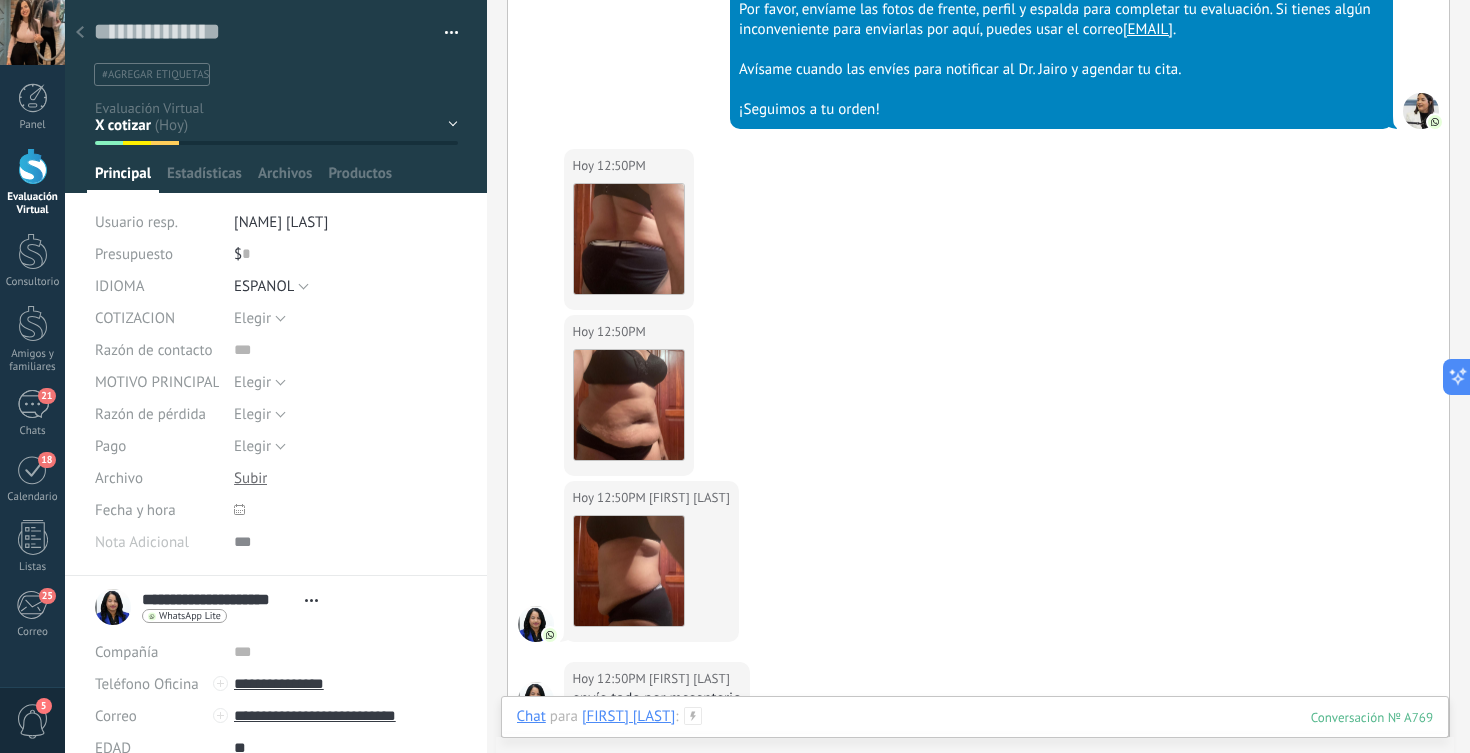 click at bounding box center (975, 737) 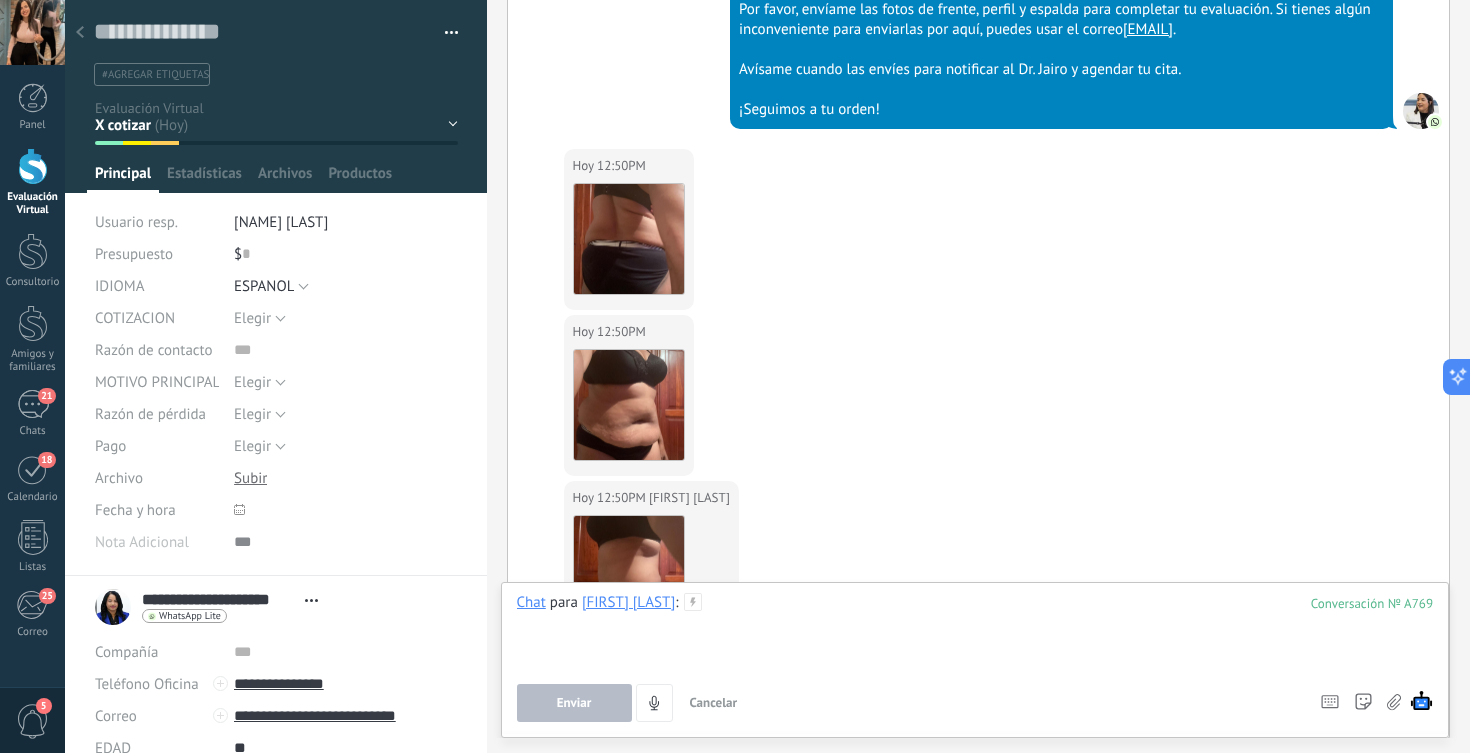 type 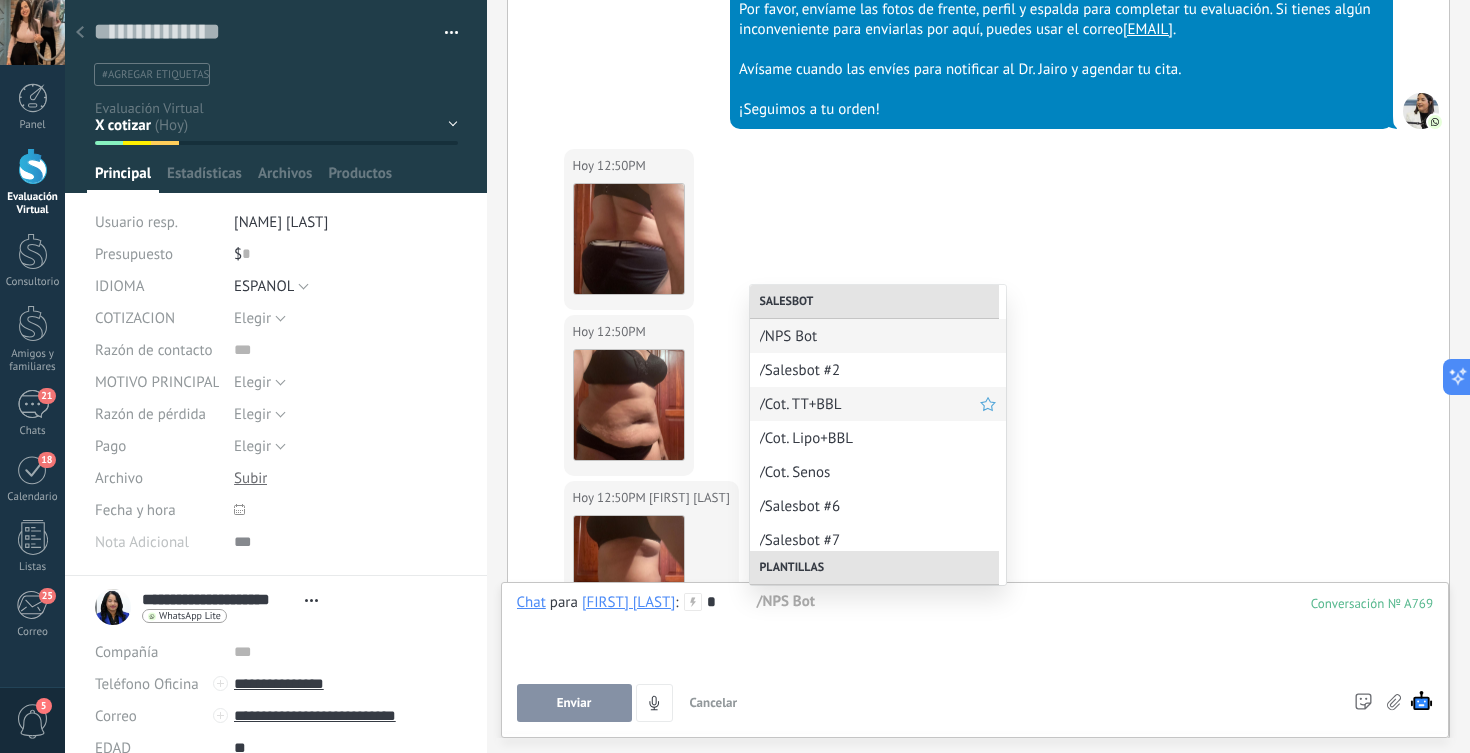 click on "/Cot. TT+BBL" at bounding box center [870, 404] 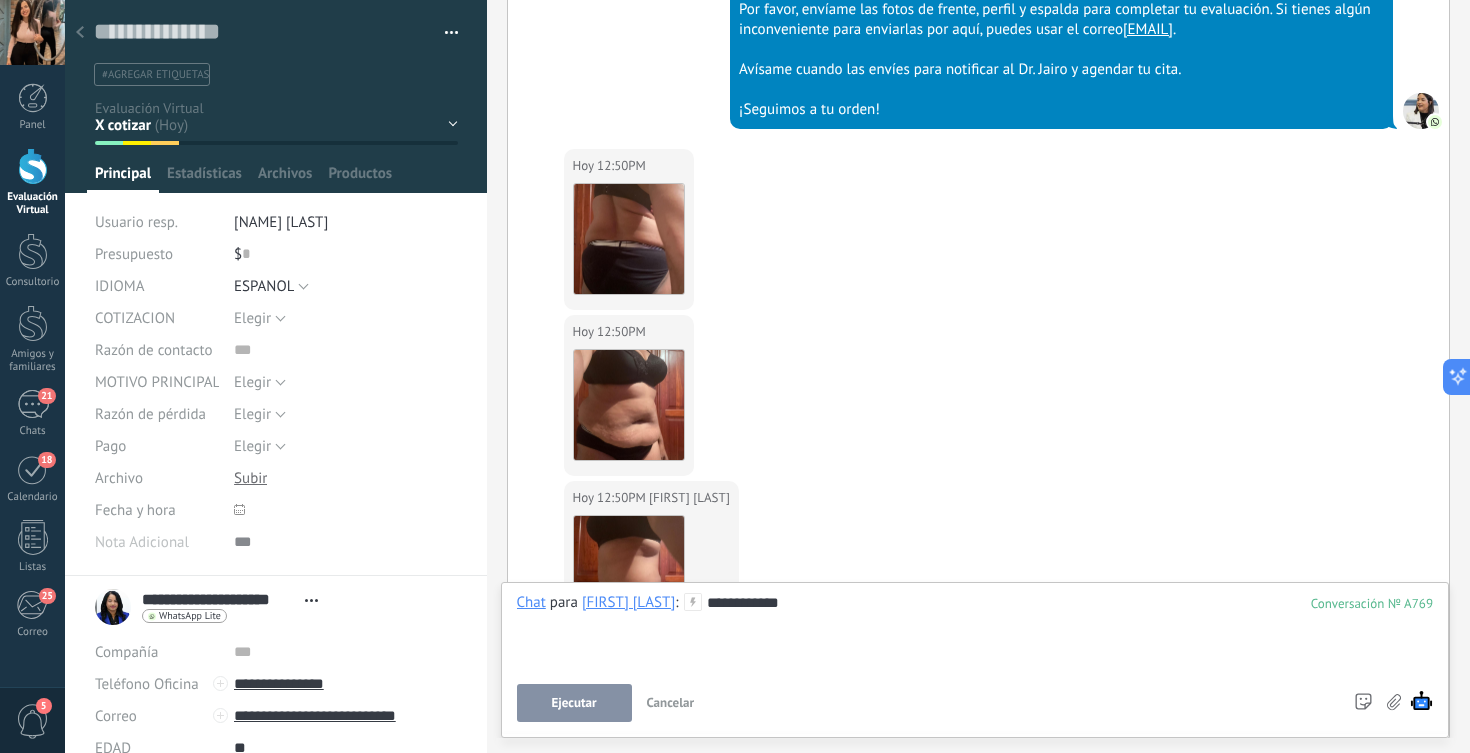 click on "Ejecutar" at bounding box center (574, 703) 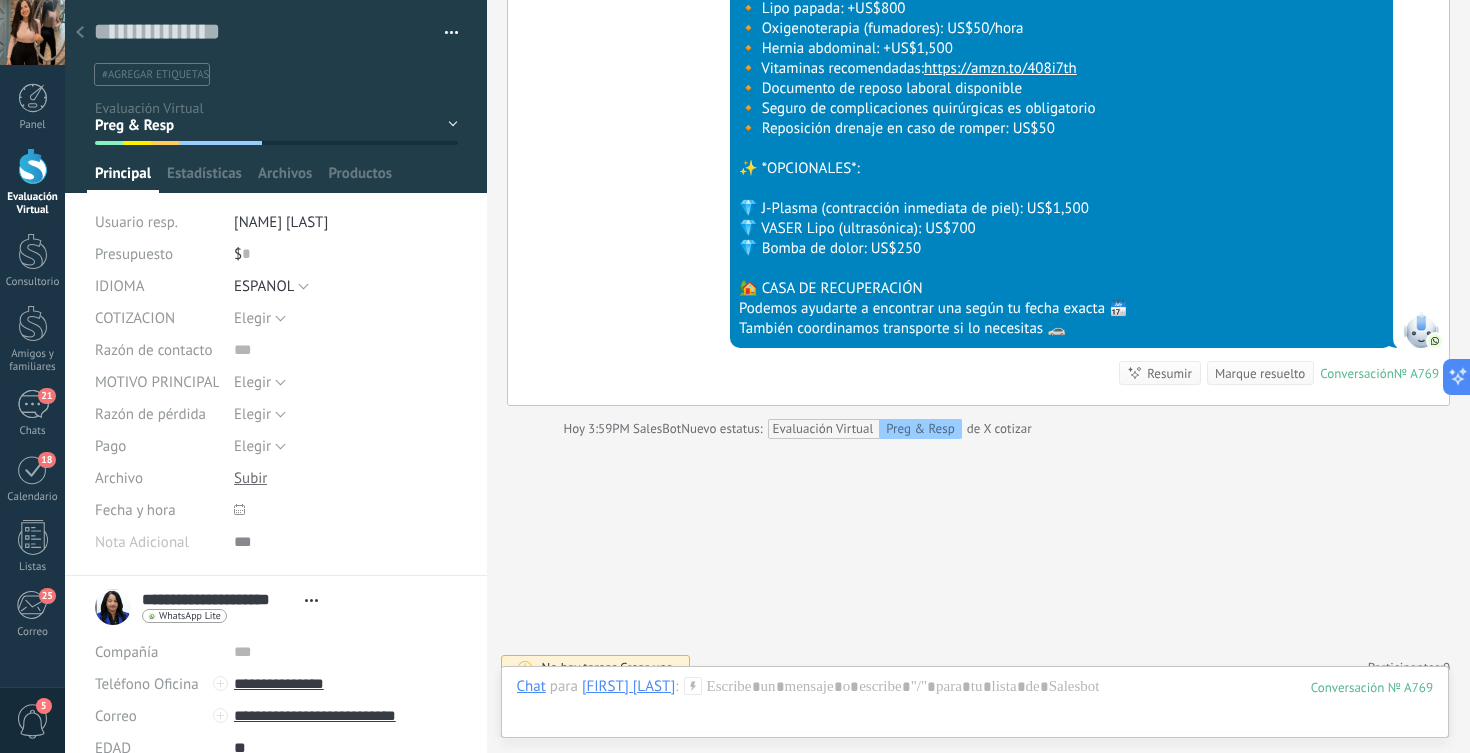 scroll, scrollTop: 5633, scrollLeft: 0, axis: vertical 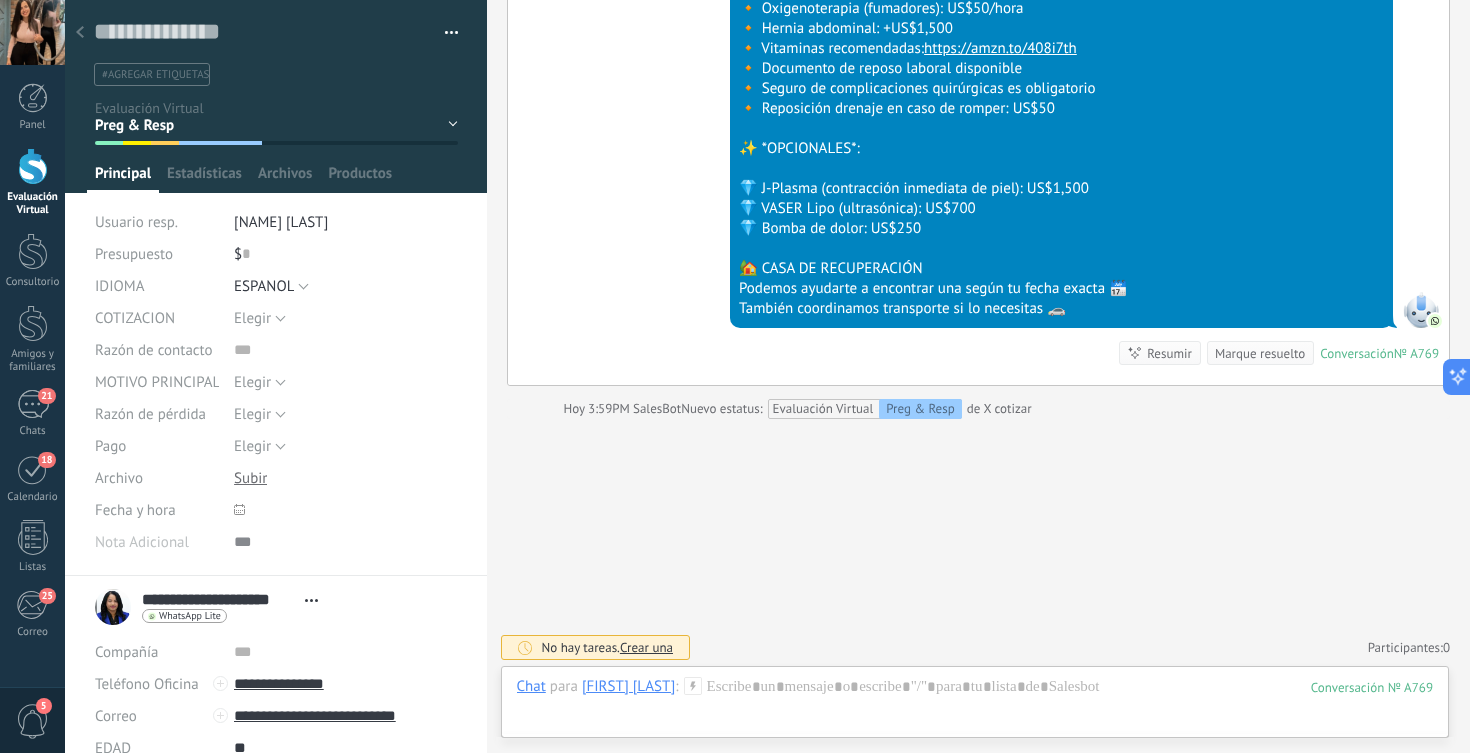 click on "Evaluación Virtual" at bounding box center (32, 182) 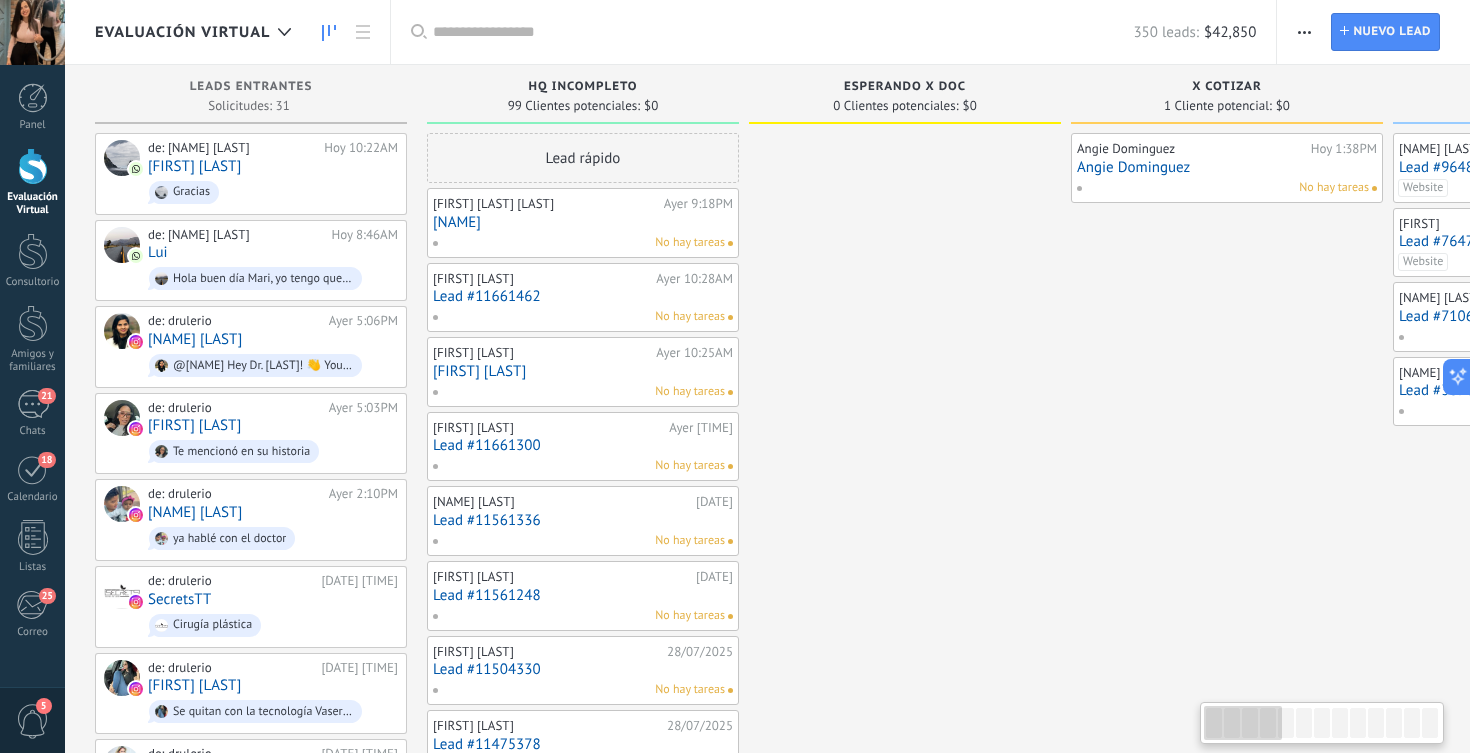 click on "Angie Dominguez" at bounding box center (1227, 167) 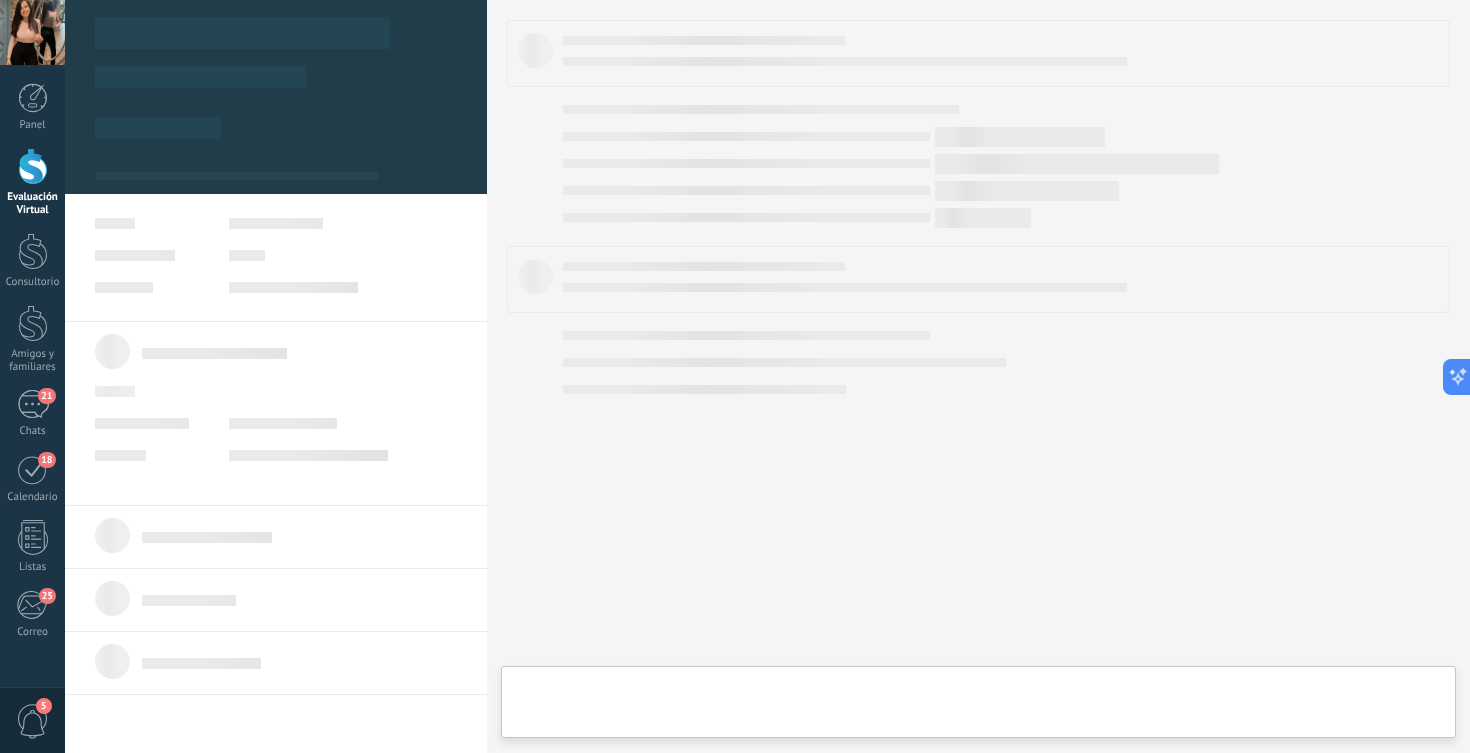 type on "**********" 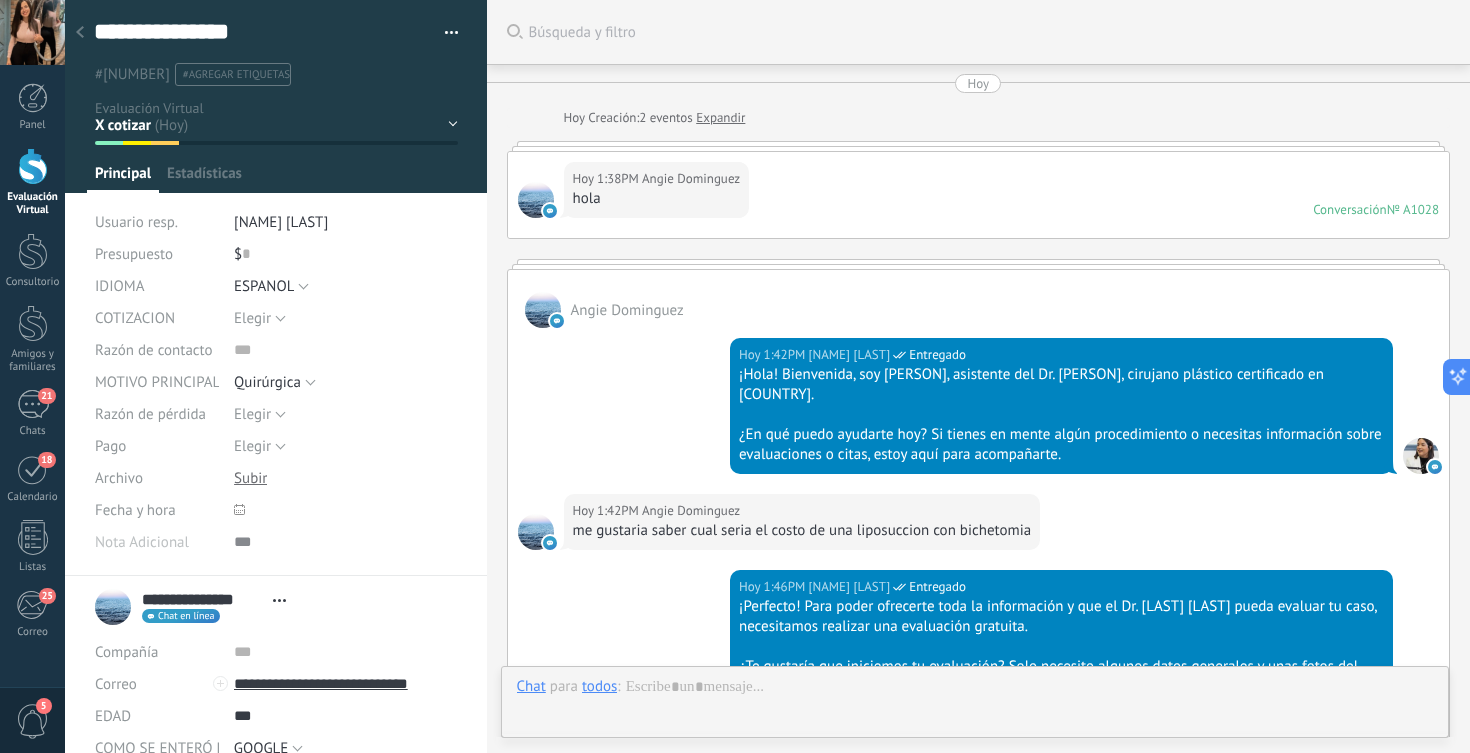 scroll, scrollTop: 30, scrollLeft: 0, axis: vertical 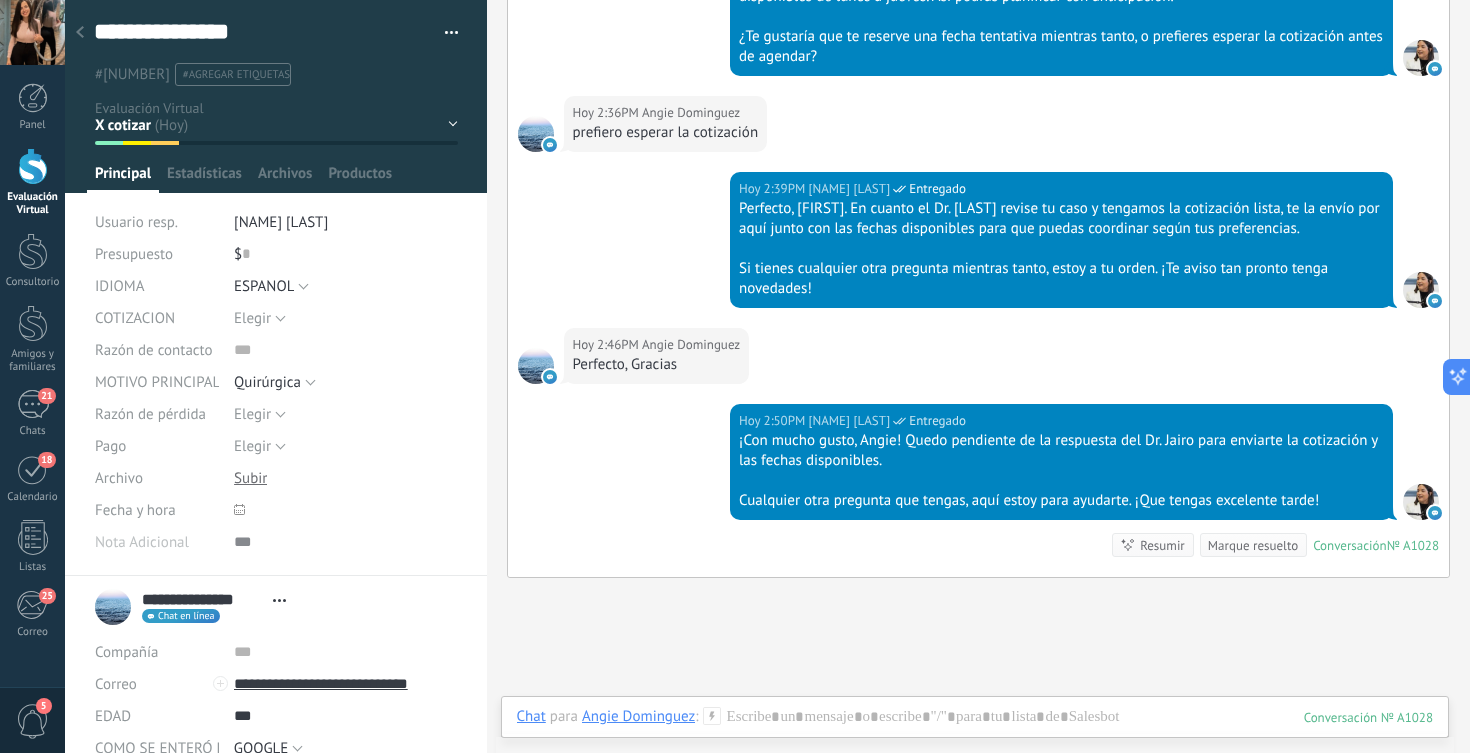 click on "Si tienes cualquier otra pregunta mientras tanto, estoy a tu orden. ¡Te aviso tan pronto tenga novedades!" at bounding box center (1061, 279) 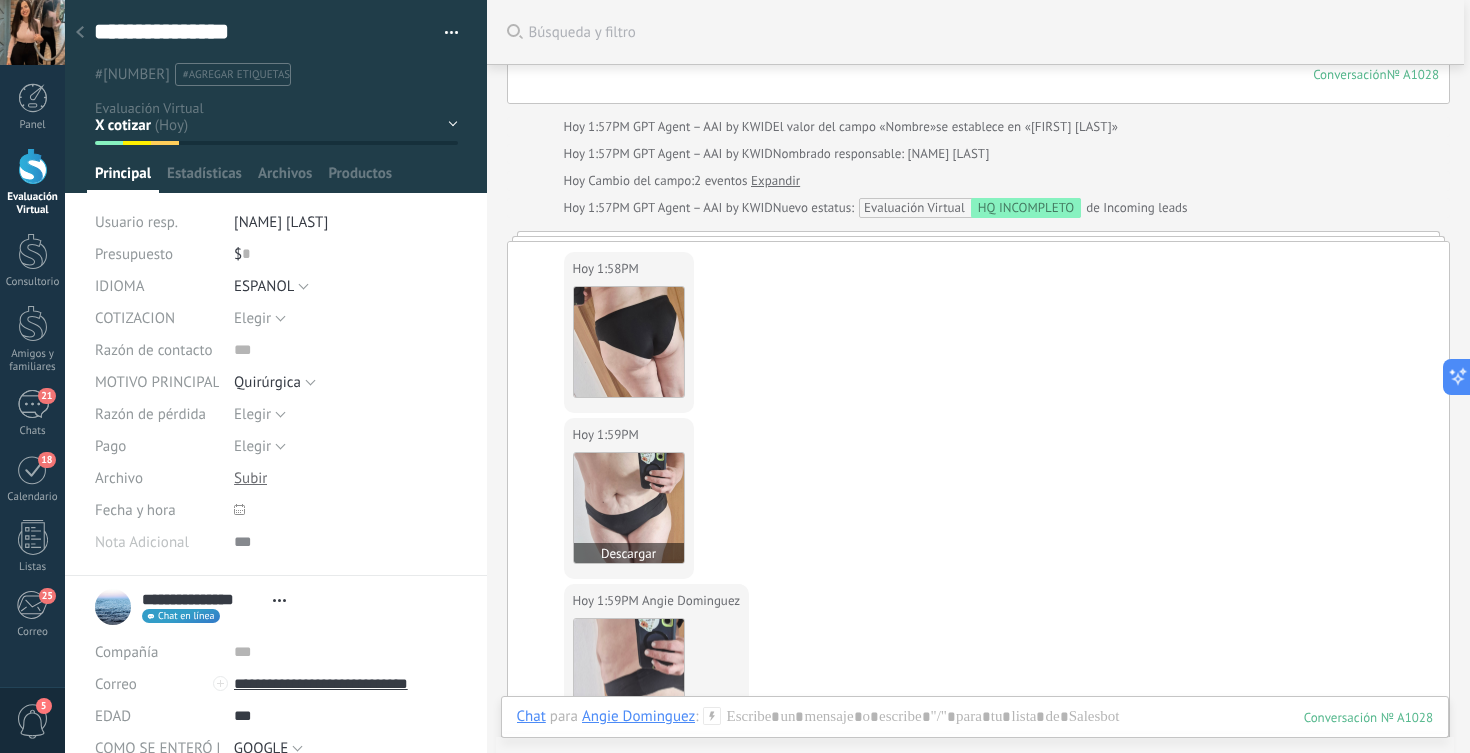 scroll, scrollTop: 1526, scrollLeft: 0, axis: vertical 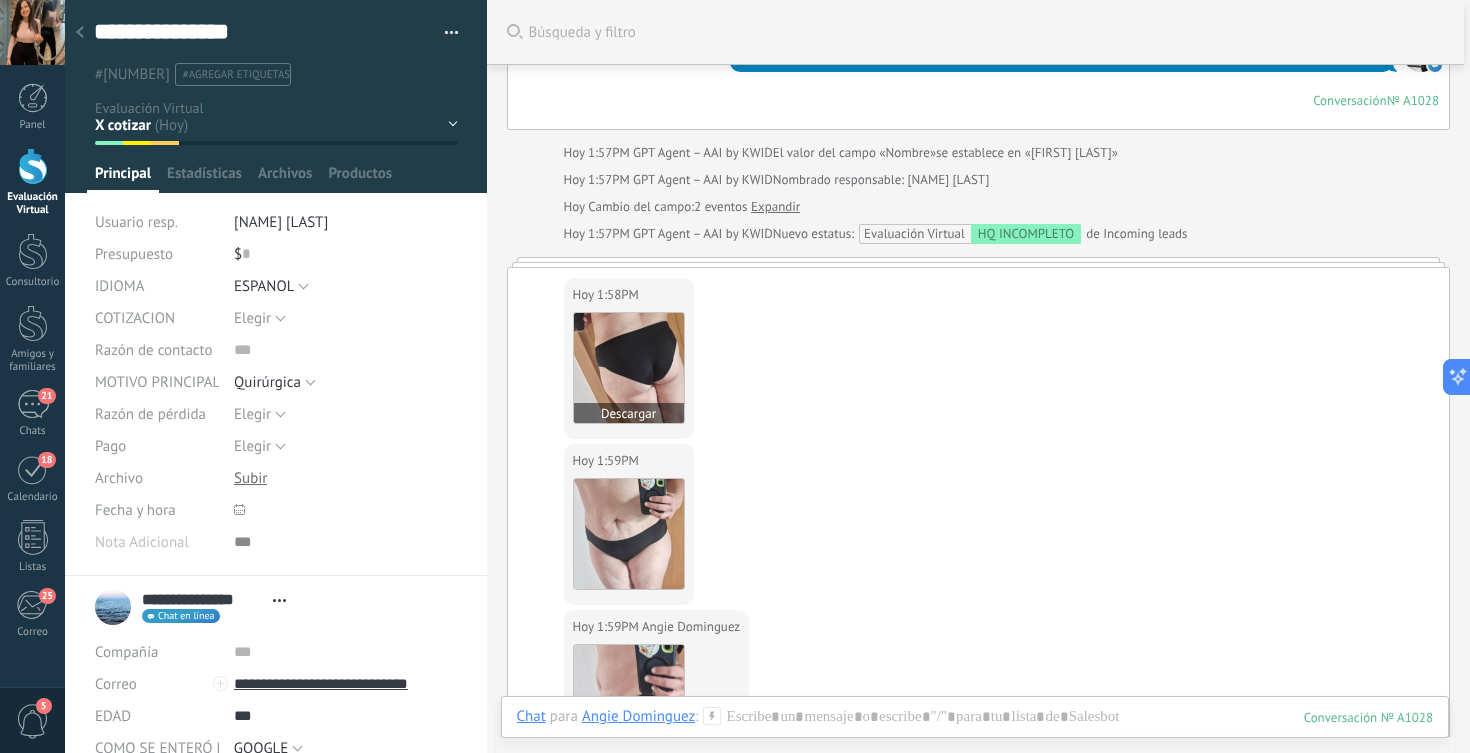 click at bounding box center [629, 368] 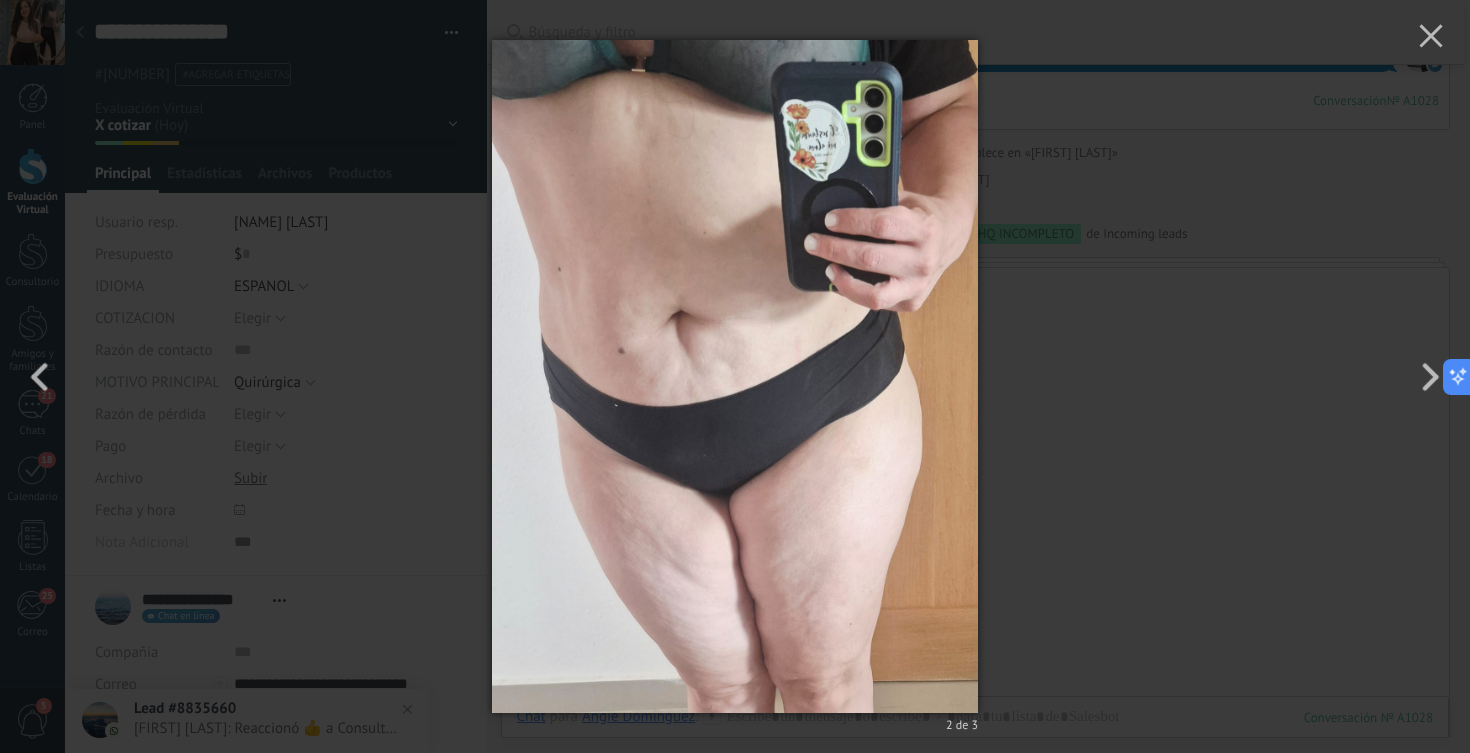 click on "2 de 3" at bounding box center [735, 376] 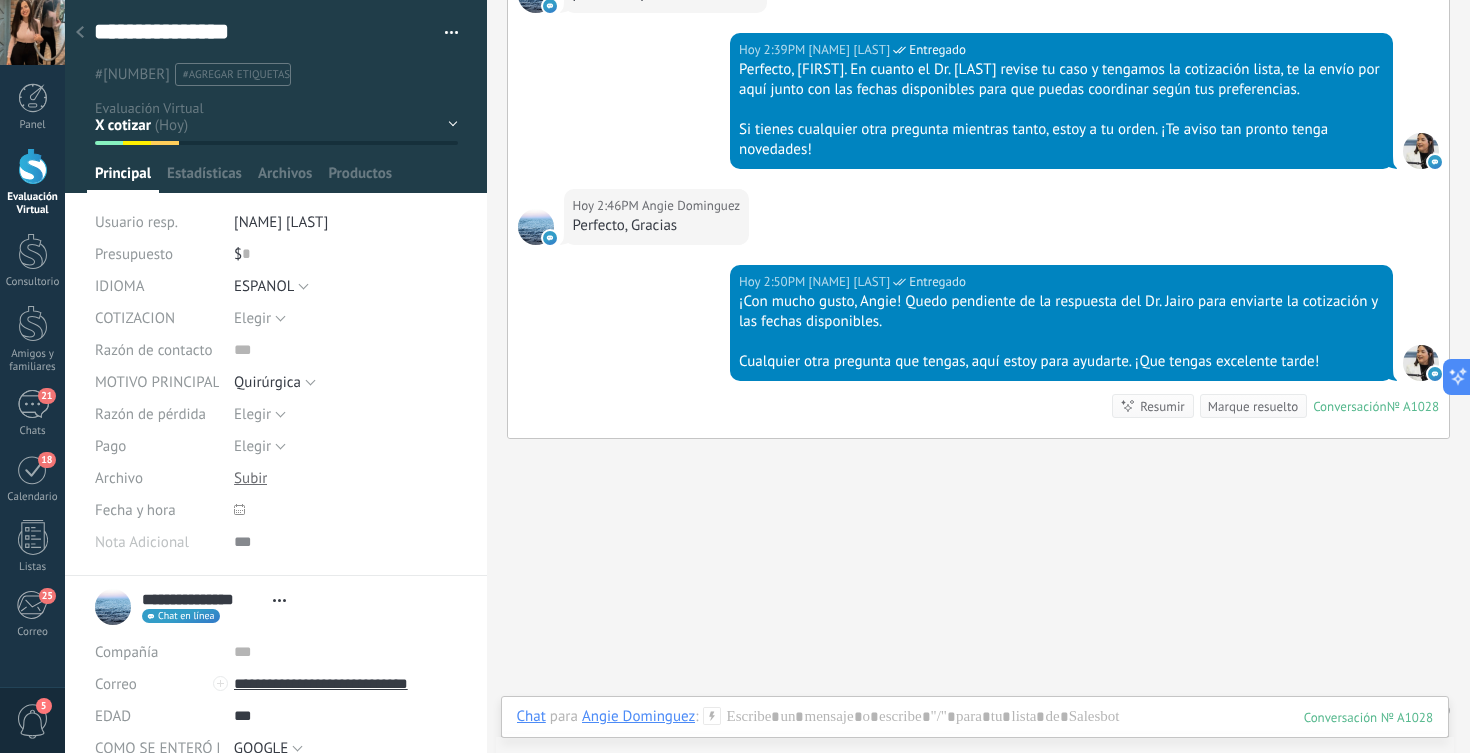 scroll, scrollTop: 4028, scrollLeft: 0, axis: vertical 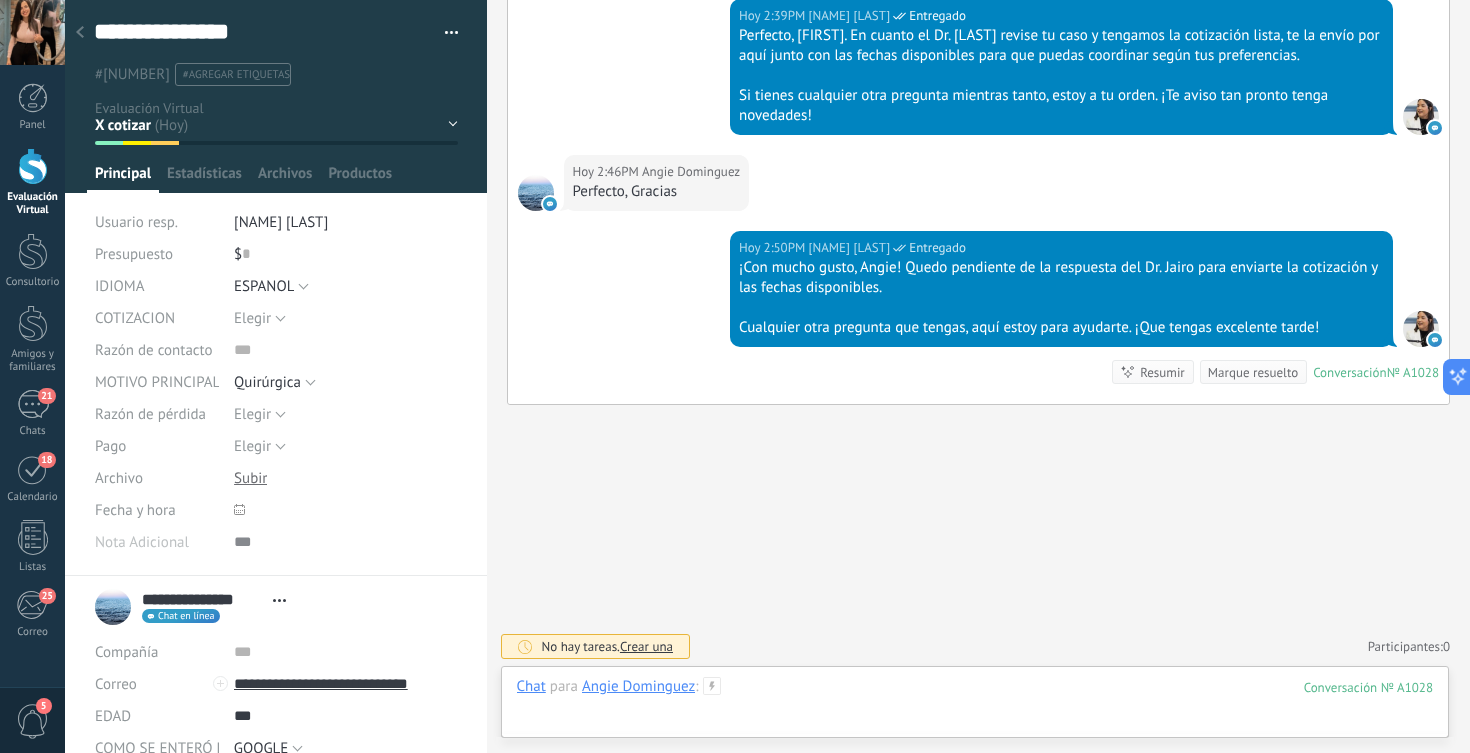 click at bounding box center [975, 707] 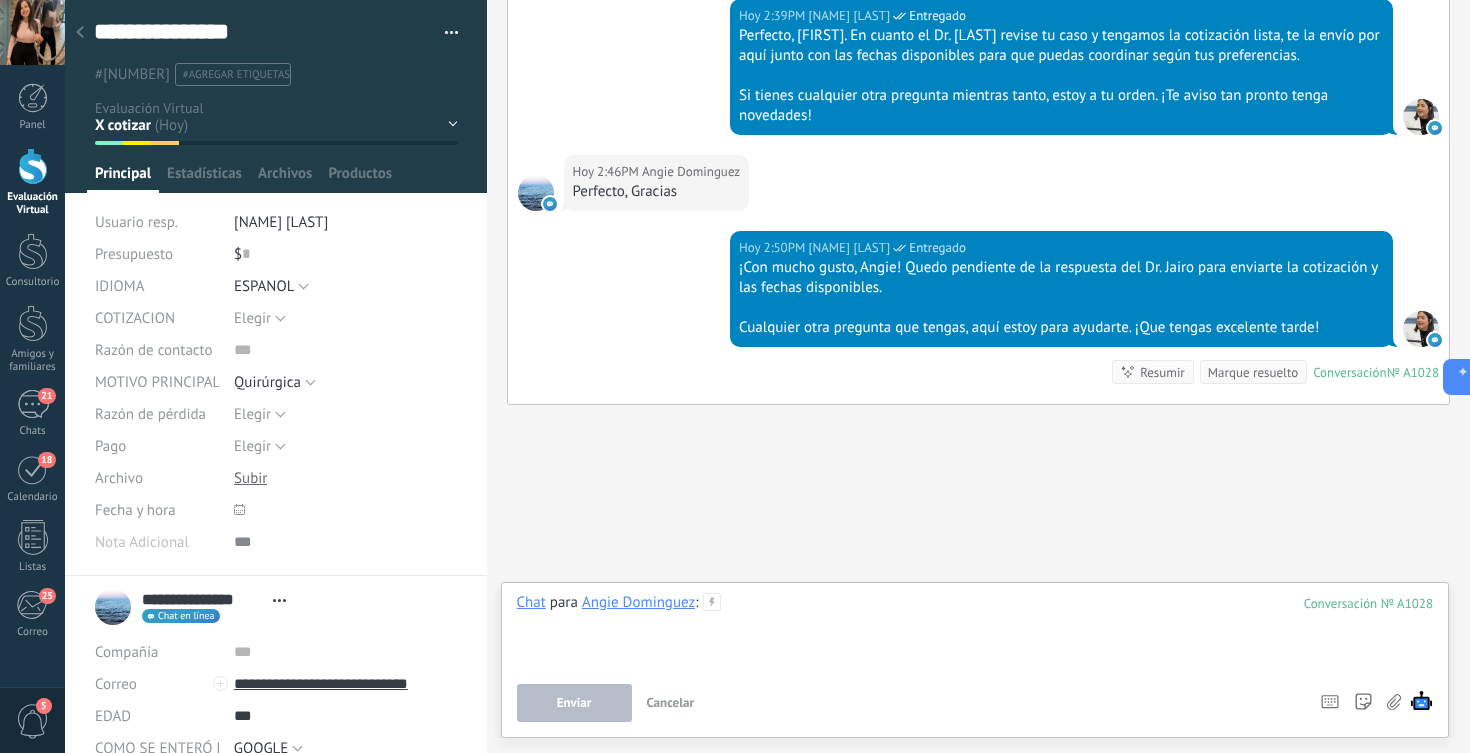 type 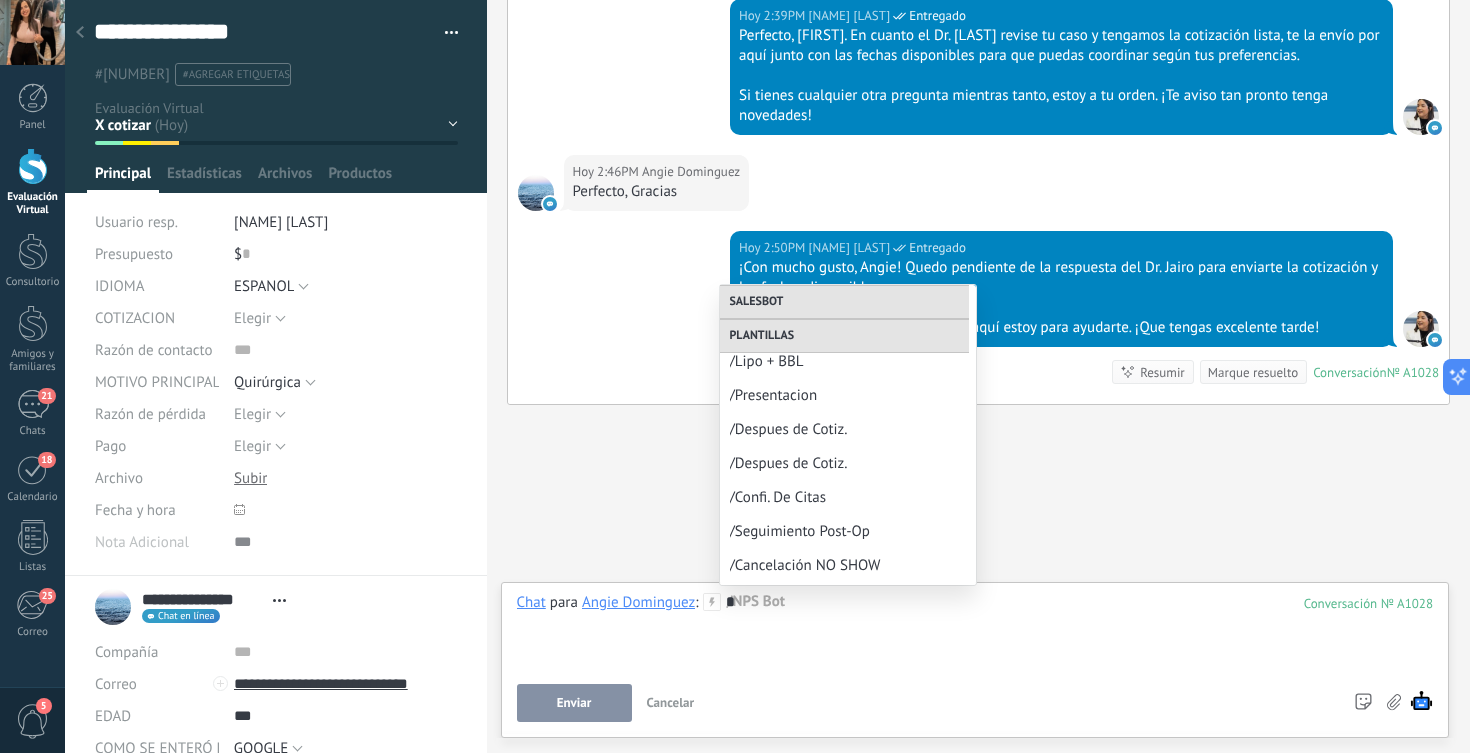 scroll, scrollTop: 894, scrollLeft: 0, axis: vertical 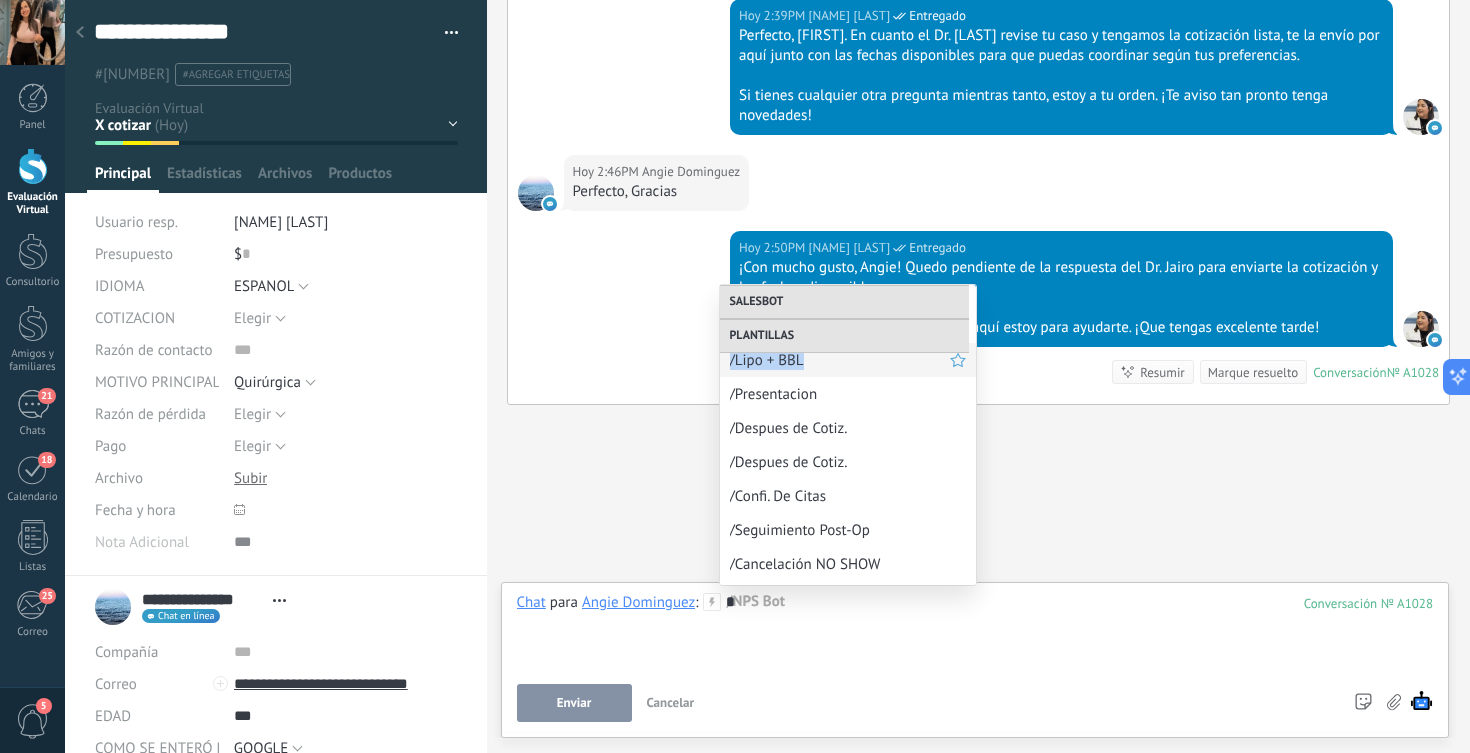 drag, startPoint x: 848, startPoint y: 345, endPoint x: 860, endPoint y: 361, distance: 20 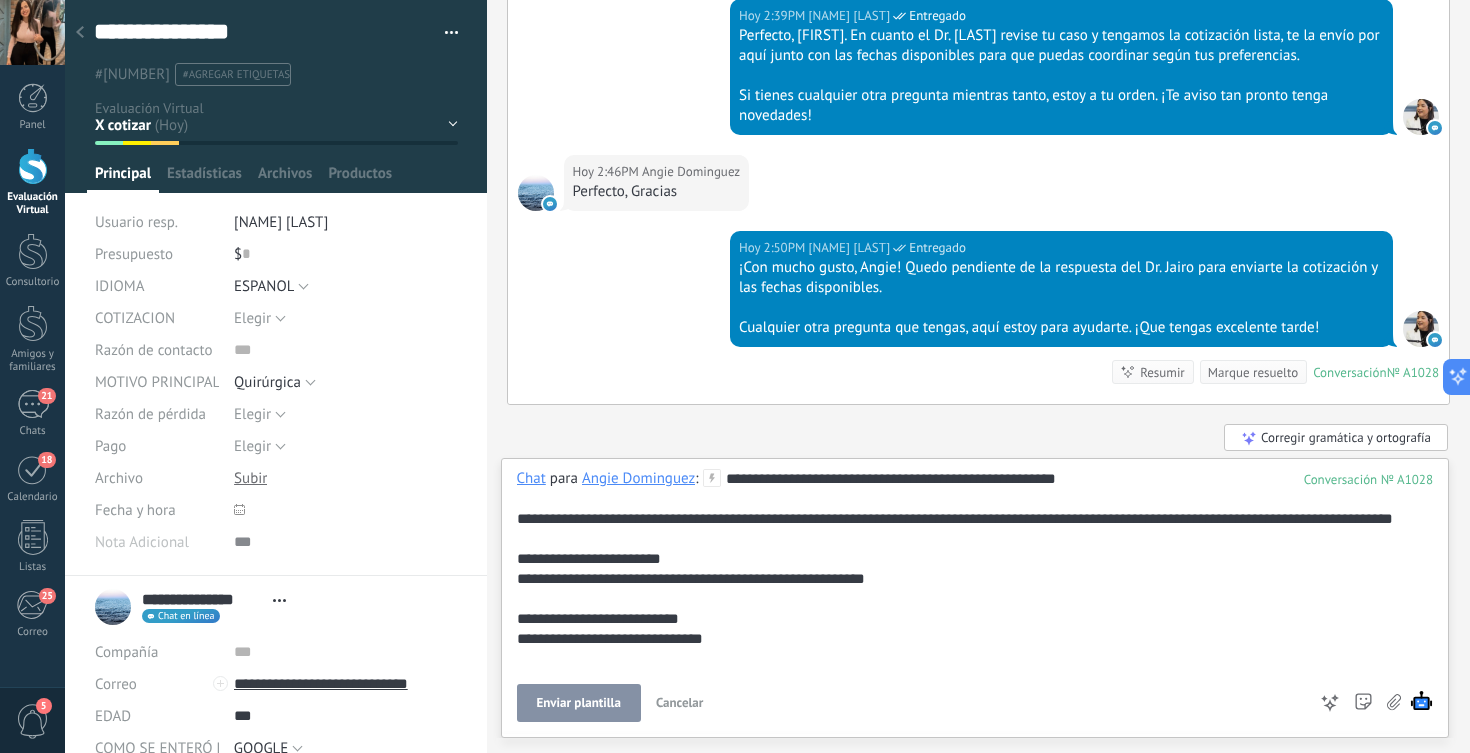 click on "**********" at bounding box center [972, 1179] 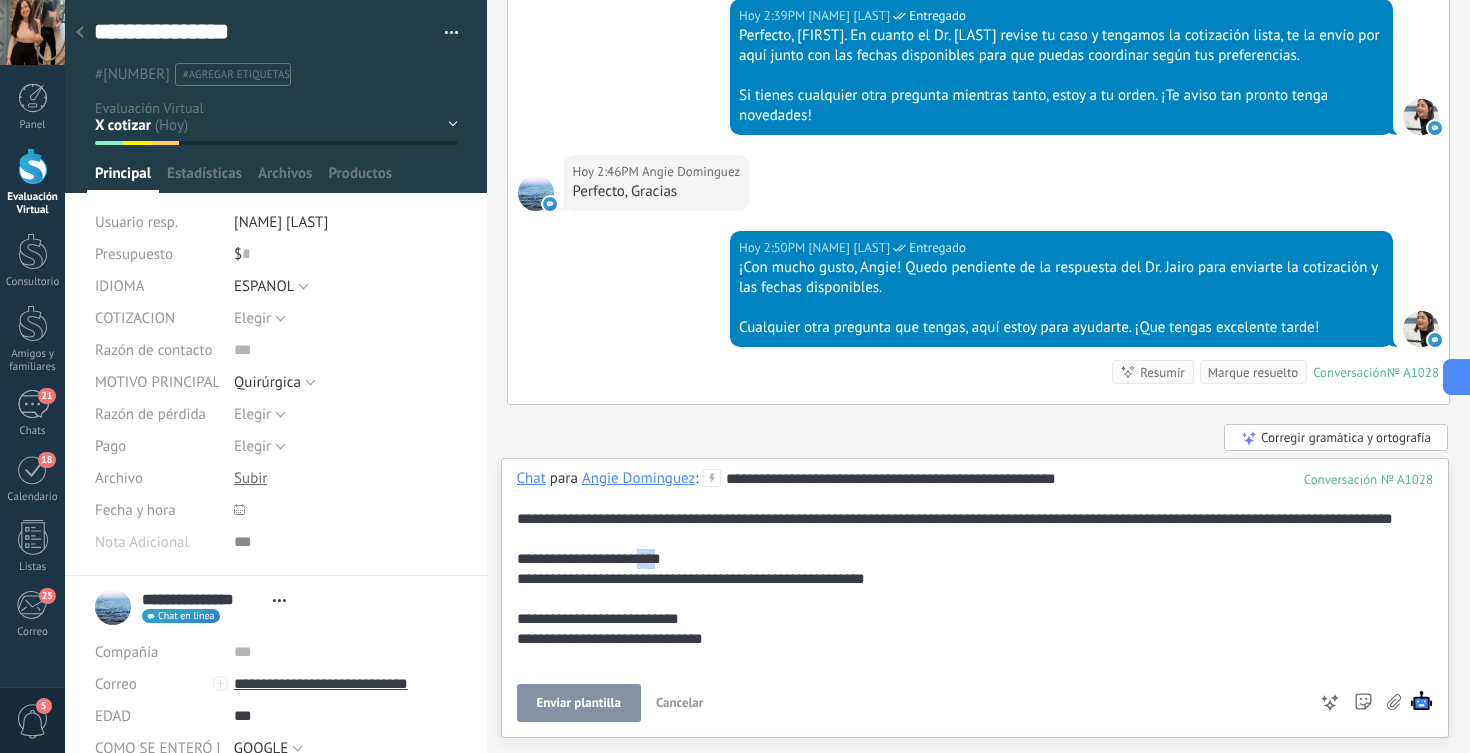 click on "**********" at bounding box center (972, 1179) 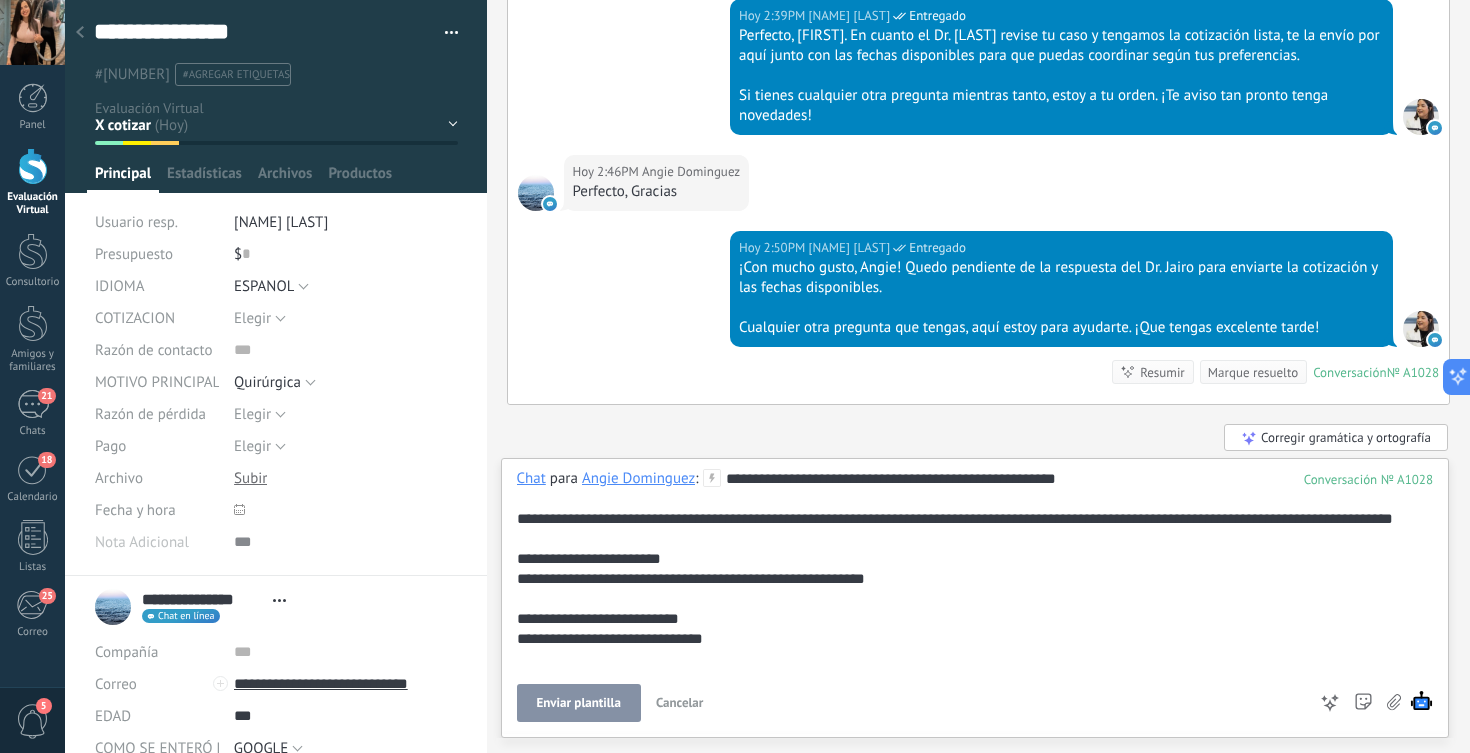click on "**********" at bounding box center (972, 1179) 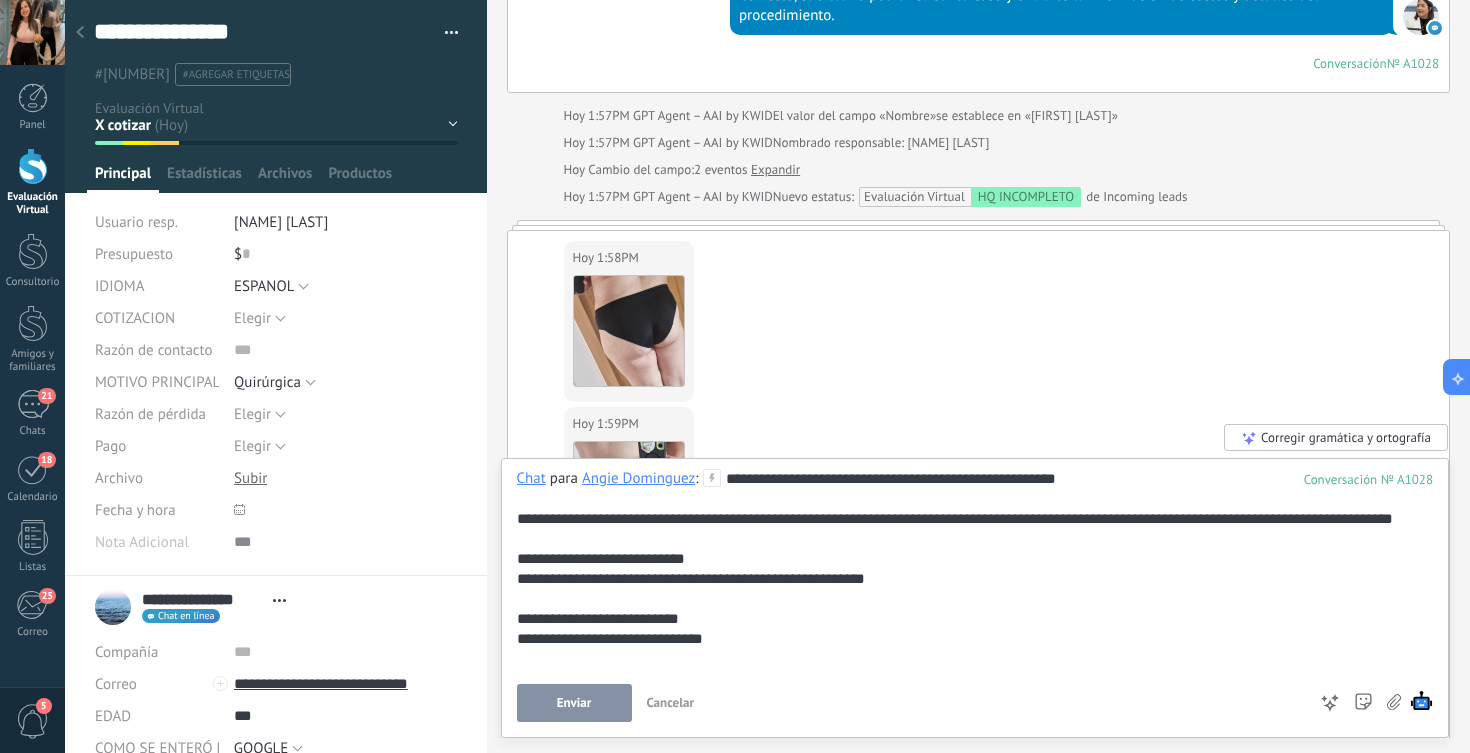 scroll, scrollTop: 1599, scrollLeft: 0, axis: vertical 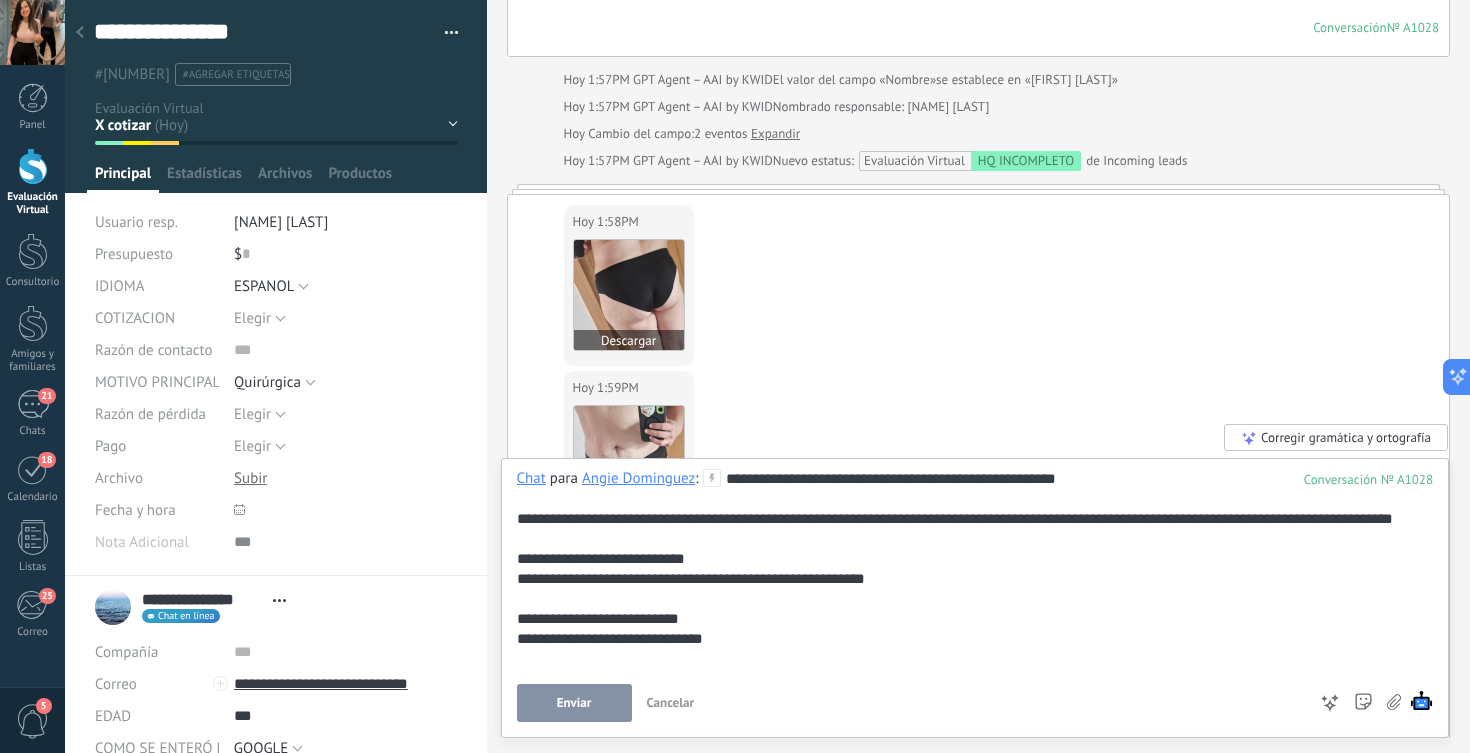 click at bounding box center [629, 295] 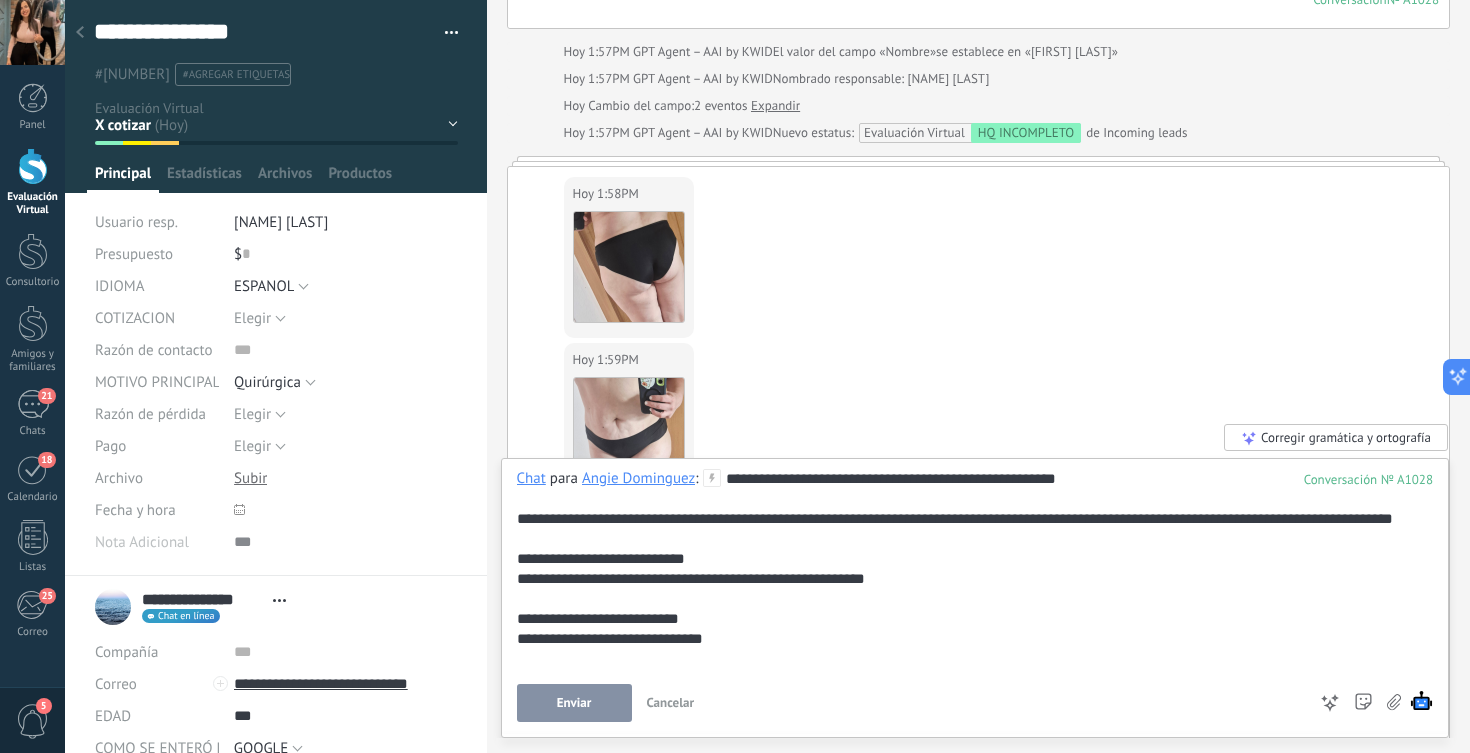 scroll, scrollTop: 1630, scrollLeft: 0, axis: vertical 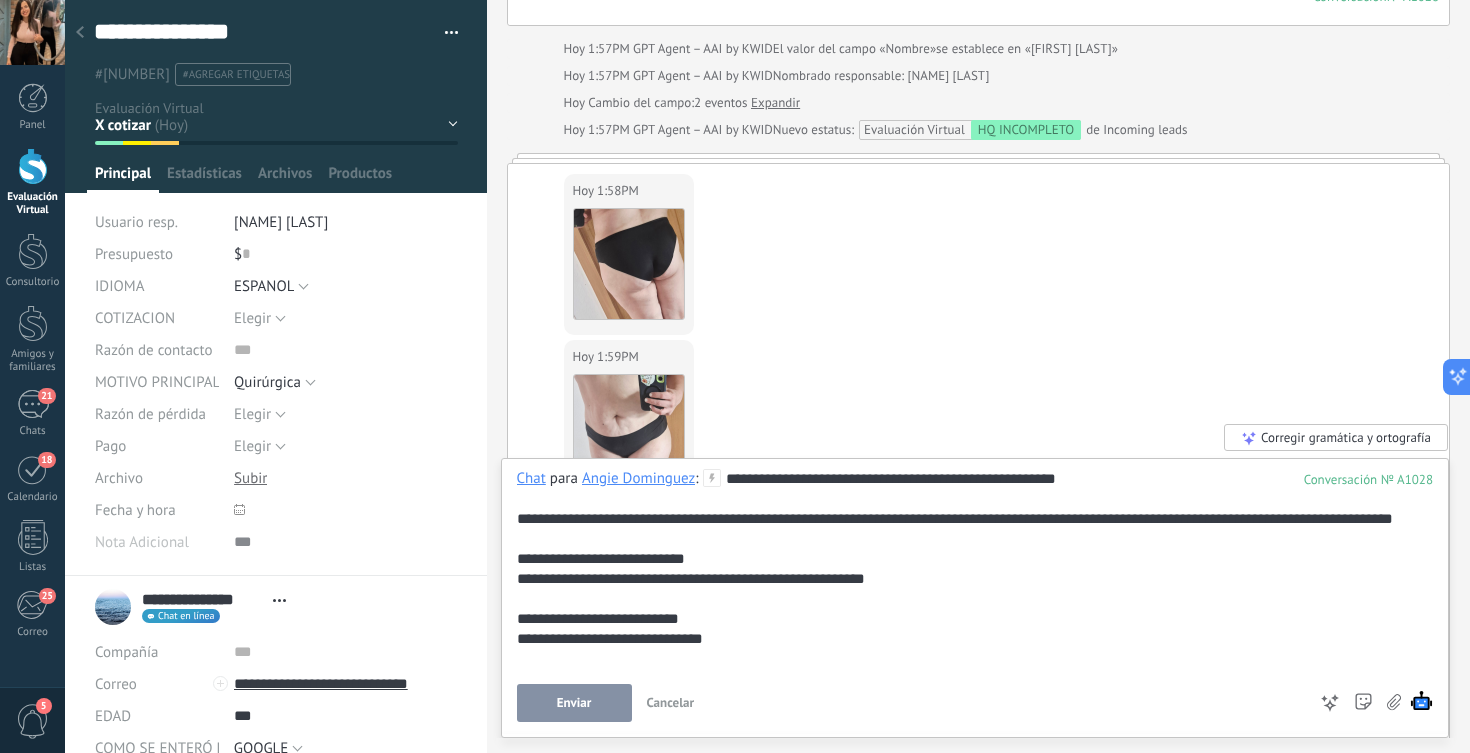 click on "**********" at bounding box center (972, 1179) 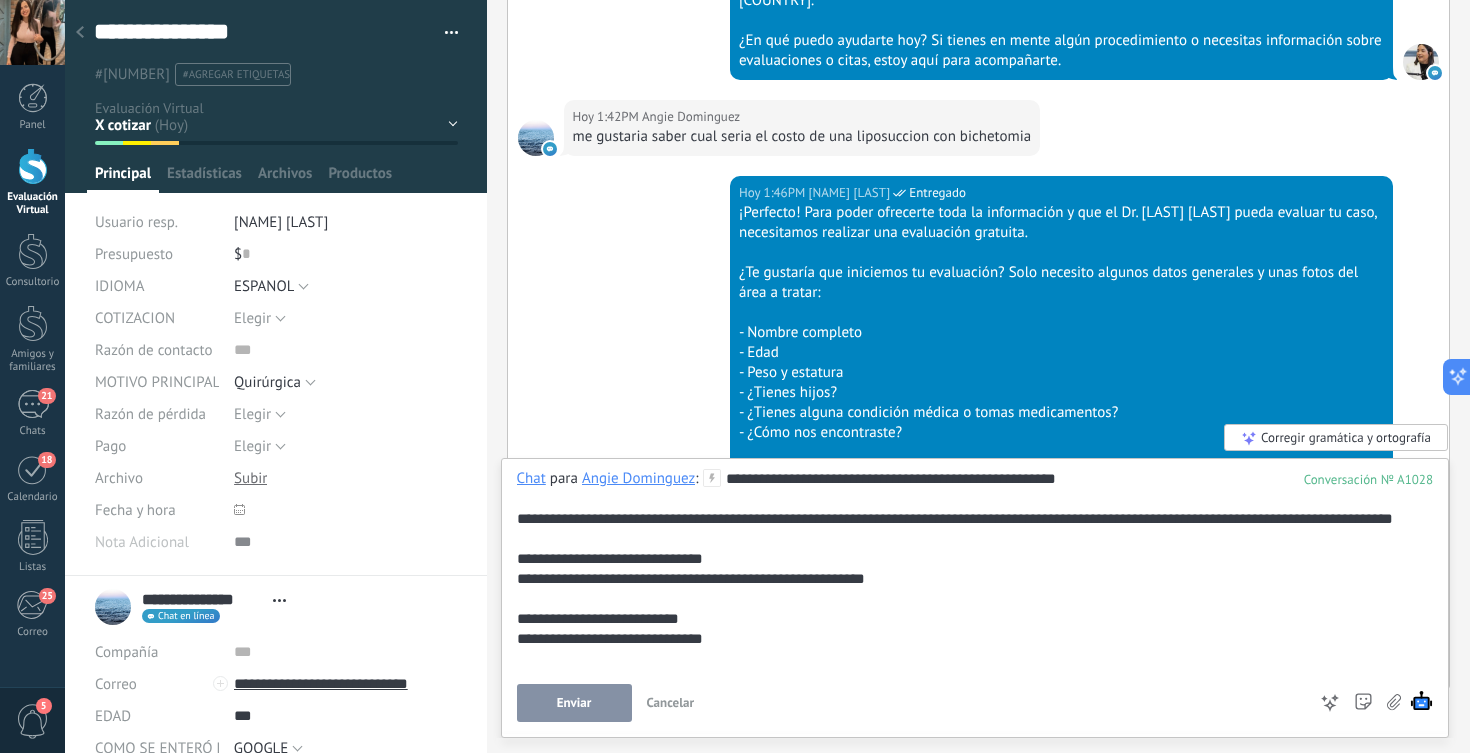 scroll, scrollTop: 382, scrollLeft: 0, axis: vertical 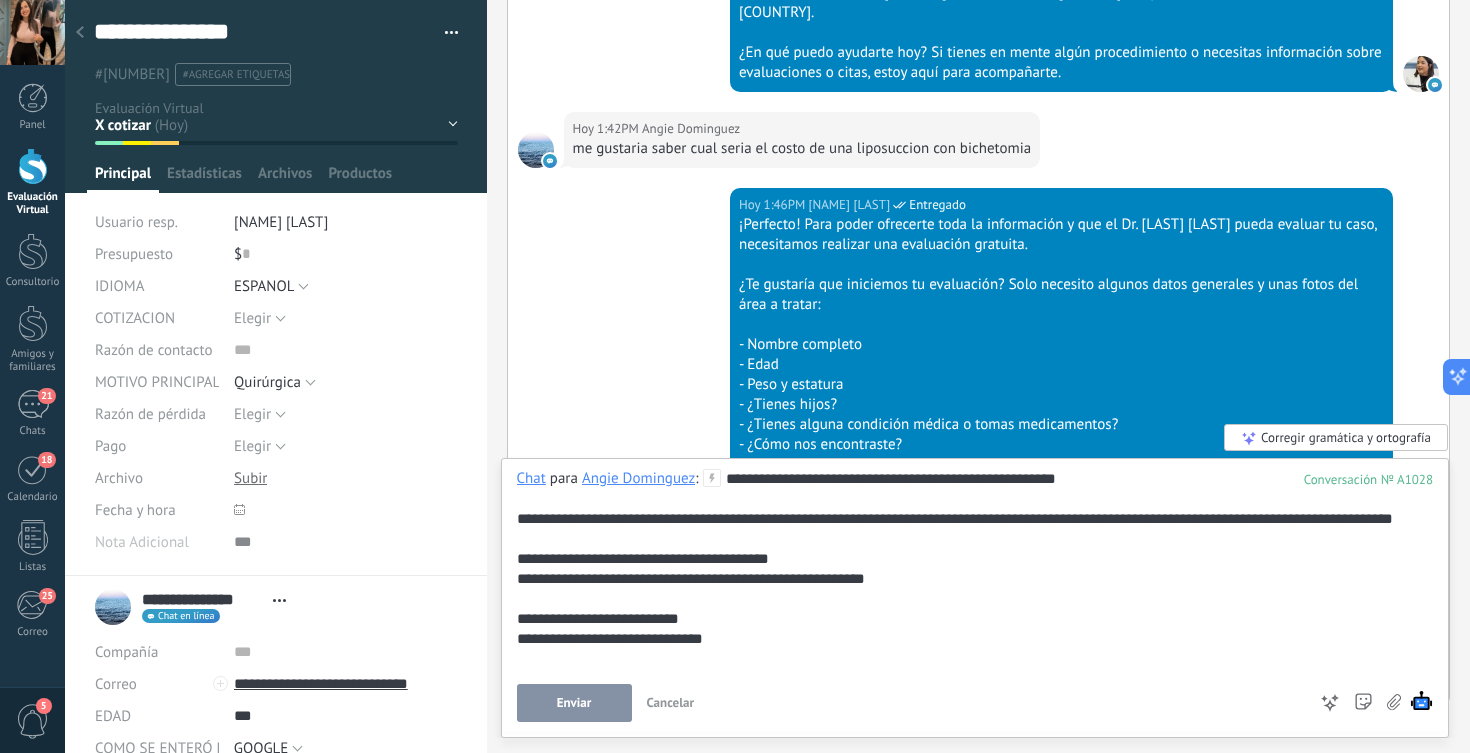 click on "**********" at bounding box center [972, 1179] 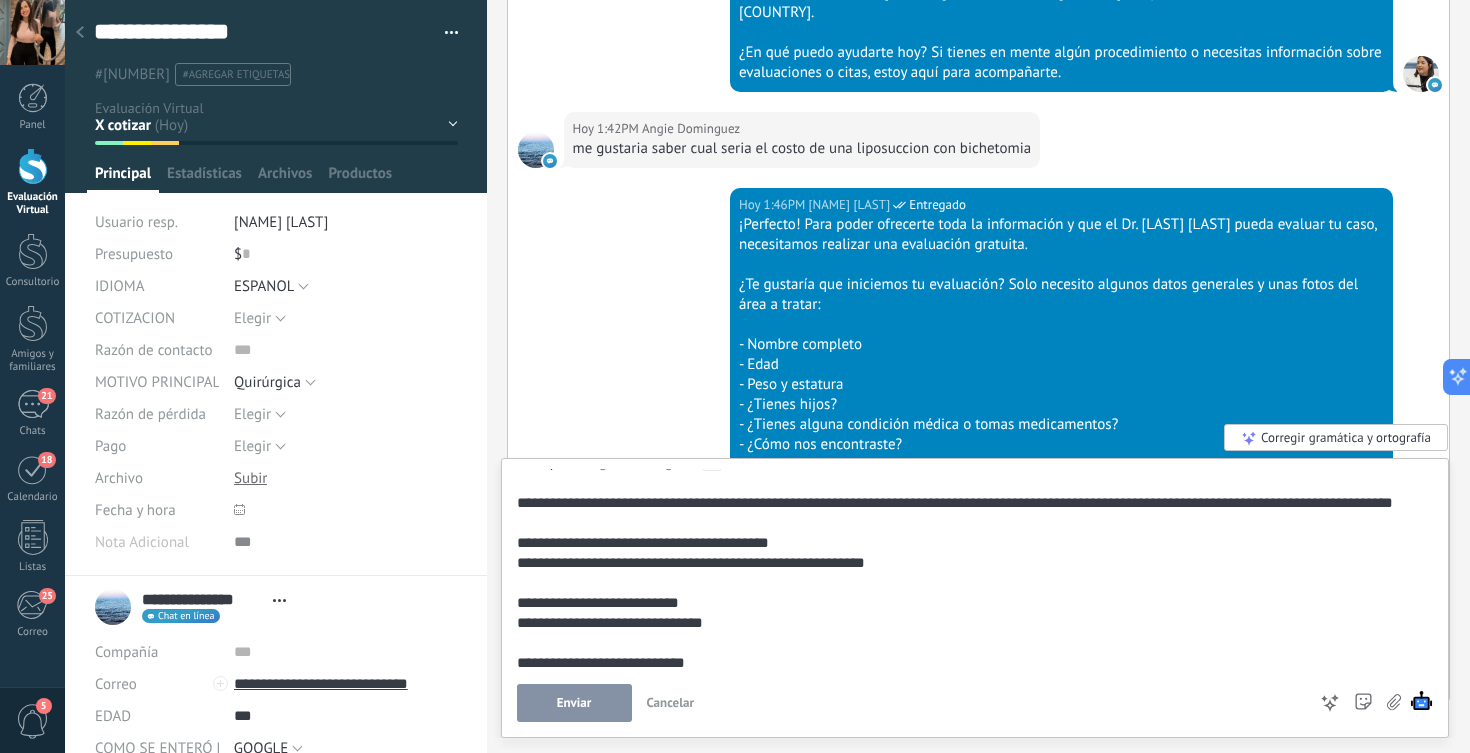 scroll, scrollTop: 0, scrollLeft: 0, axis: both 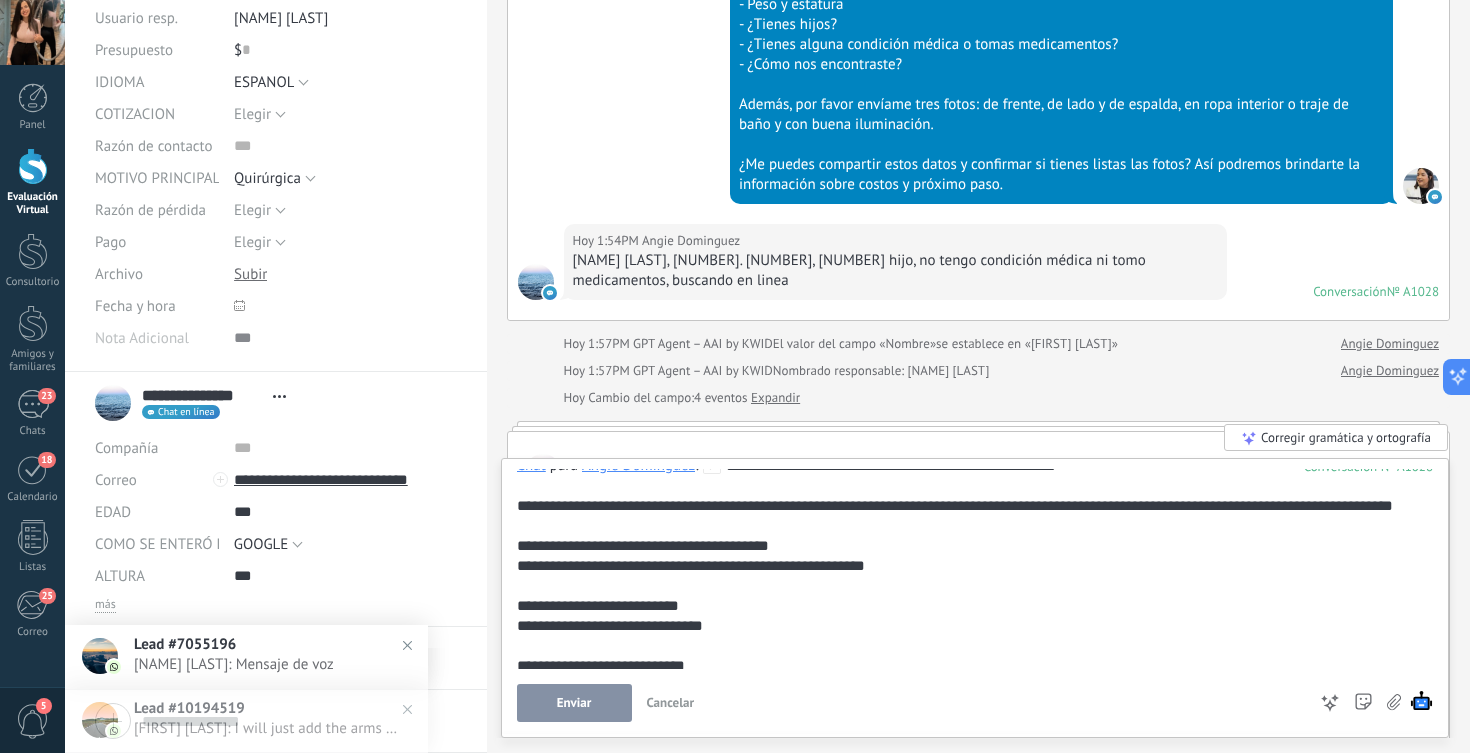 click on "Enviar" at bounding box center [574, 703] 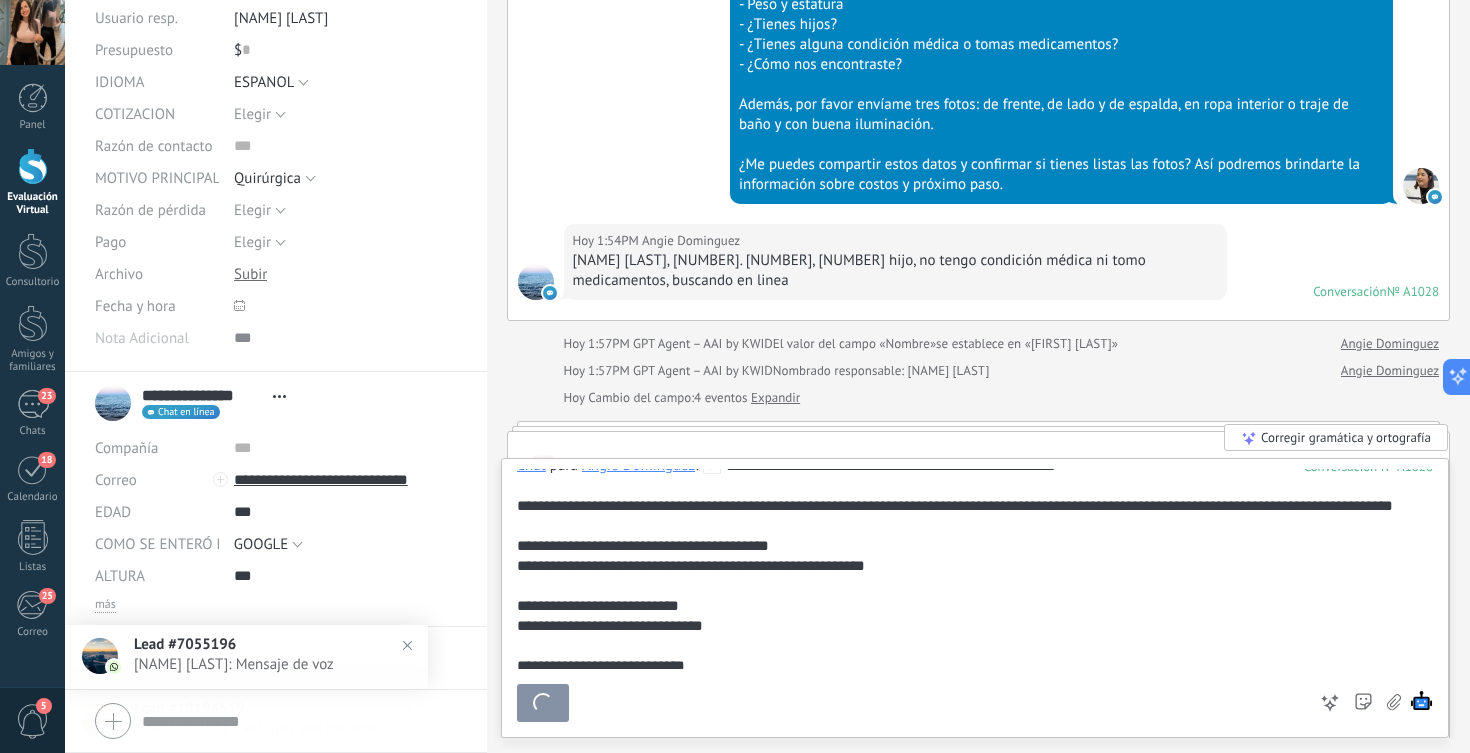 scroll, scrollTop: 5524, scrollLeft: 0, axis: vertical 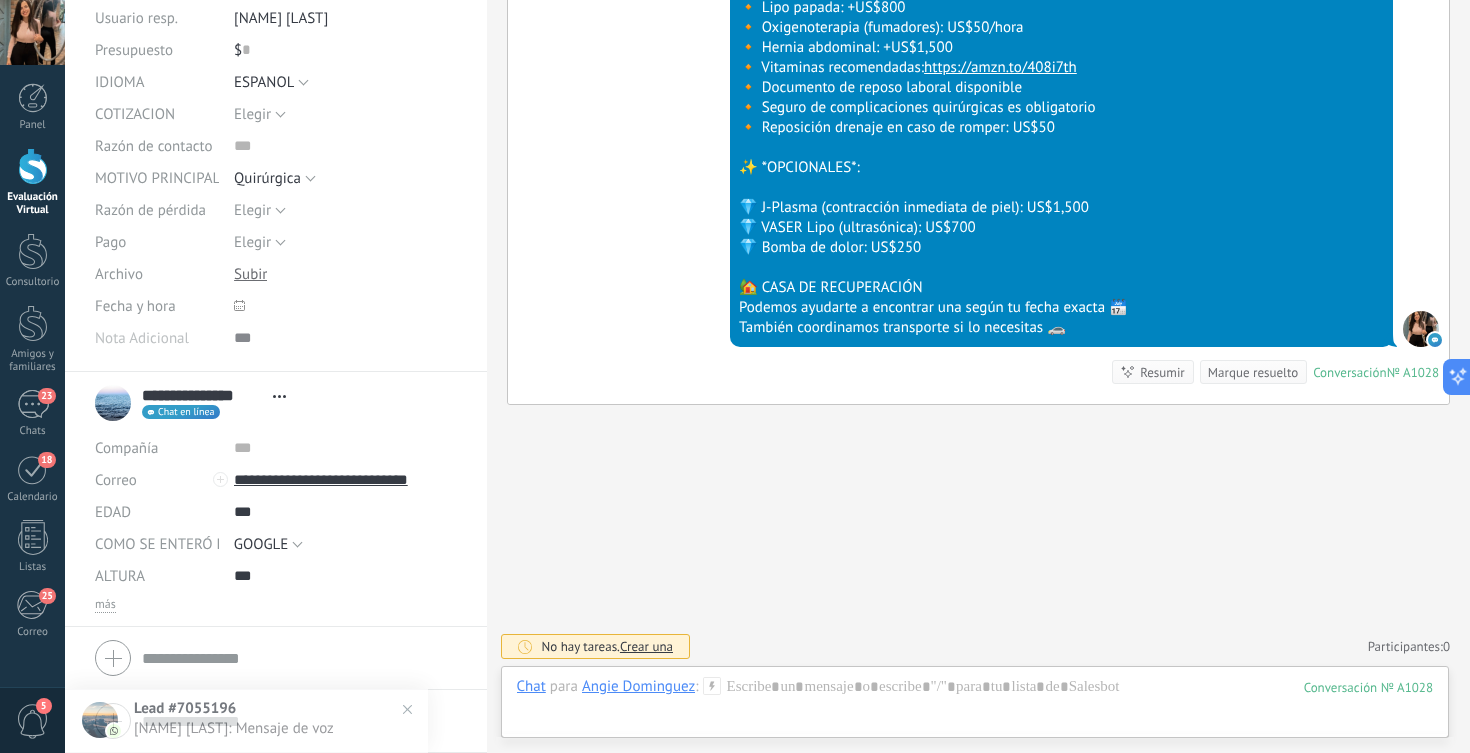 click on "Evaluación Virtual" at bounding box center (33, 204) 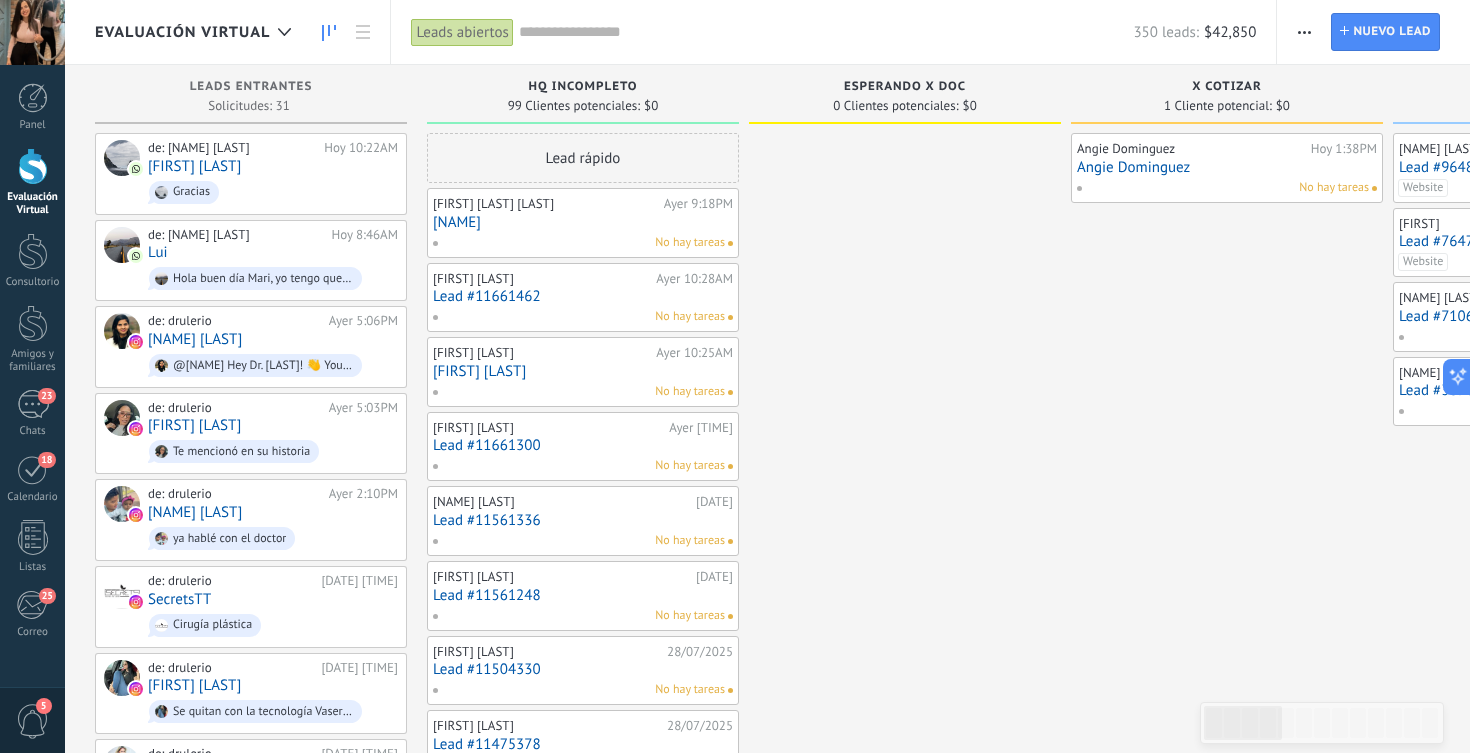 click on "Angie Dominguez" at bounding box center [1227, 167] 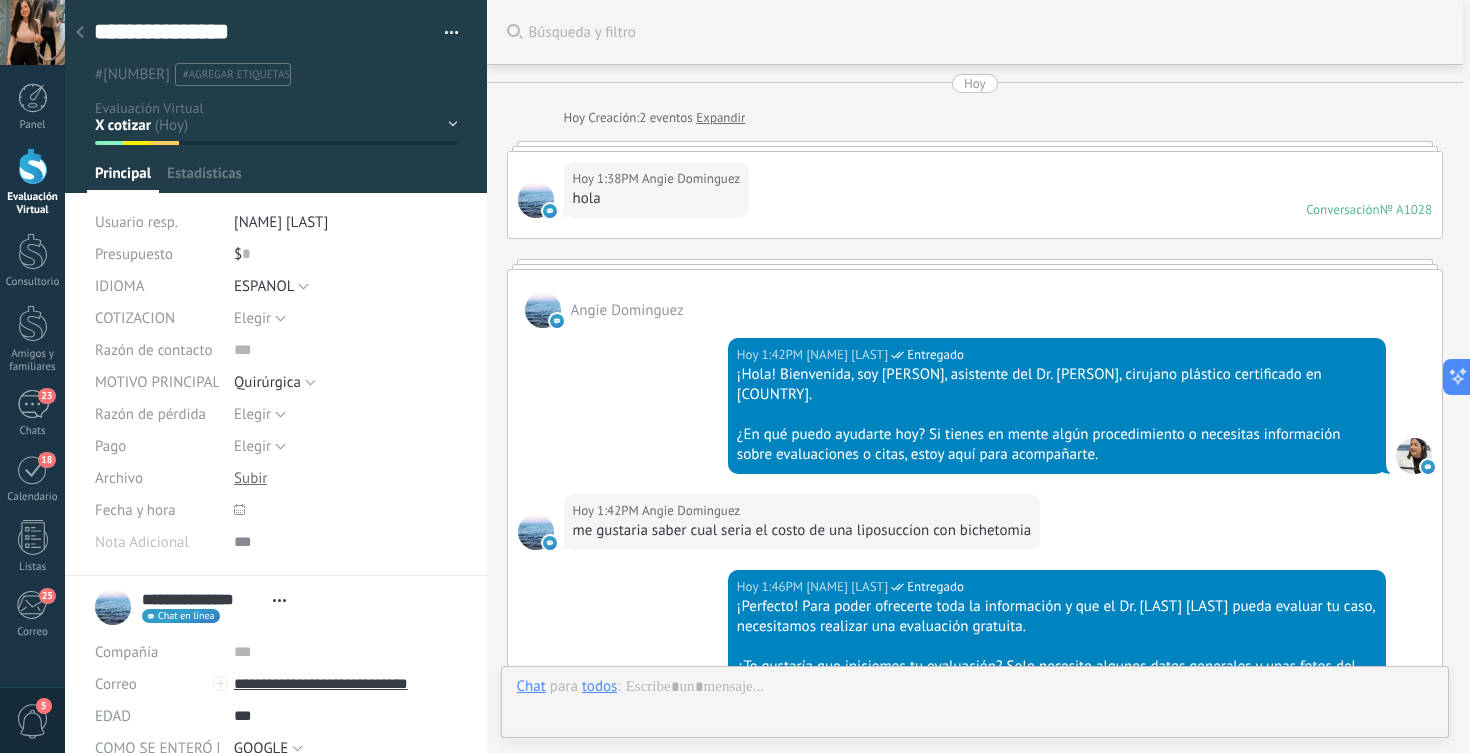 scroll, scrollTop: 30, scrollLeft: 0, axis: vertical 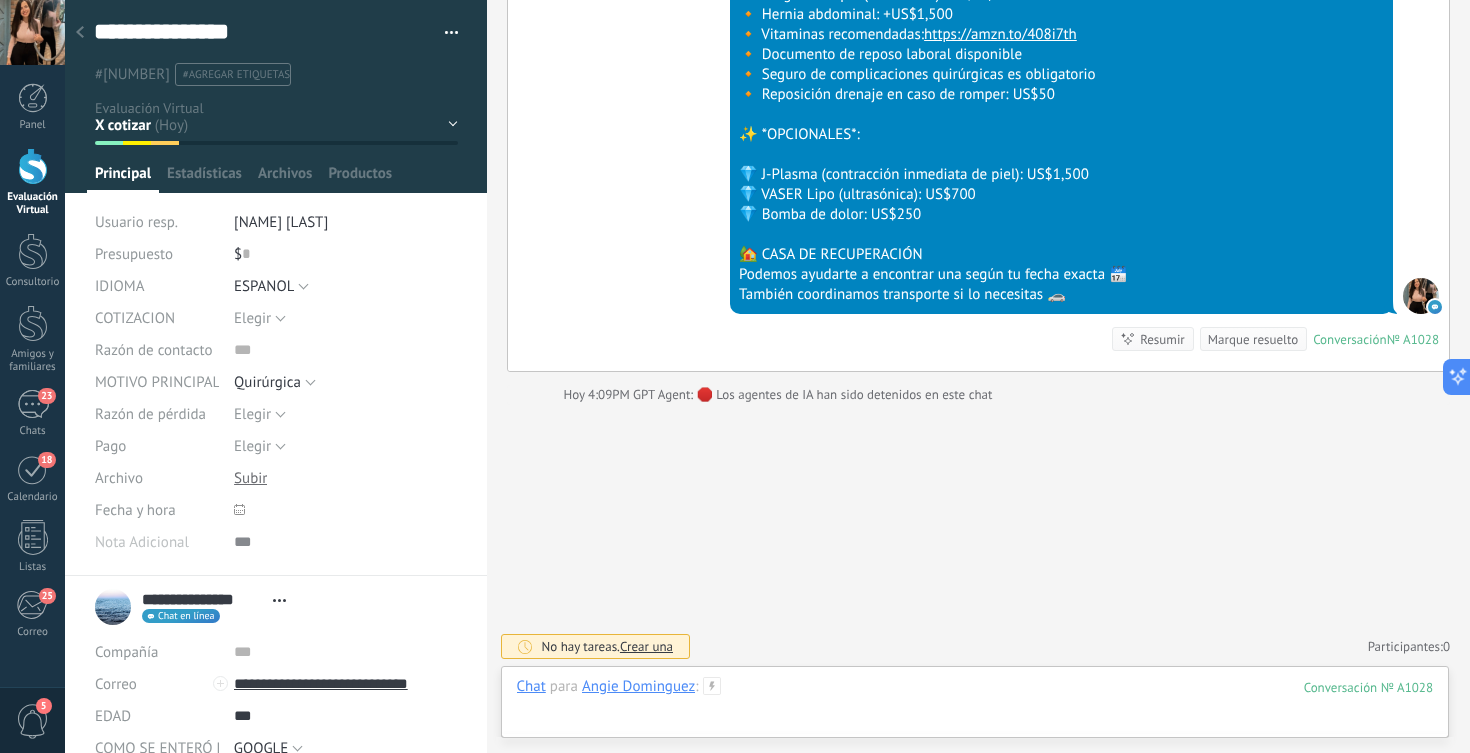 click at bounding box center (975, 707) 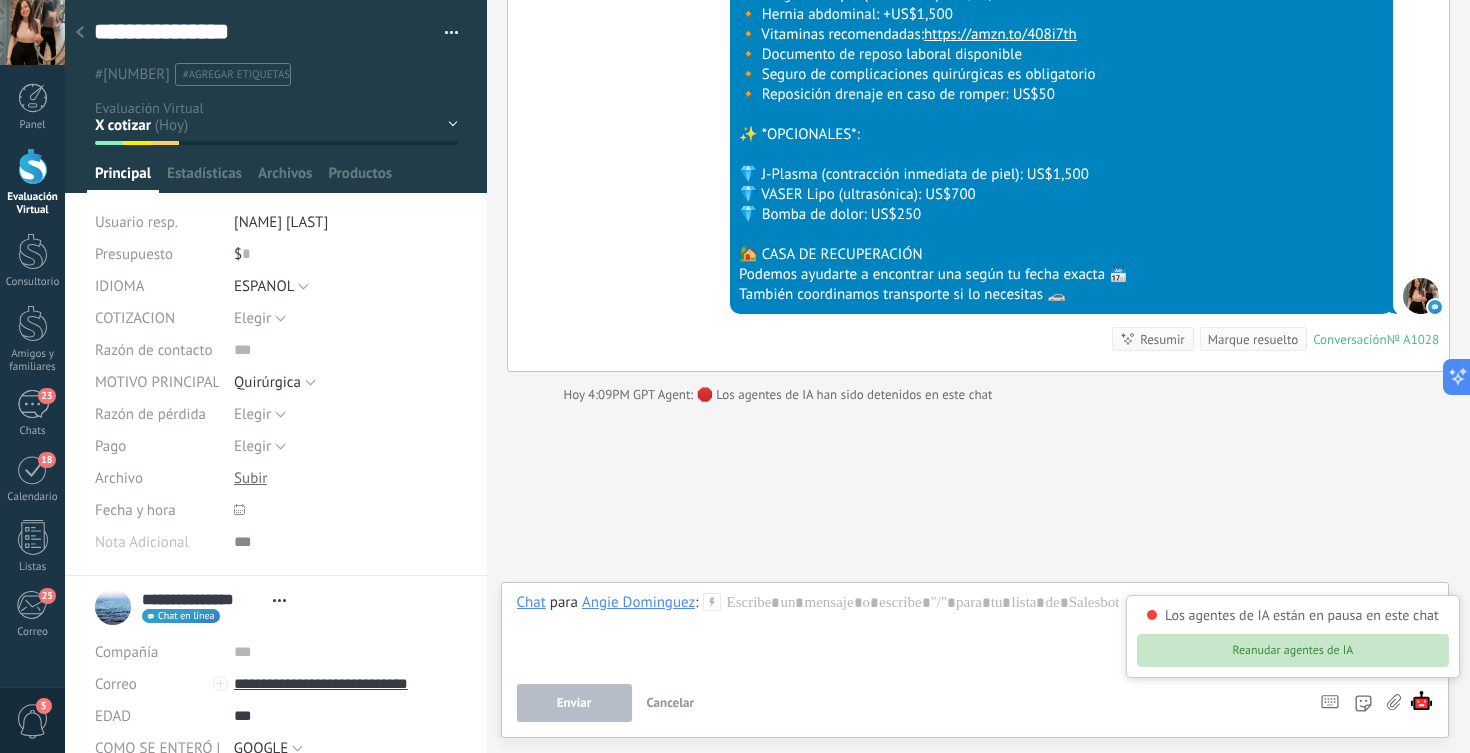 click on "Reanudar agentes de IA" at bounding box center (1293, 650) 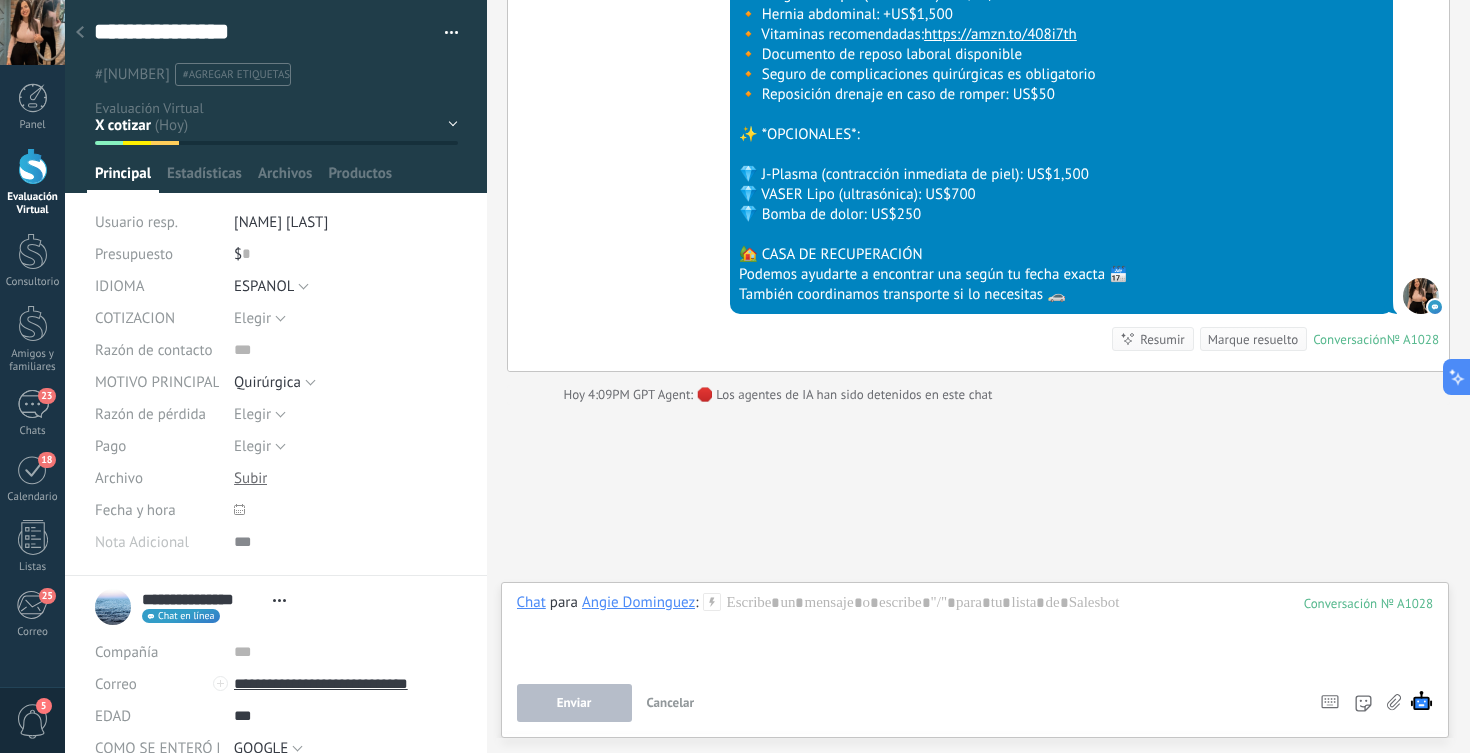 click on "HQ INCOMPLETO
Esperando X Doc
X cotizar
Consulta
COTIZAR
Preg & Resp
Reservadas" at bounding box center (0, 0) 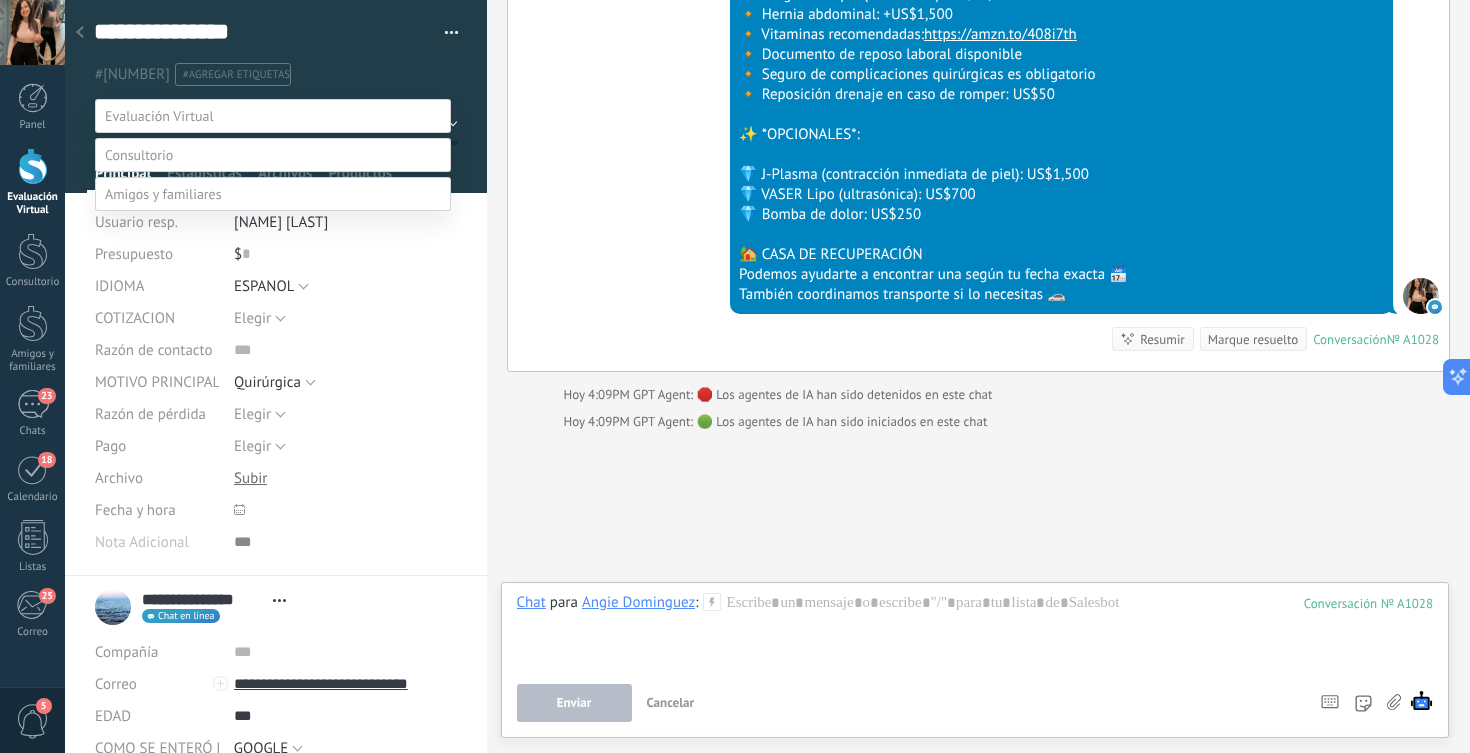 scroll, scrollTop: 5368, scrollLeft: 0, axis: vertical 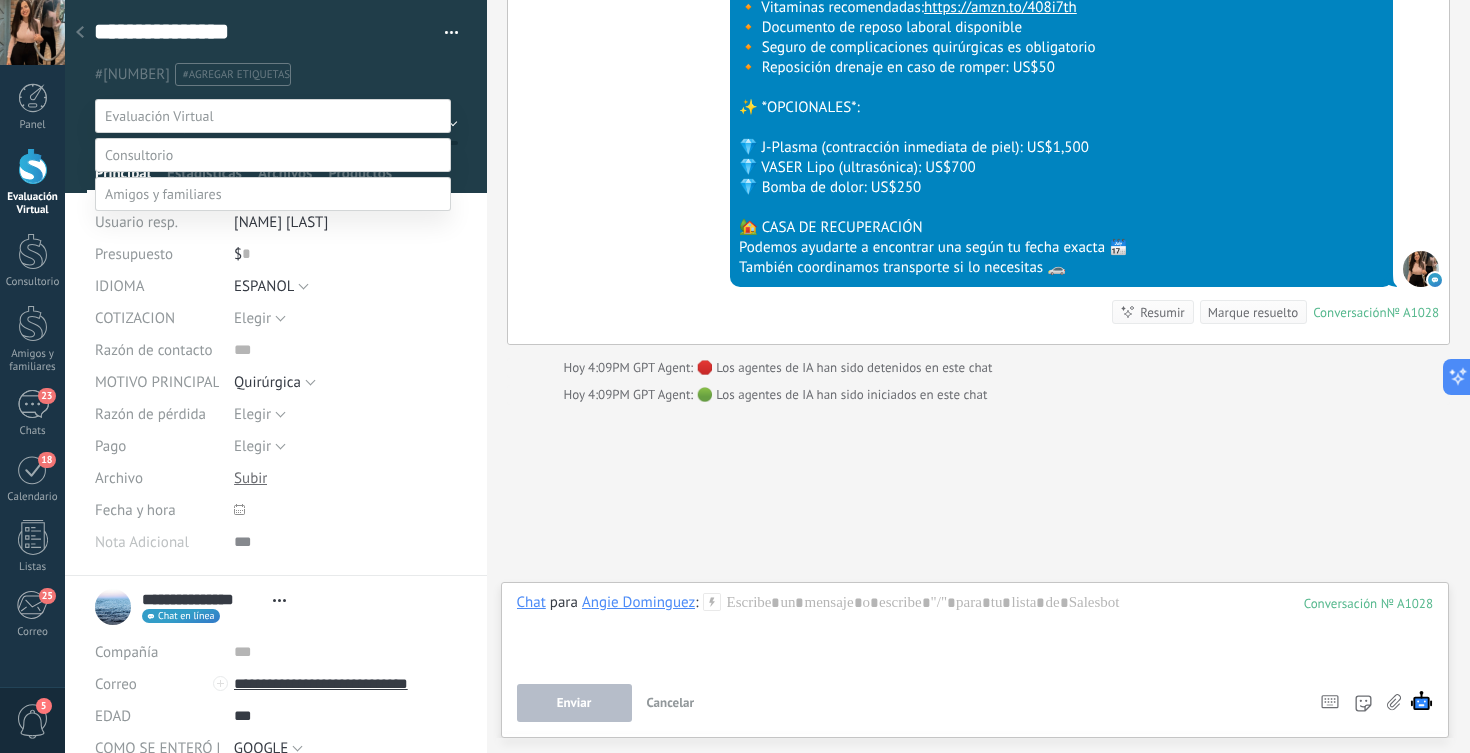 click on "Preg & Resp" at bounding box center [0, 0] 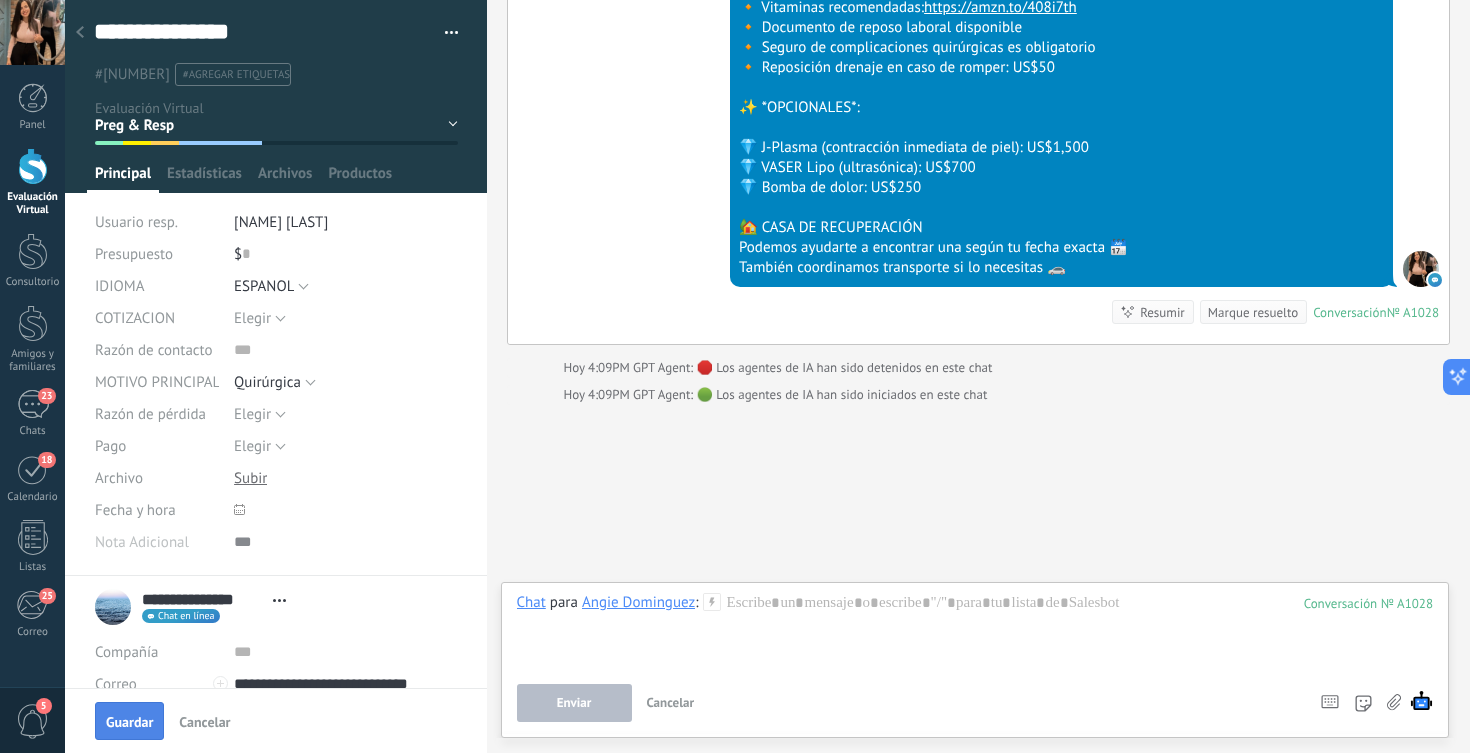 click on "Guardar" at bounding box center [129, 722] 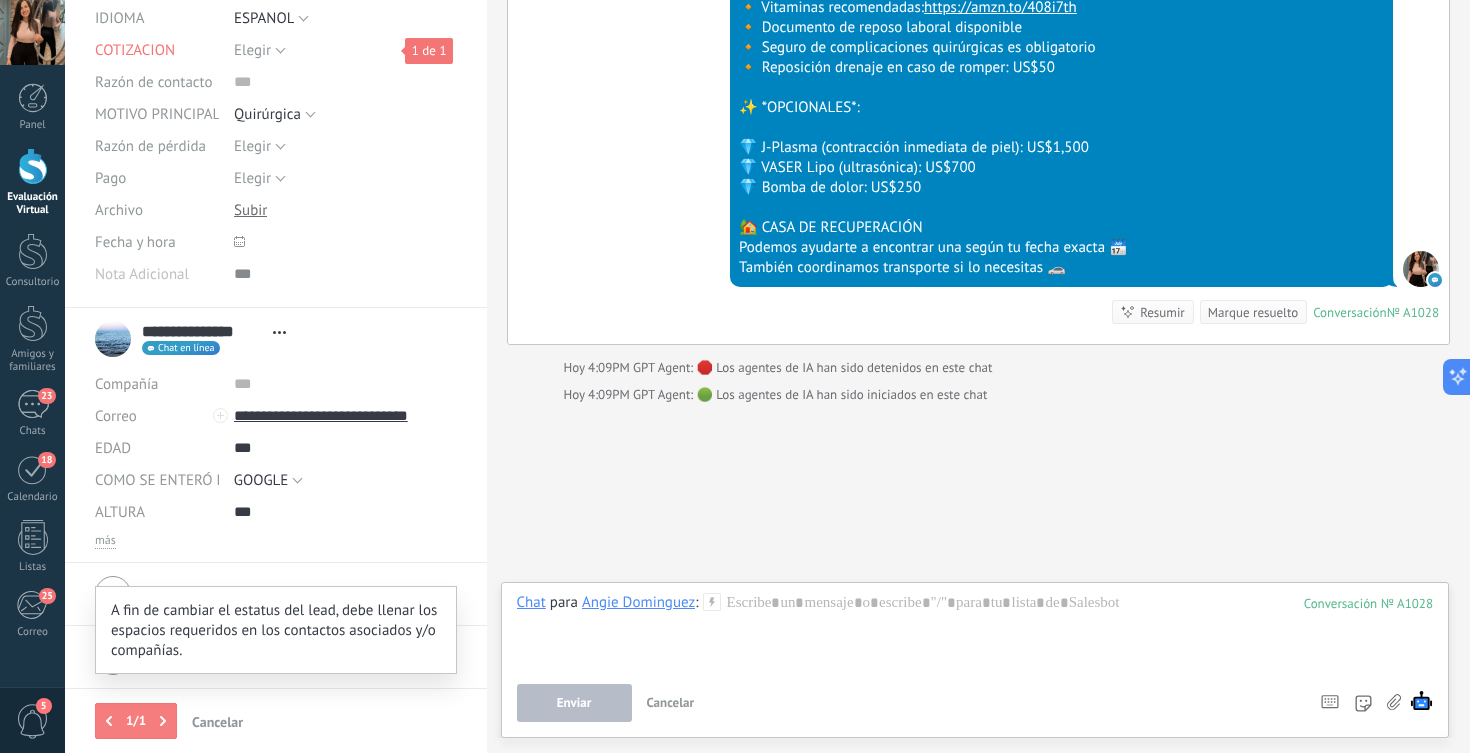scroll, scrollTop: 270, scrollLeft: 0, axis: vertical 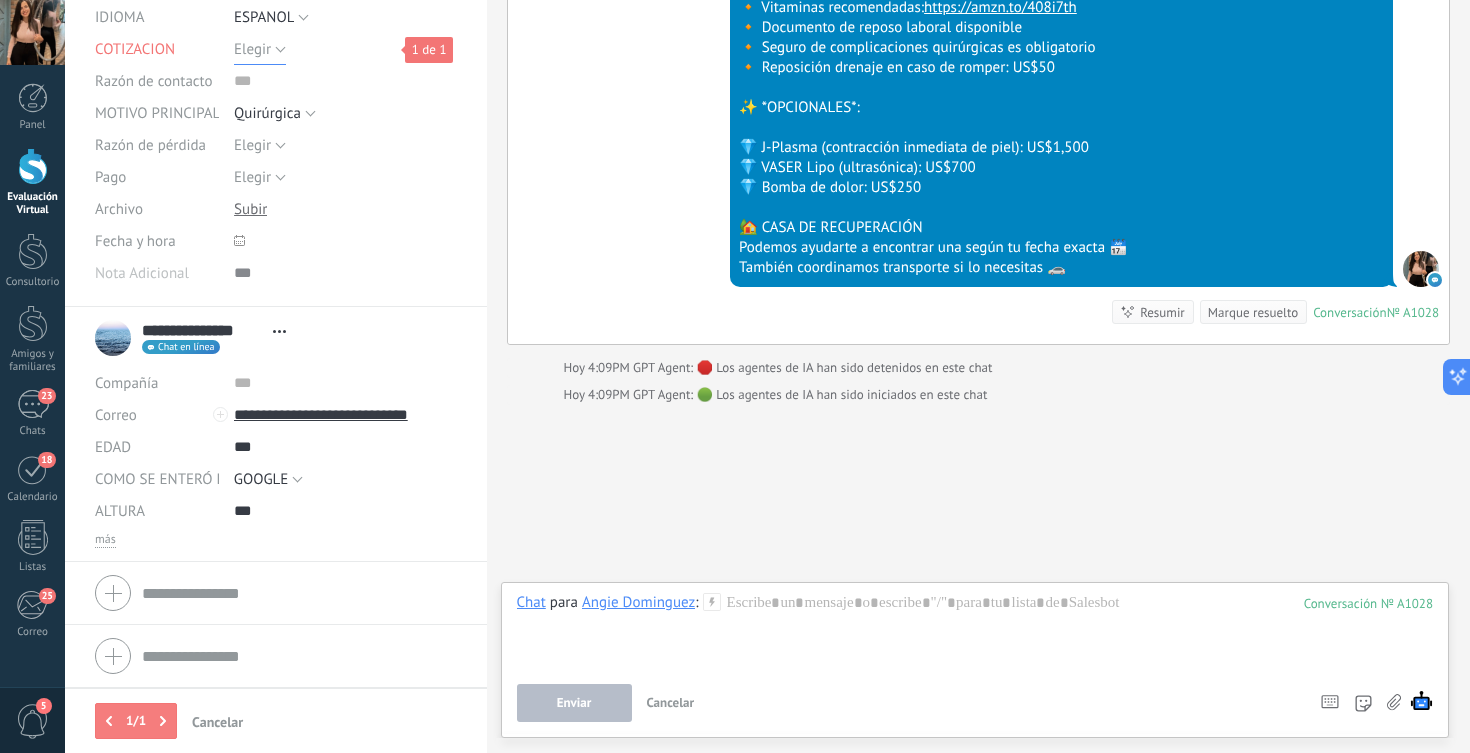 click on "Elegir" at bounding box center [252, 49] 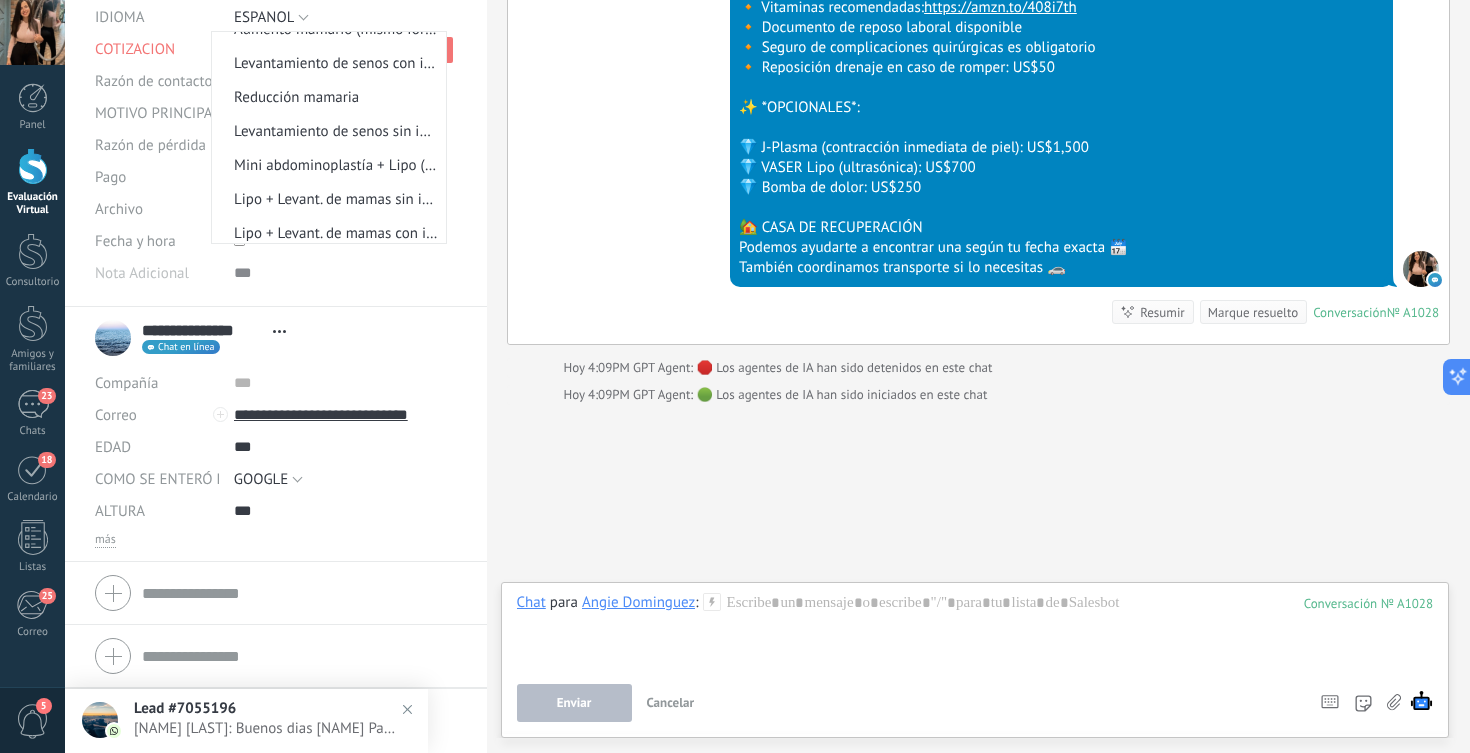 scroll, scrollTop: 0, scrollLeft: 0, axis: both 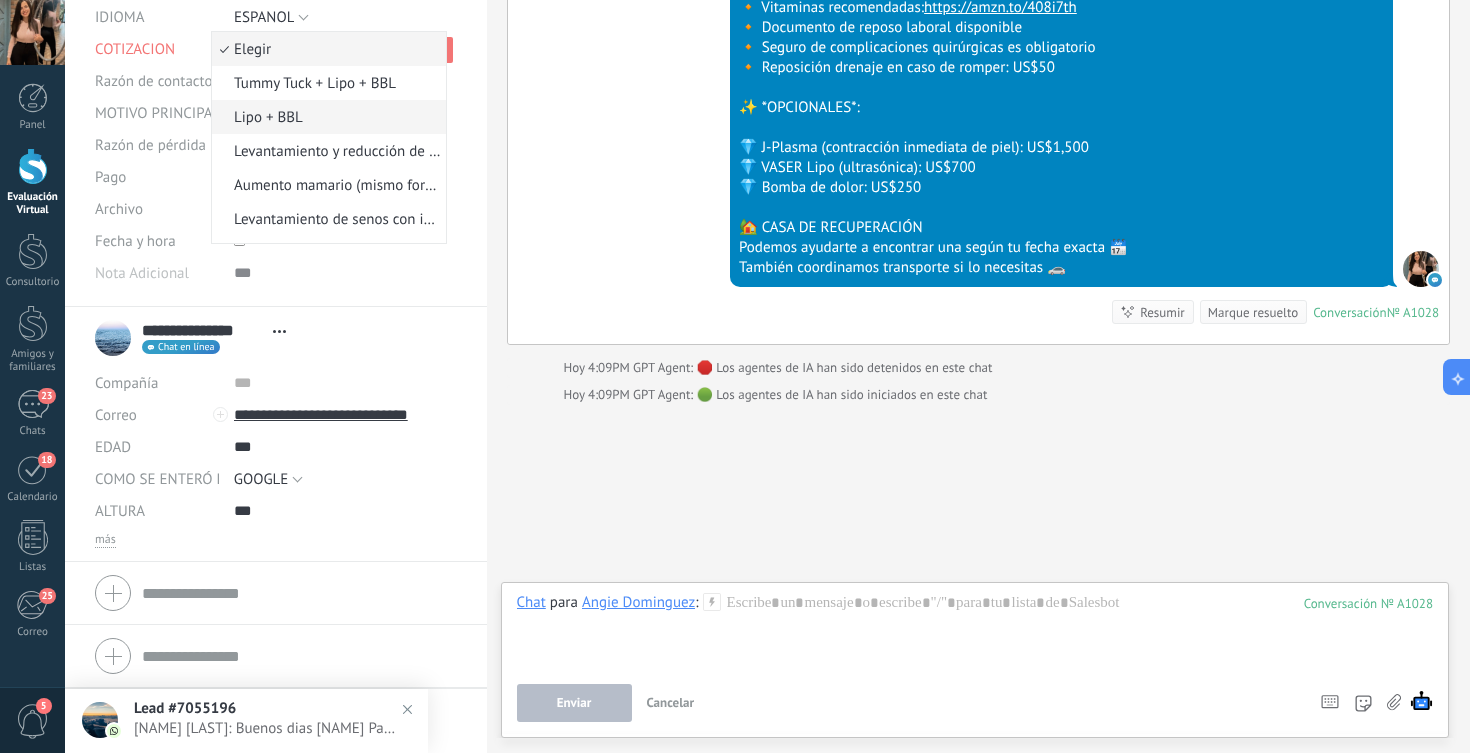 click on "Lipo + BBL" at bounding box center (326, 117) 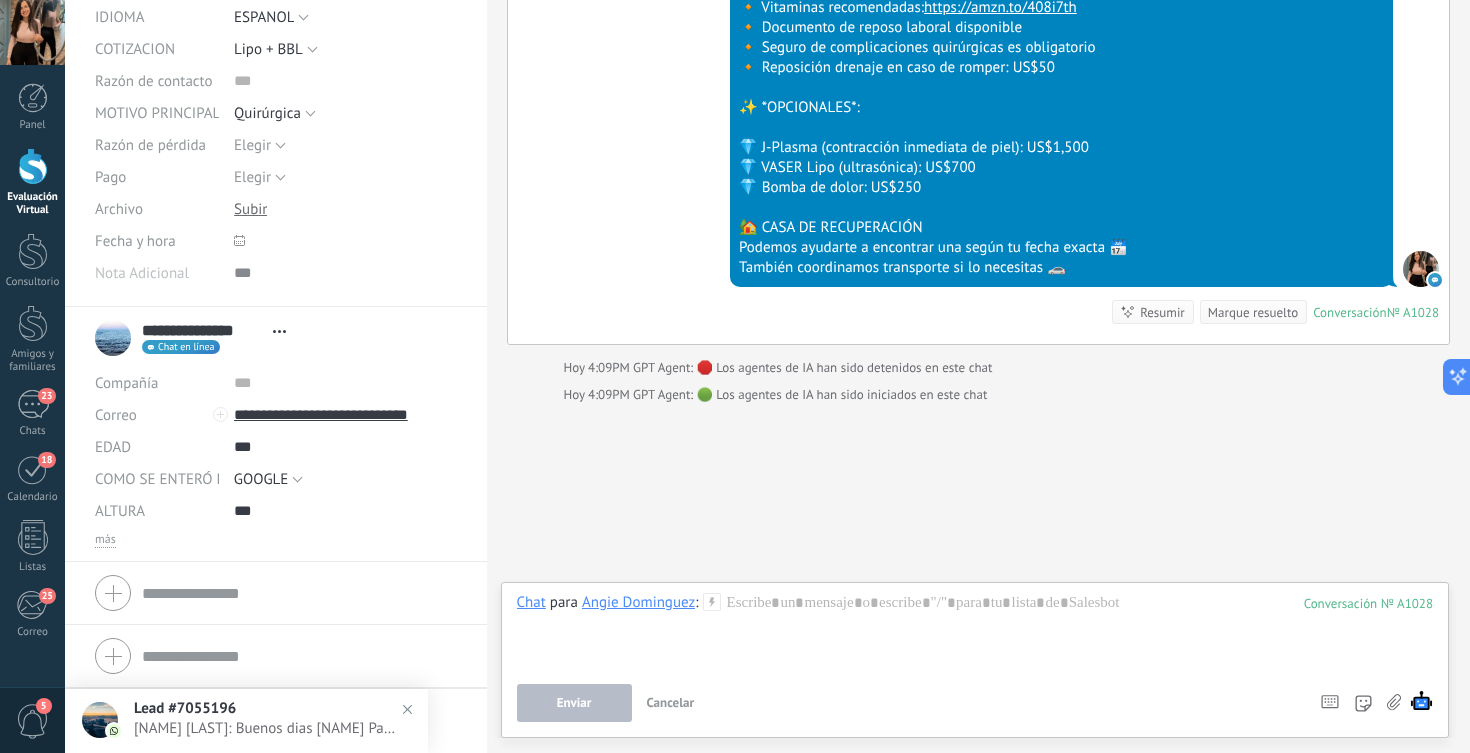 click at bounding box center [407, 709] 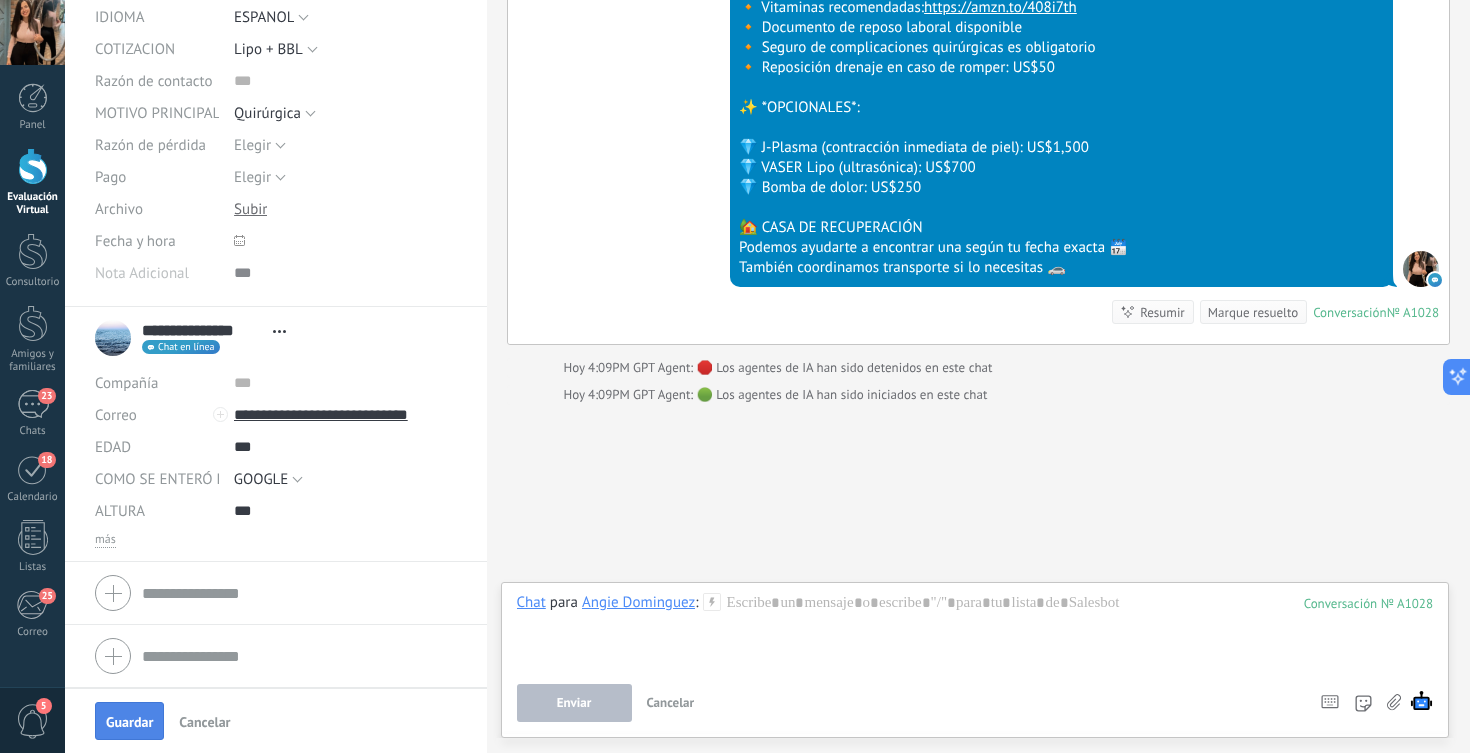 click on "Guardar" at bounding box center [129, 722] 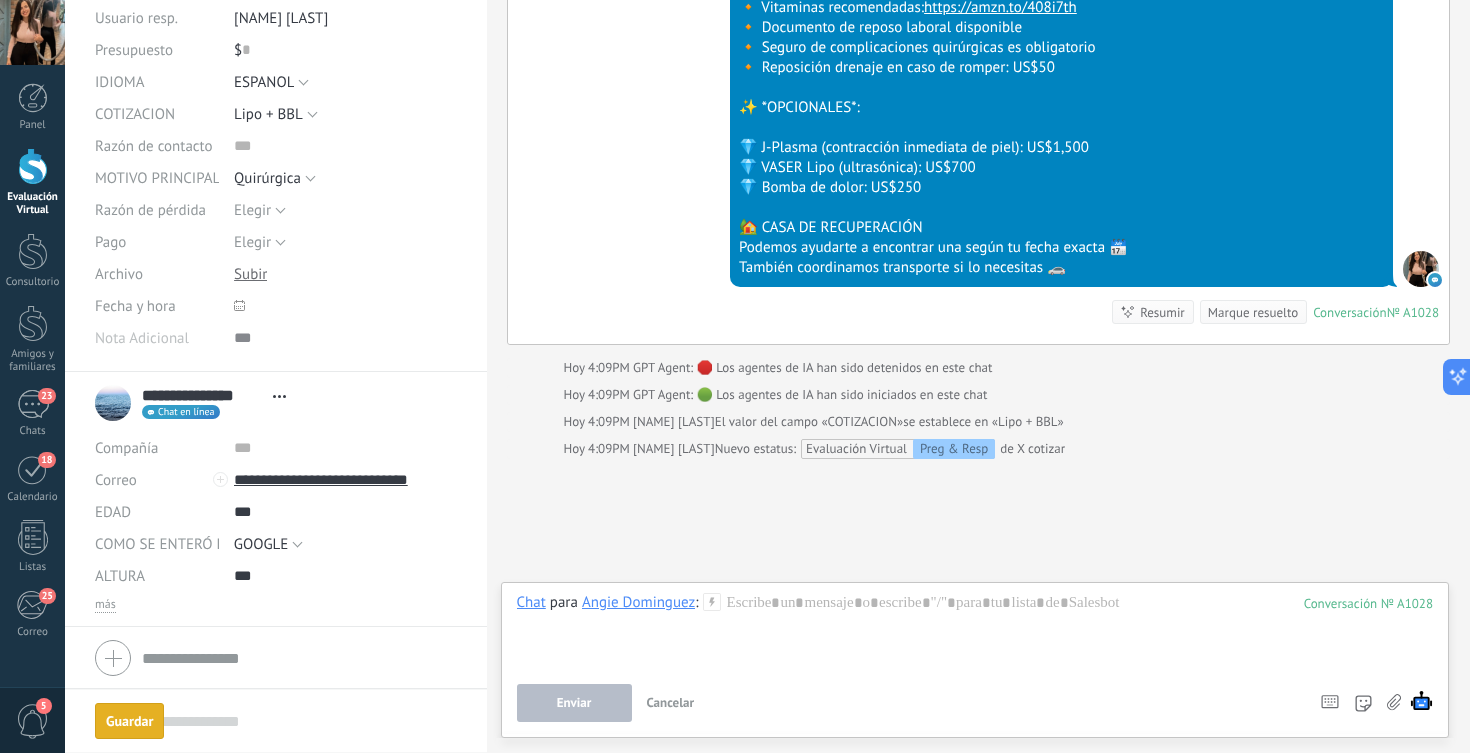 scroll, scrollTop: 5422, scrollLeft: 0, axis: vertical 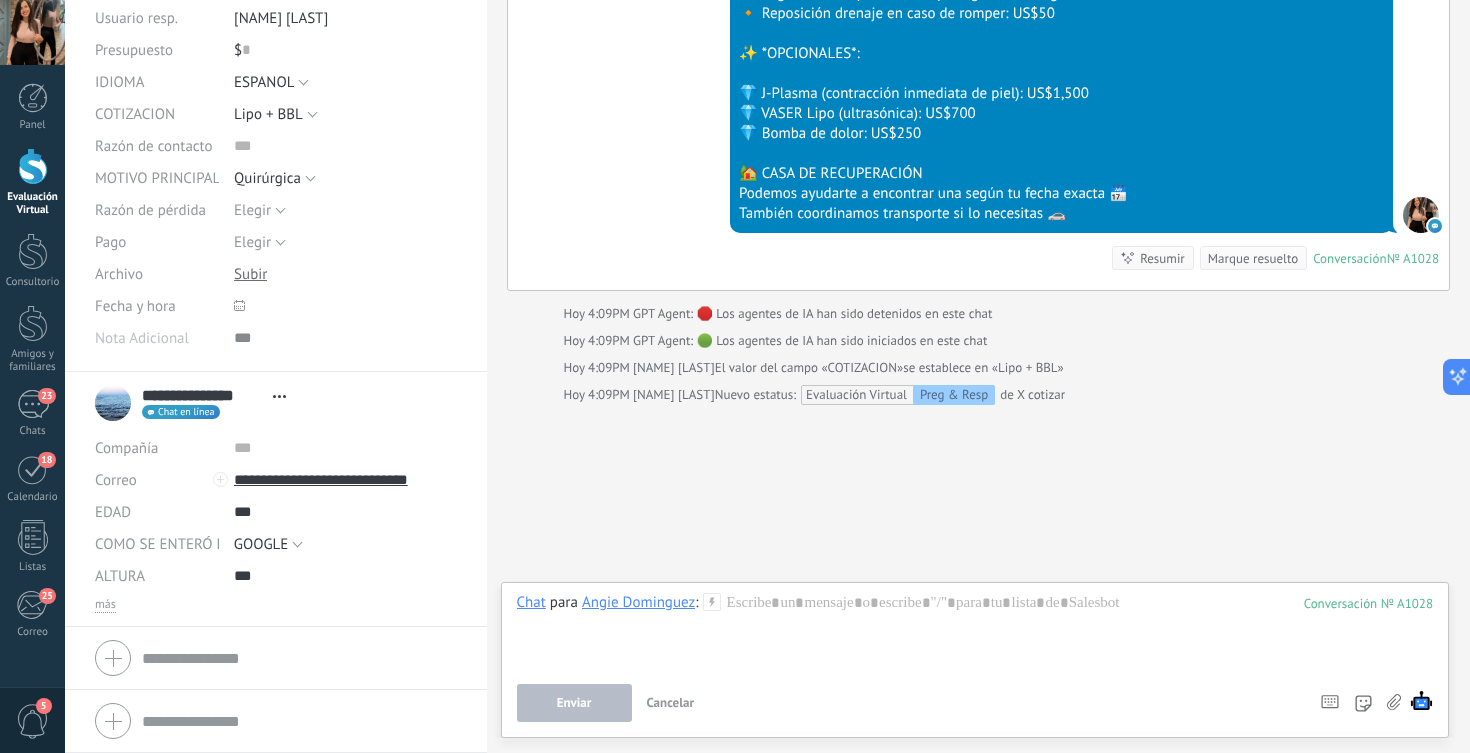 click at bounding box center (33, 166) 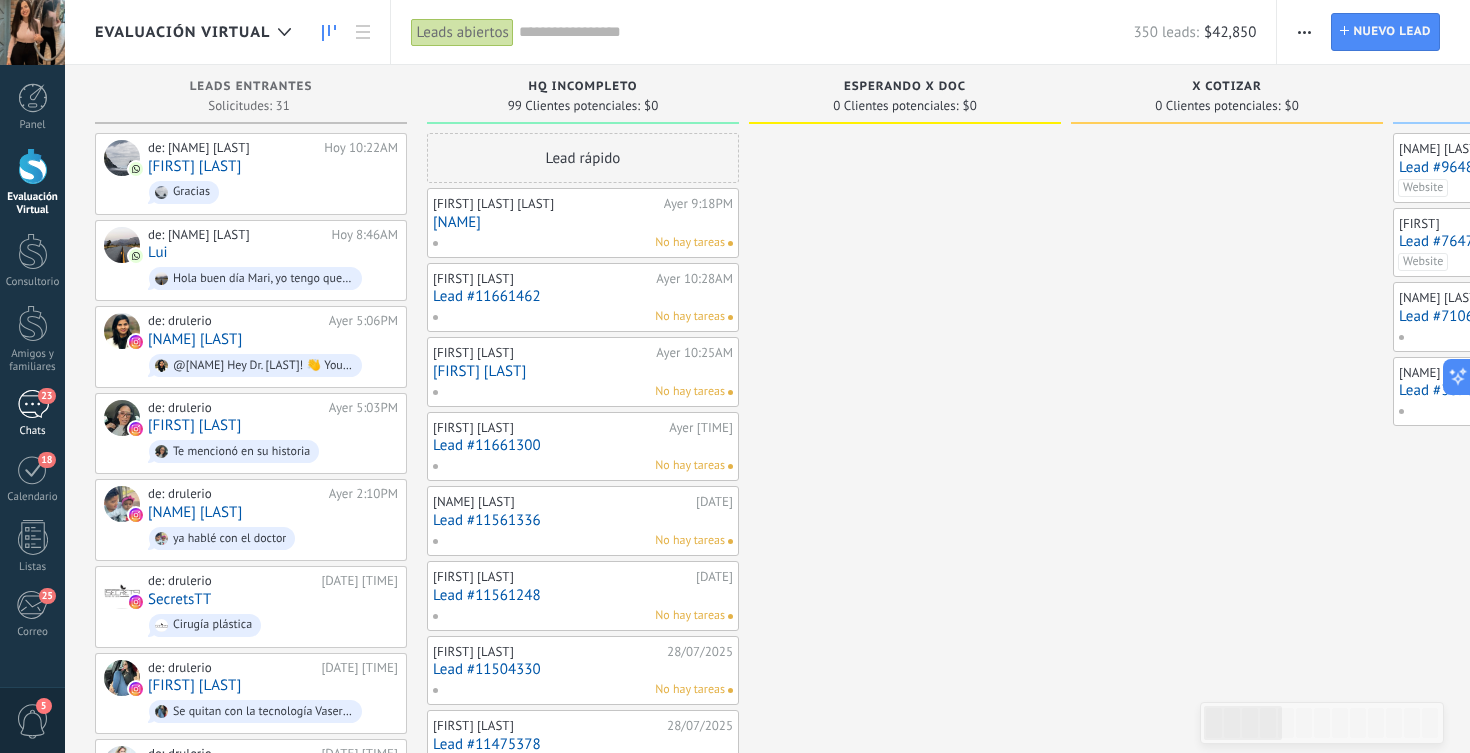 click on "23" at bounding box center (33, 404) 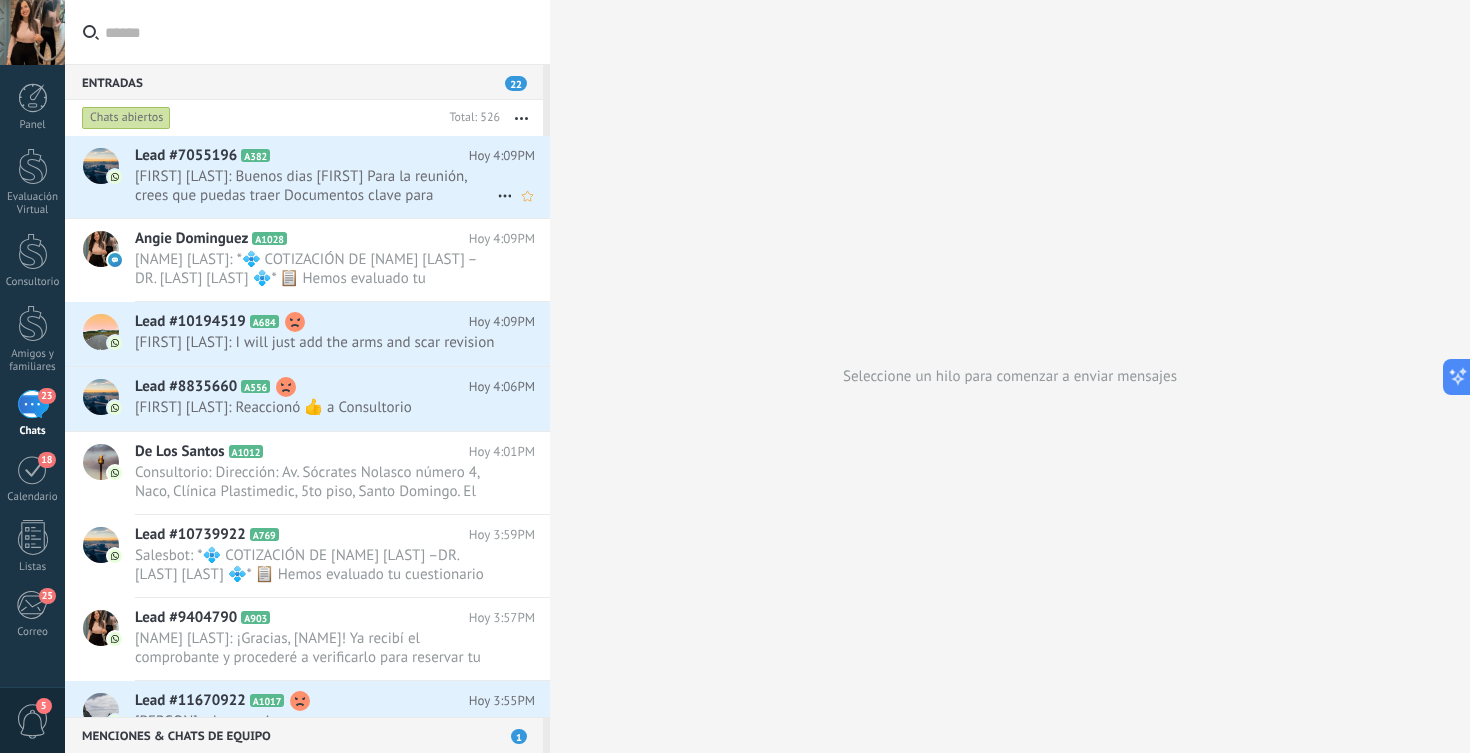 click on "Katherine Cordero: Buenos dias Irina
Para la reunión, crees que puedas traer
Documentos clave para comenzar una estrategia de ..." at bounding box center [316, 186] 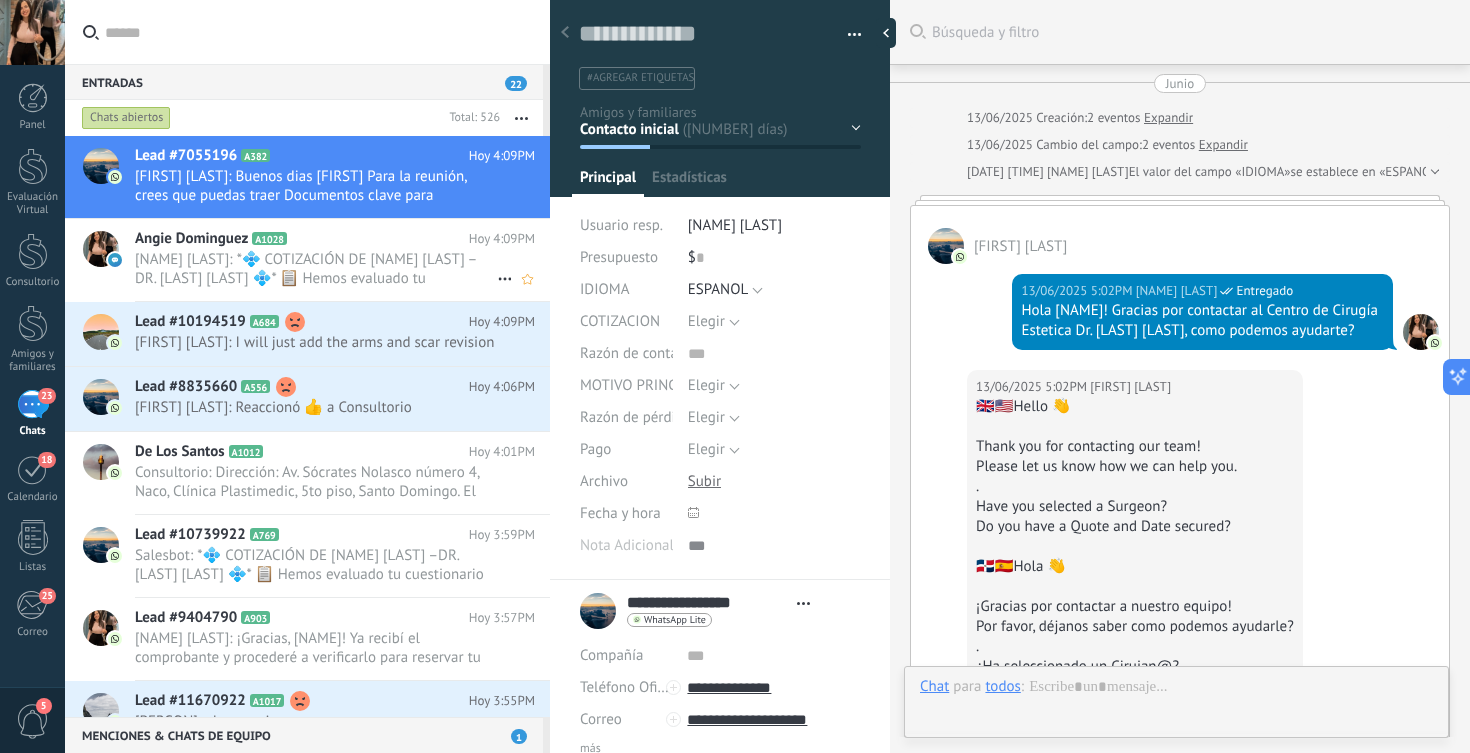 scroll, scrollTop: 6156, scrollLeft: 0, axis: vertical 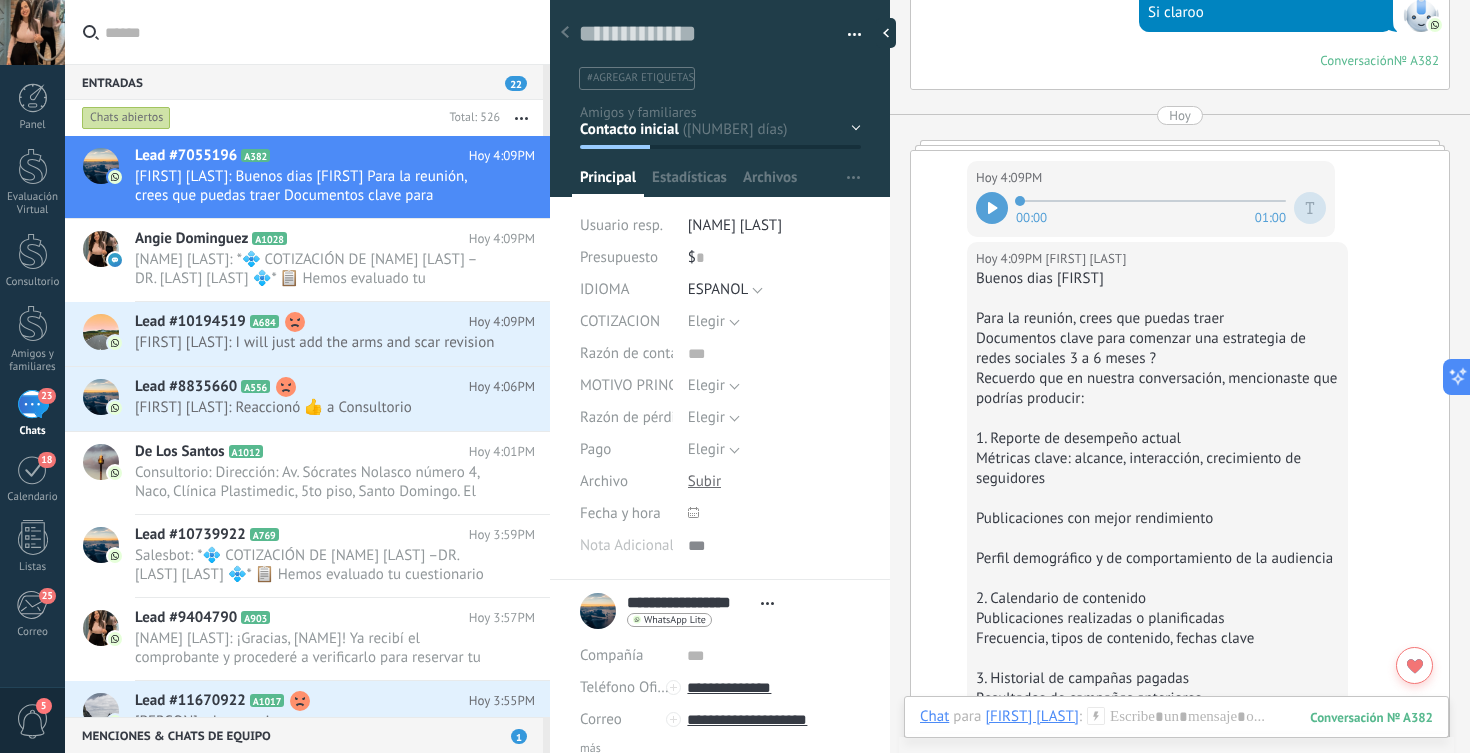 click 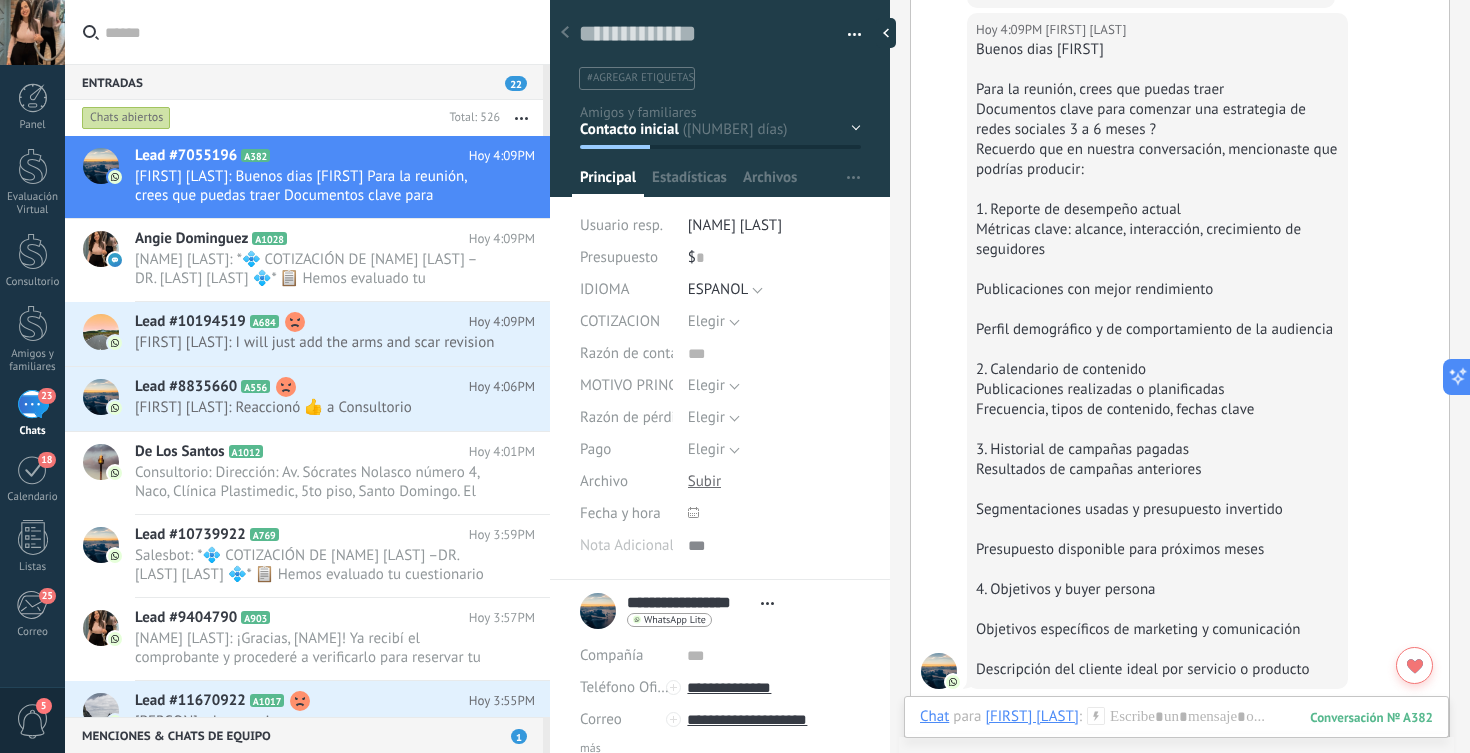scroll, scrollTop: 6065, scrollLeft: 0, axis: vertical 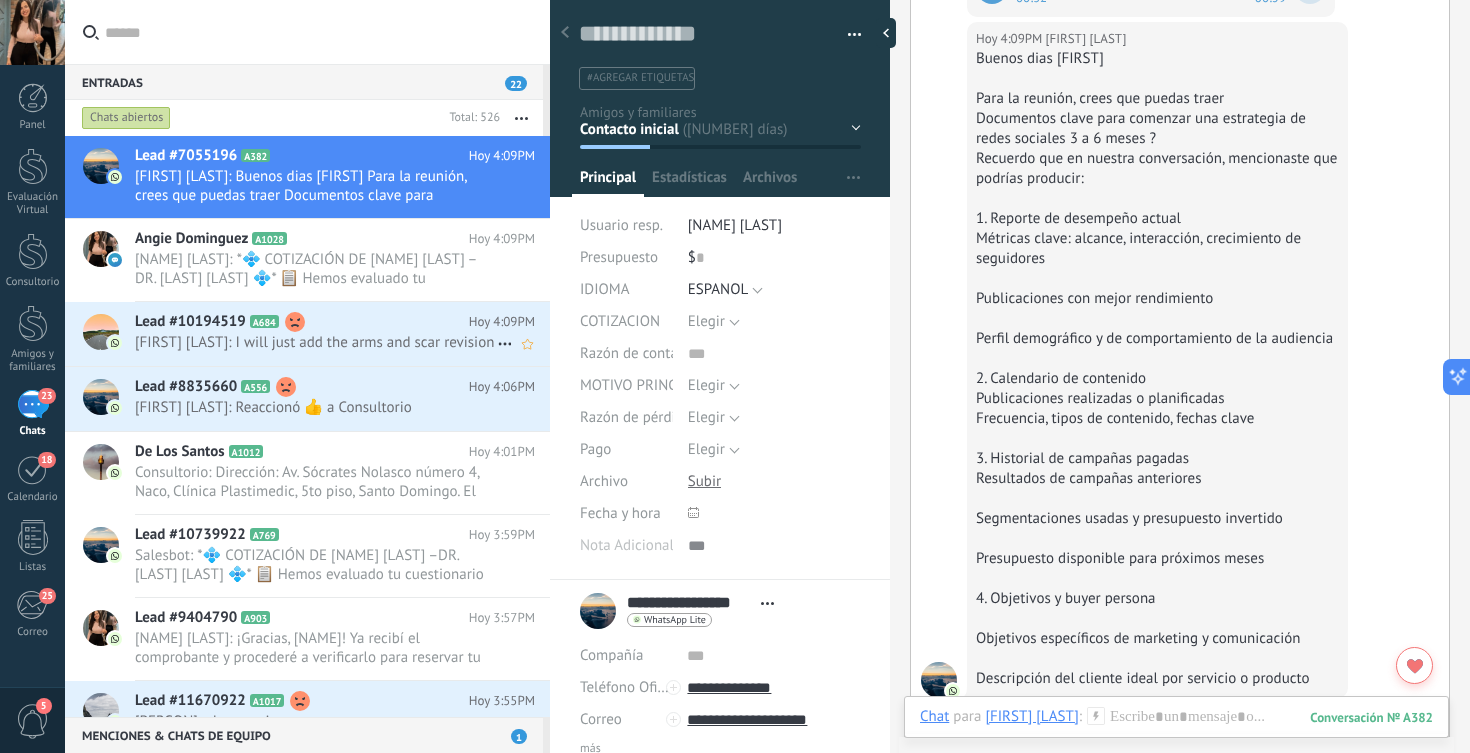 click on "[FIRST] [LAST]: I will just add the arms and scar revision" at bounding box center (316, 342) 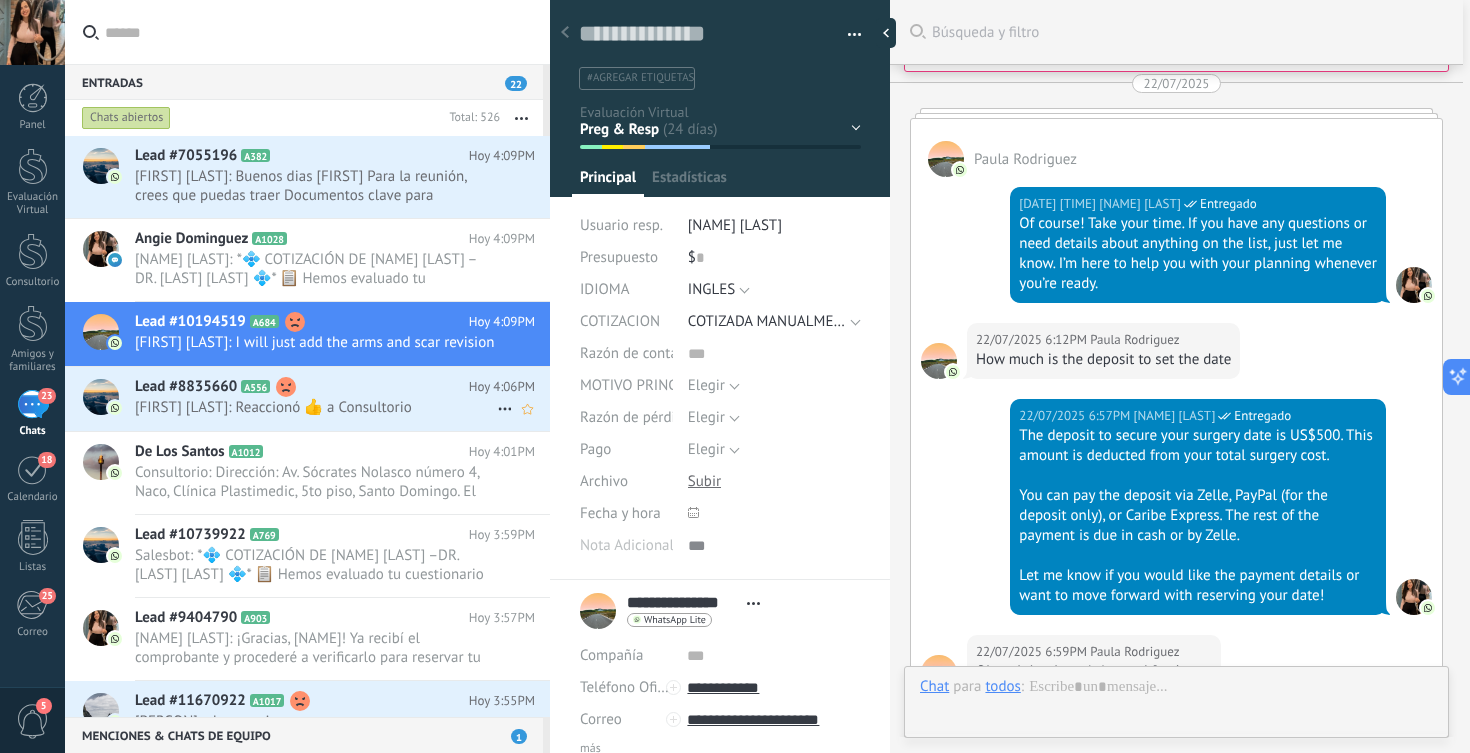 scroll, scrollTop: 8200, scrollLeft: 0, axis: vertical 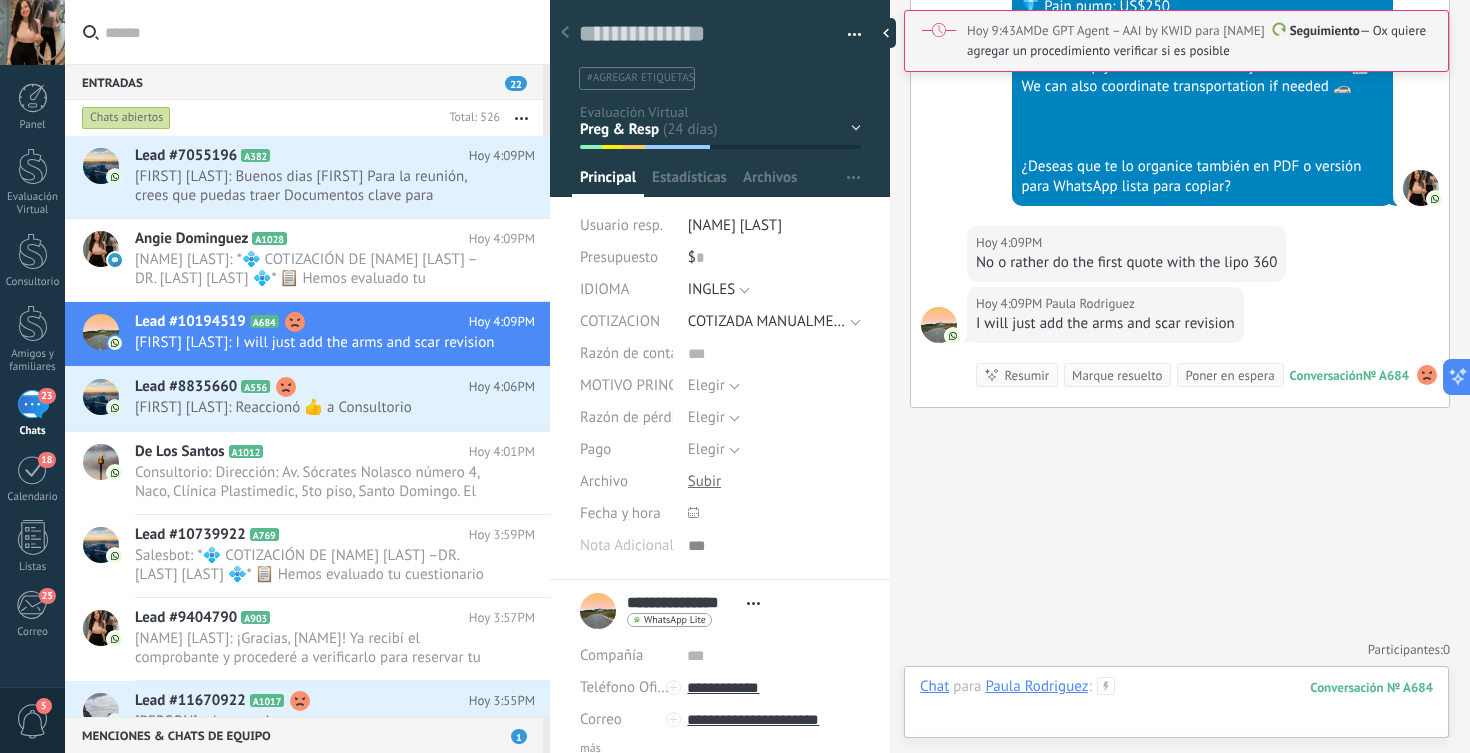 click at bounding box center (1176, 707) 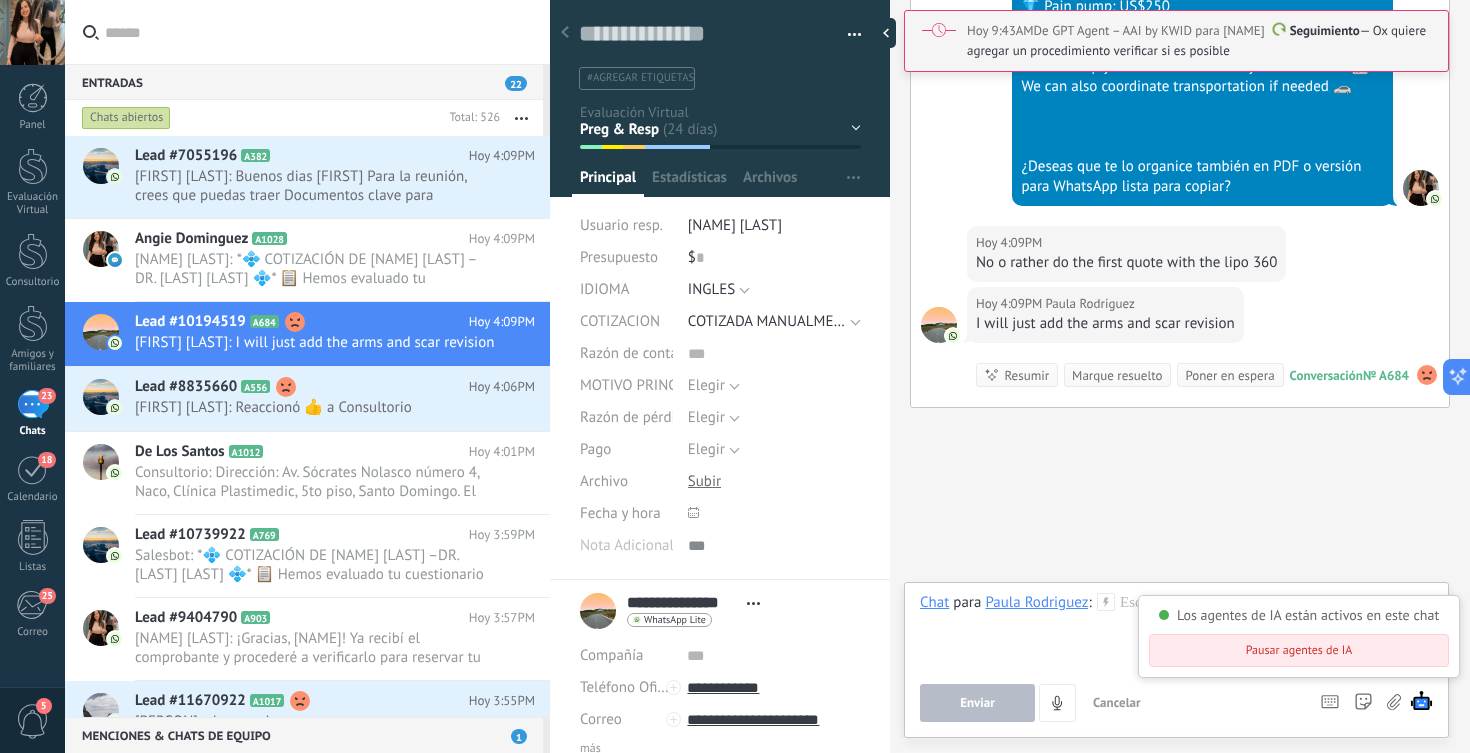 click on "Buscar Búsqueda y filtro Carga más 22/07/2025 Paula Rodriguez  22/07/2025 3:18PM Maria Elena  Entregado Of course! Take your time. If you have any questions or need details about anything on the list, just let me know. I’m here to help you with your planning whenever you’re ready. 22/07/2025 6:12PM Paula Rodriguez  How much is the deposit to set the date 22/07/2025 6:57PM Maria Elena  Entregado The deposit to secure your surgery date is US$500. This amount is deducted from your total surgery cost.   You can pay the deposit via Zelle, PayPal (for the deposit only), or Caribe Express. The rest of the payment is due in cash or by Zelle.   Let me know if you would like the payment details or want to move forward with reserving your date! 22/07/2025 6:59PM Paula Rodriguez  Ok and the deposit is good for 1 year 22/07/2025 7:03PM Maria Elena  Entregado 22/07/2025 7:05PM Paula Rodriguez  Ok I just have a few more questions if you don’t mind 22/07/2025 7:21PM Maria Elena  Entregado 22/07/2025 7:40PM" at bounding box center (1180, -3722) 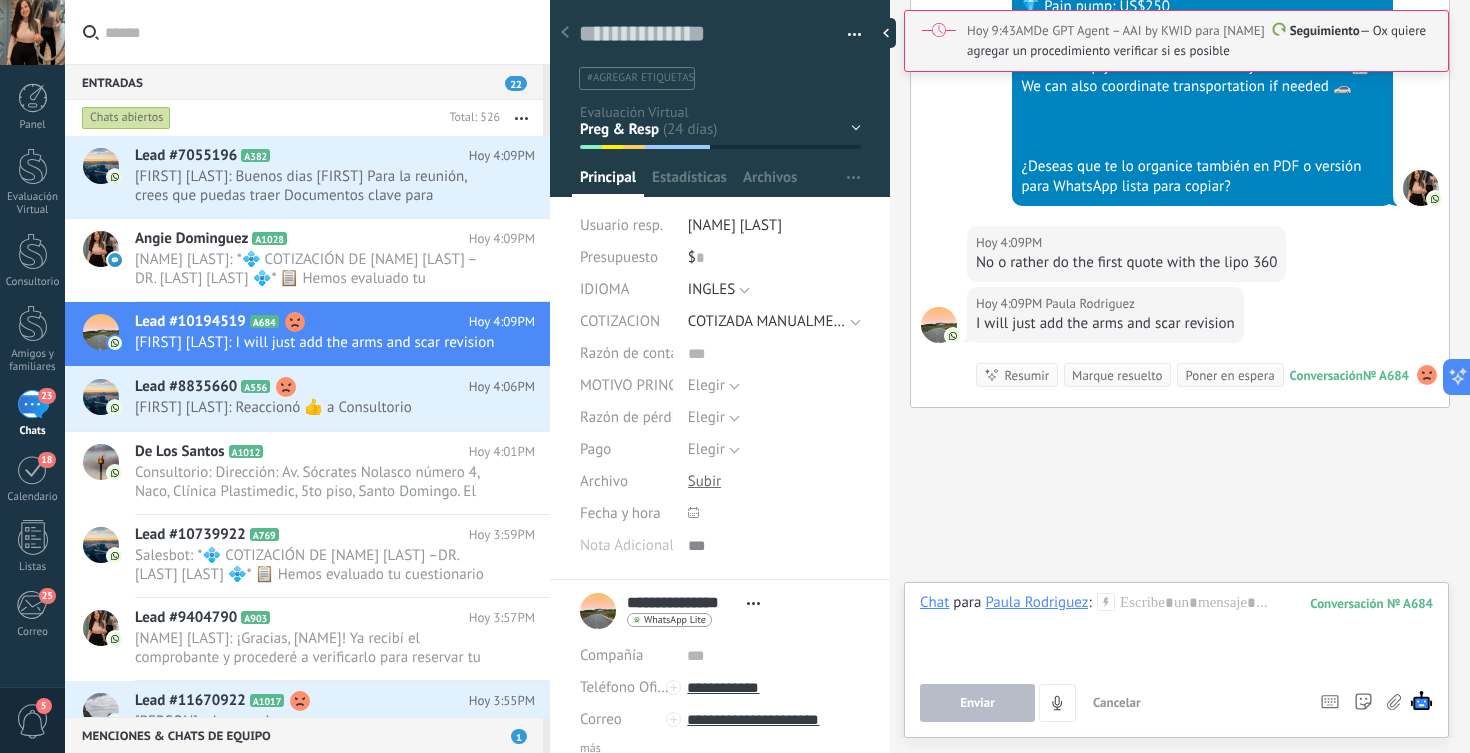 click on "Seguimiento  — Ox quiere agregar un procedimiento verificar si es posible" at bounding box center (1199, 41) 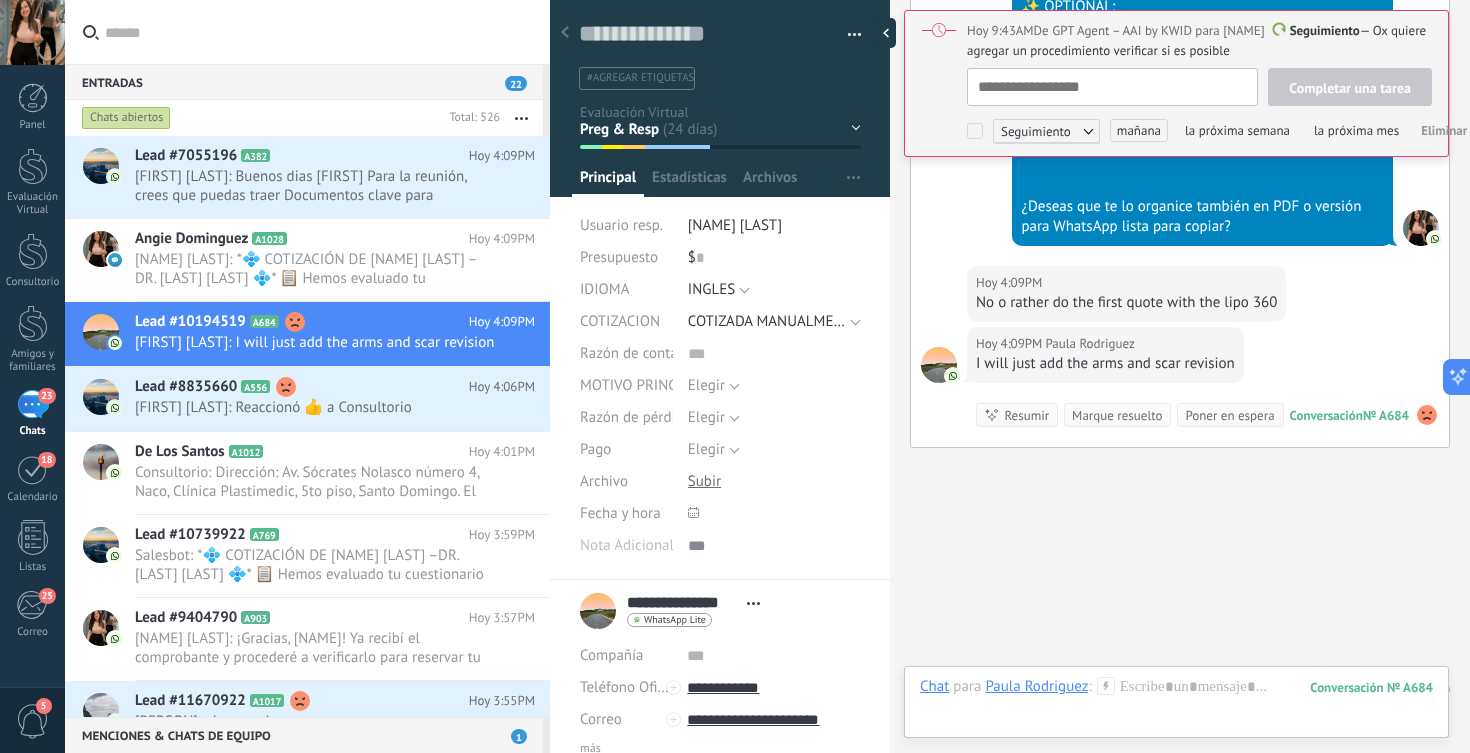scroll, scrollTop: 8240, scrollLeft: 0, axis: vertical 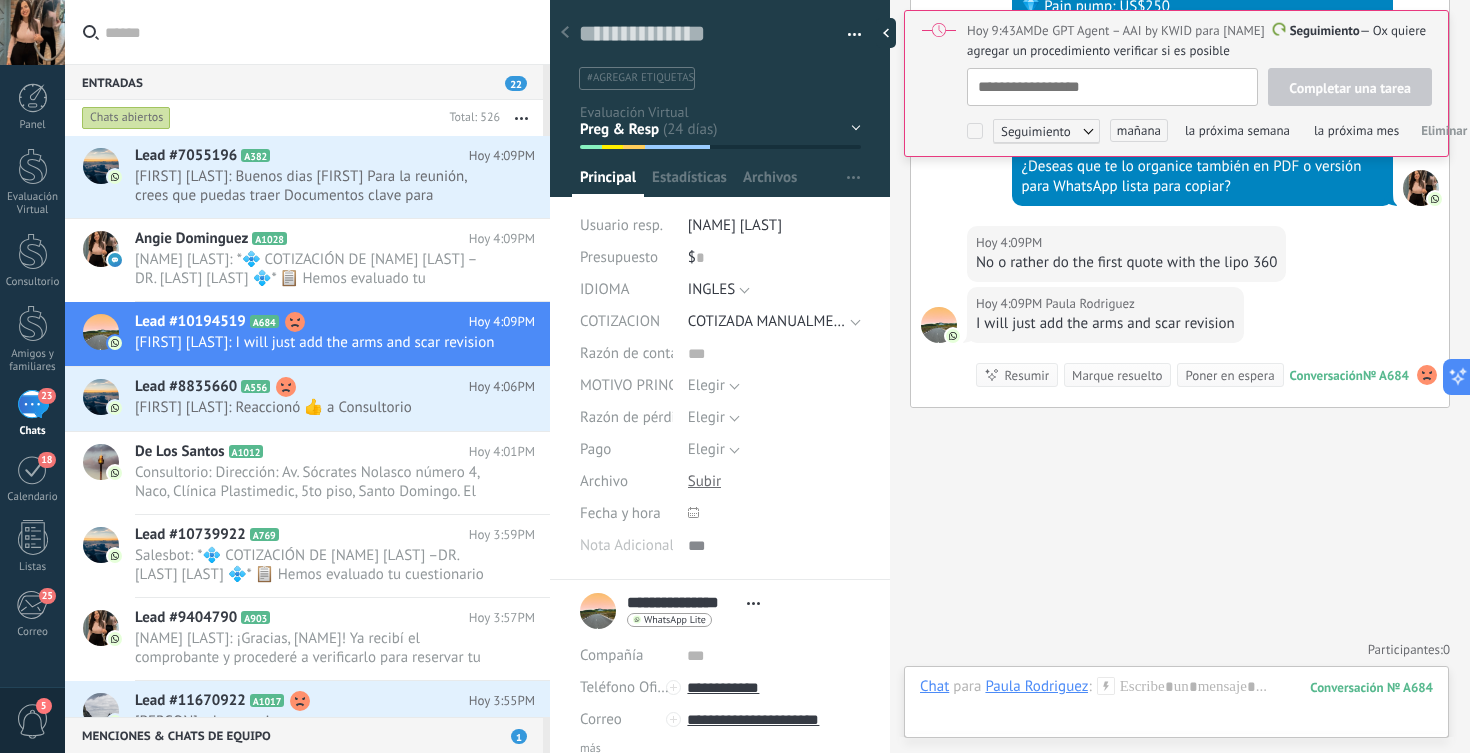 click on "Eliminar" at bounding box center [1444, 130] 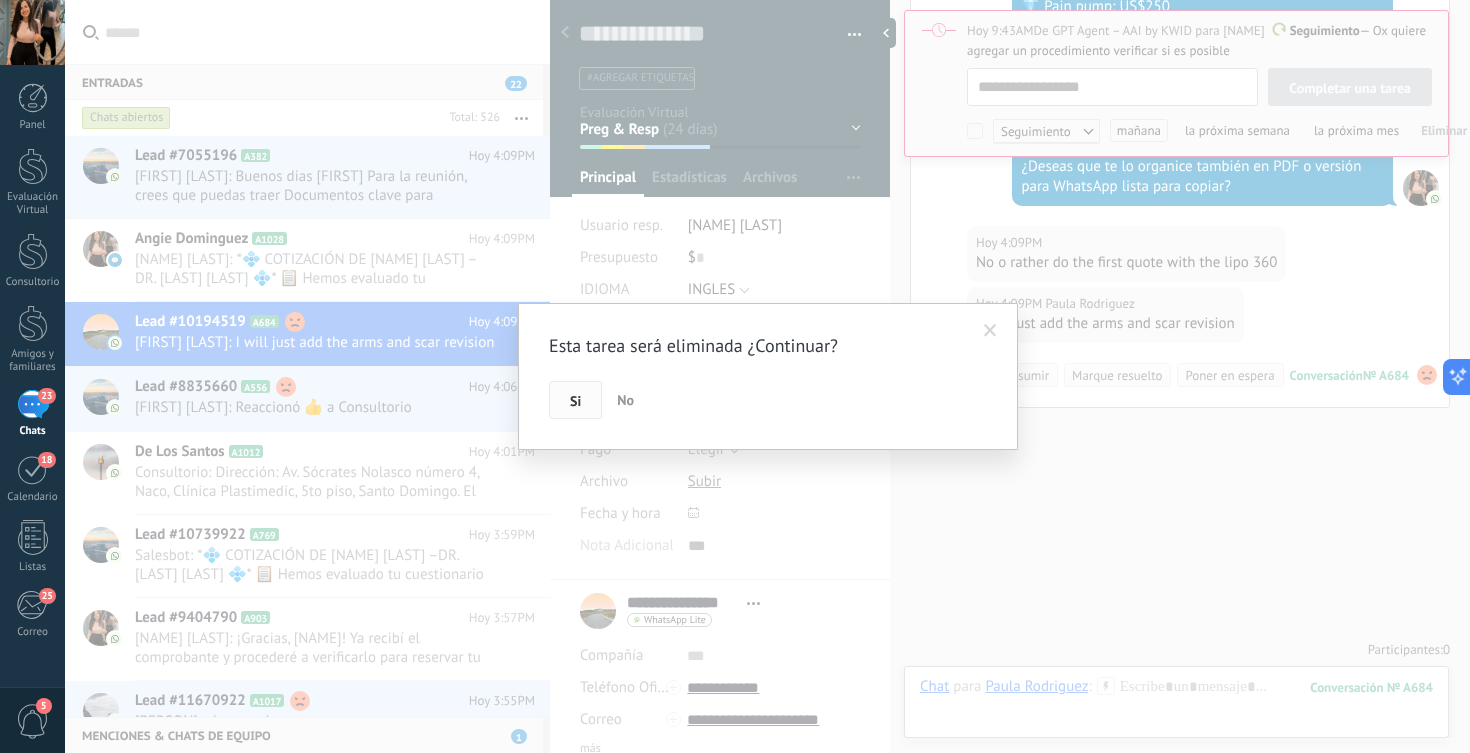 click on "Si" at bounding box center (575, 400) 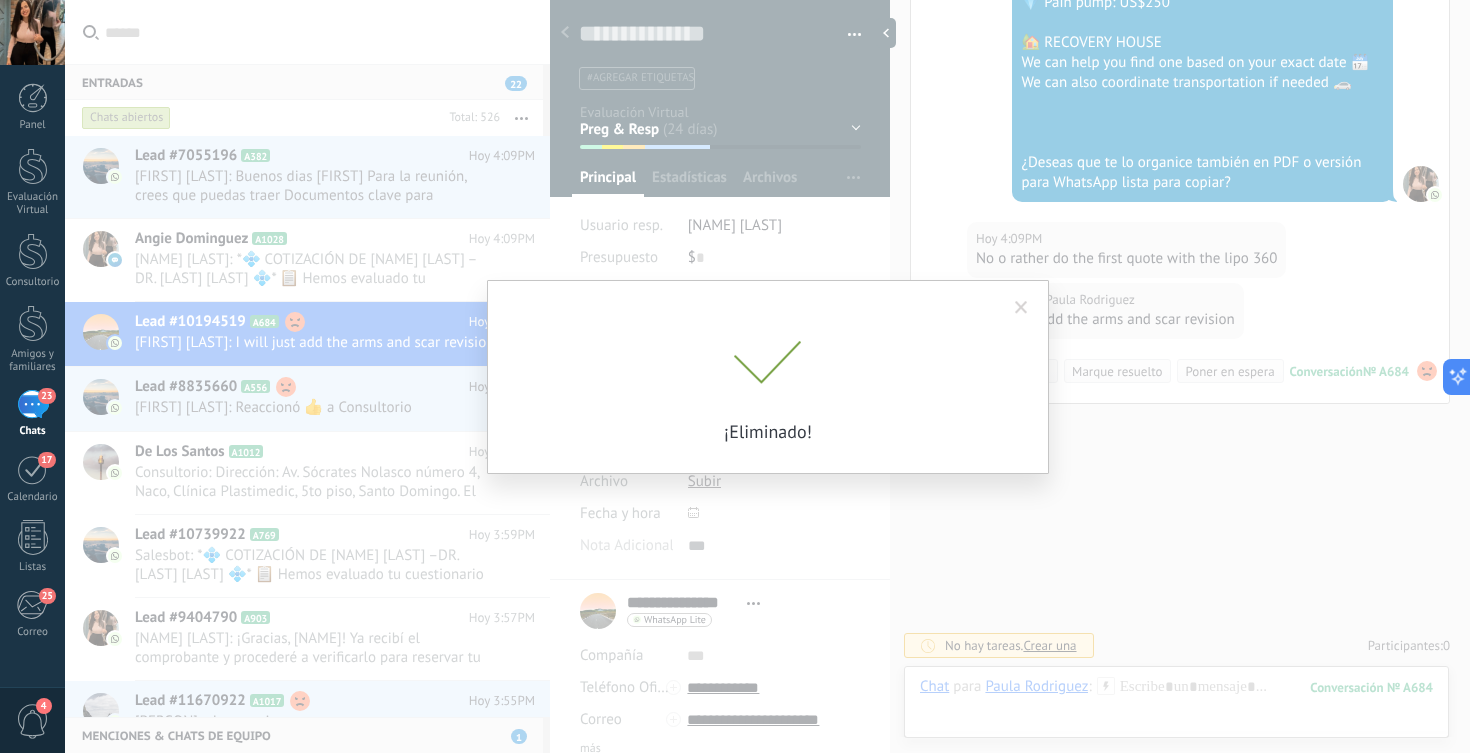 scroll, scrollTop: 8060, scrollLeft: 0, axis: vertical 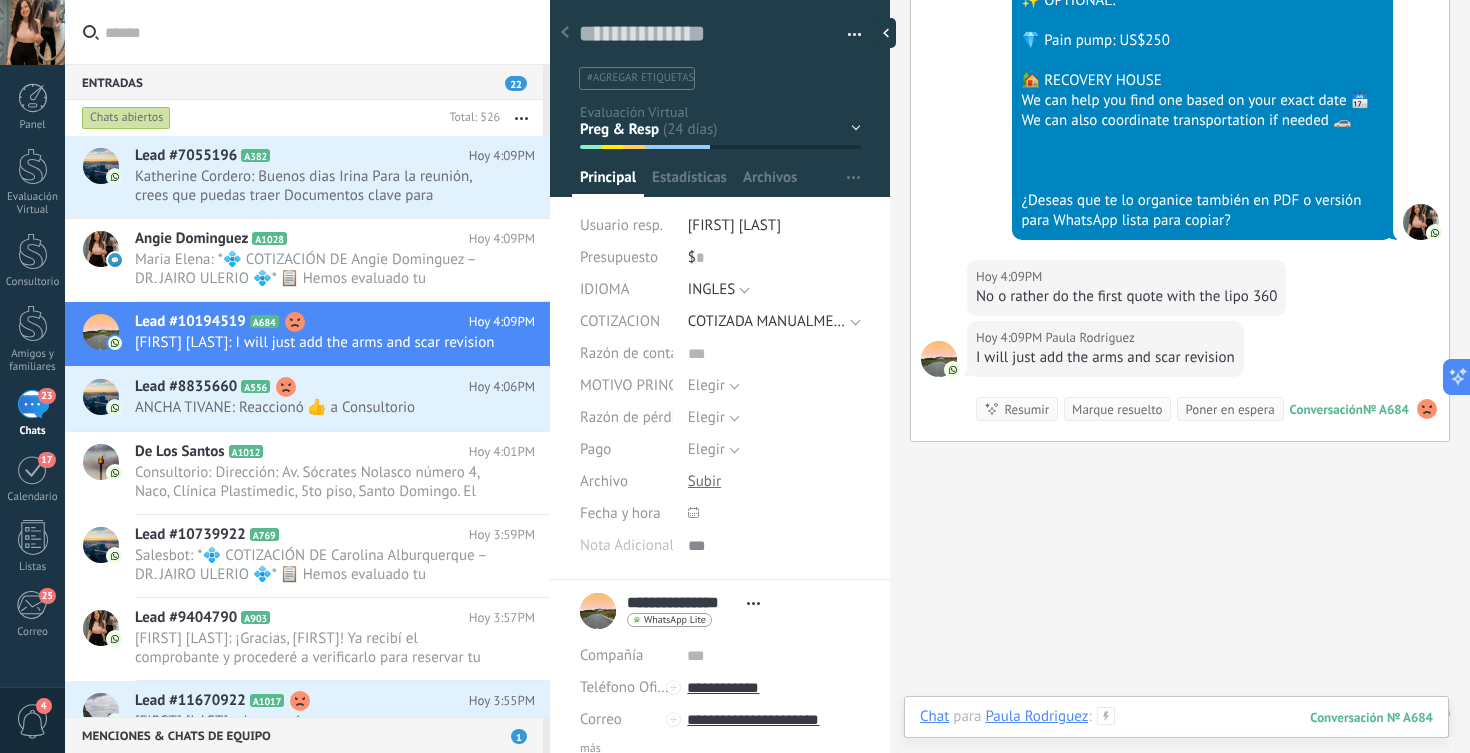 click at bounding box center [1176, 737] 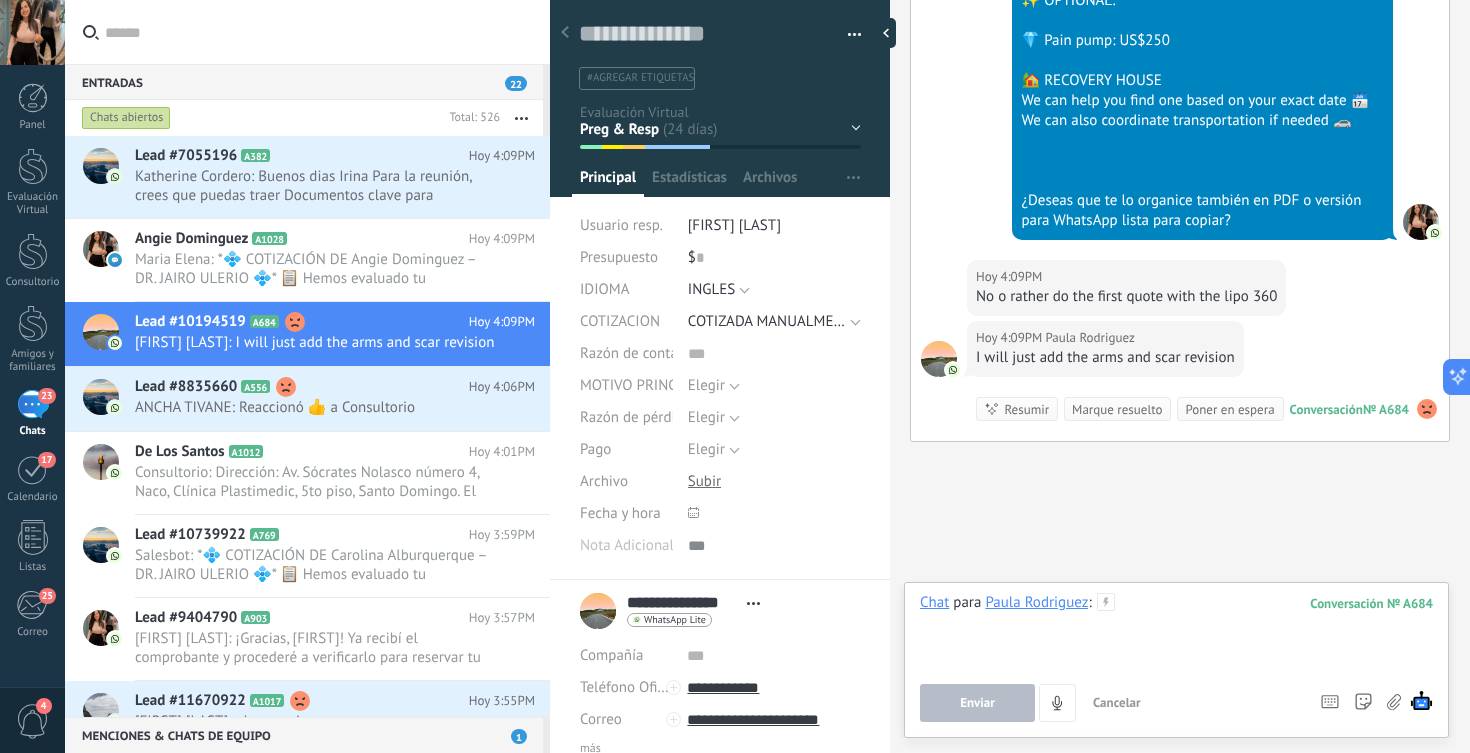 scroll, scrollTop: 0, scrollLeft: 0, axis: both 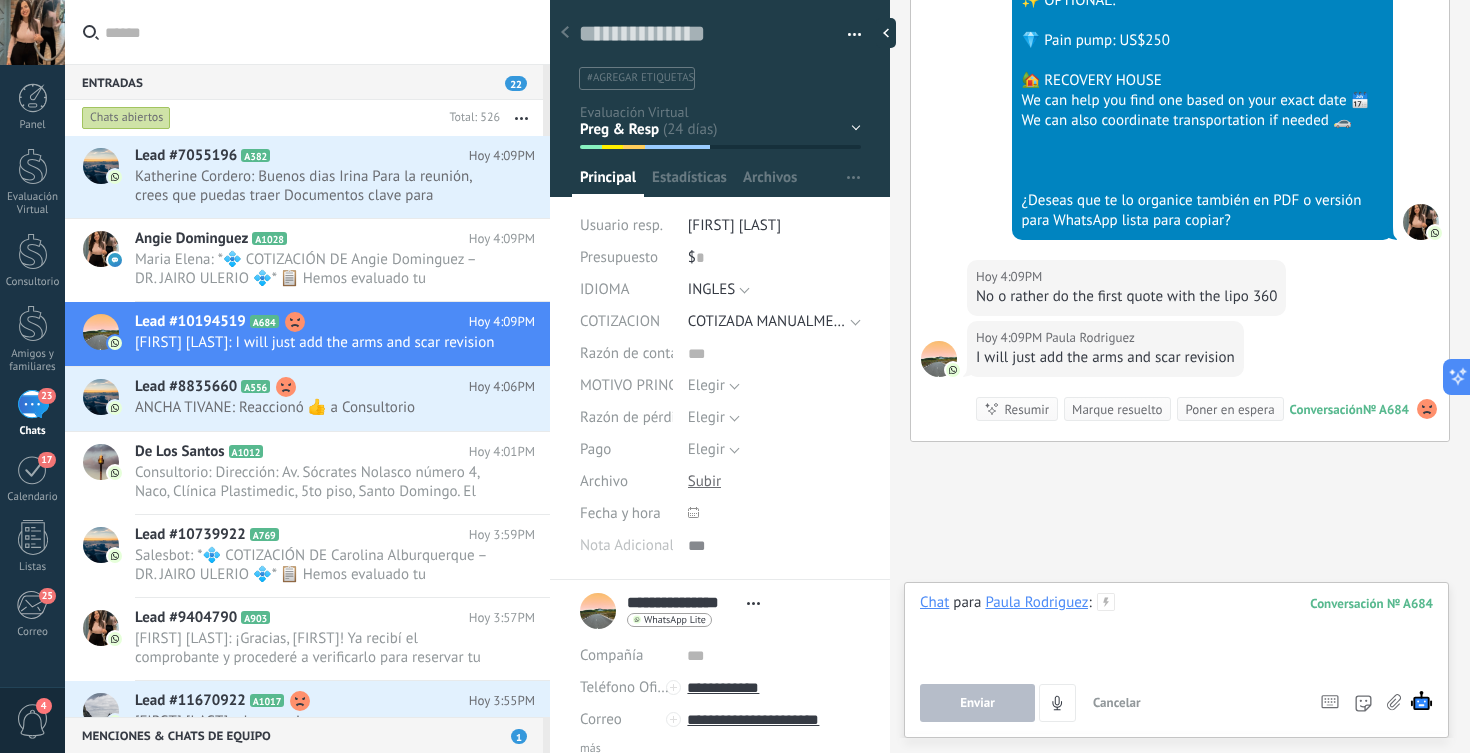 type 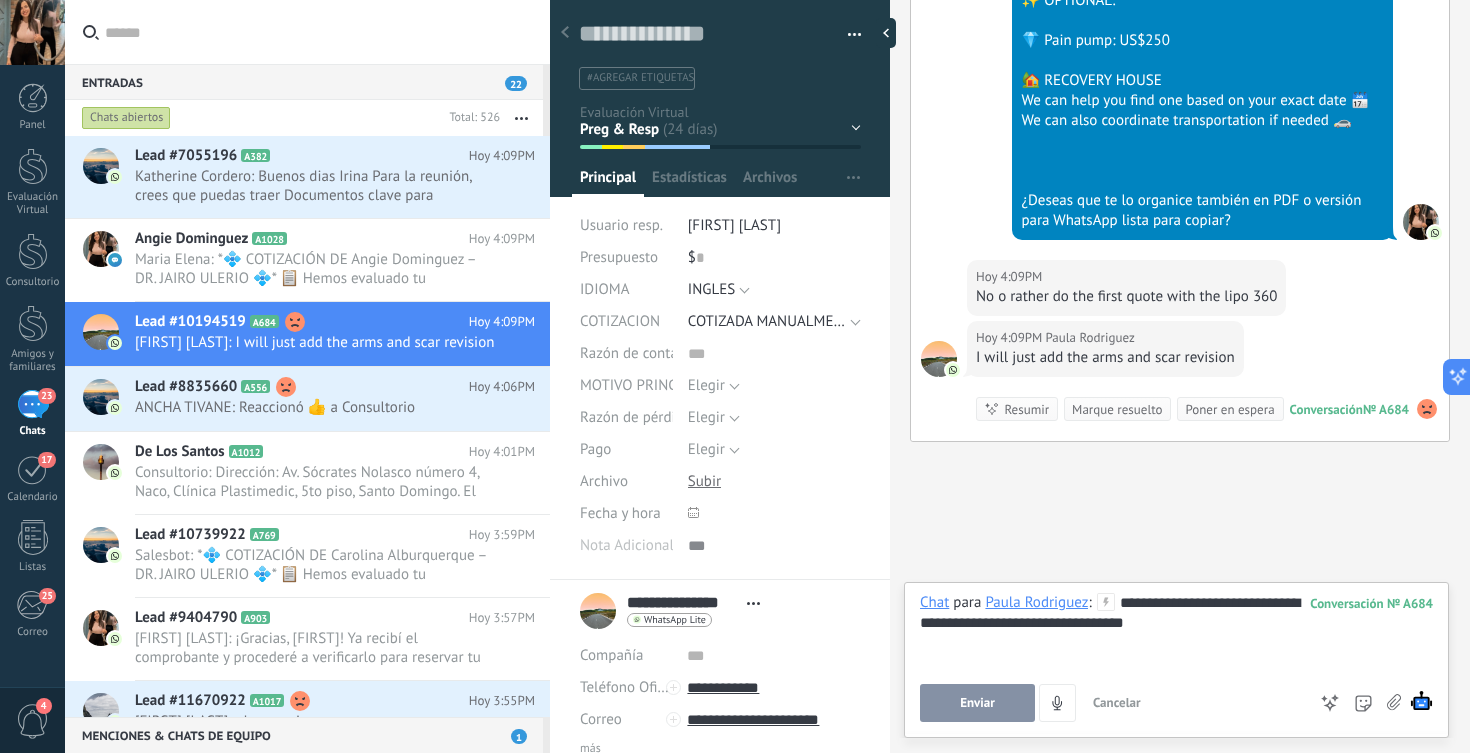 click on "Enviar" at bounding box center (977, 703) 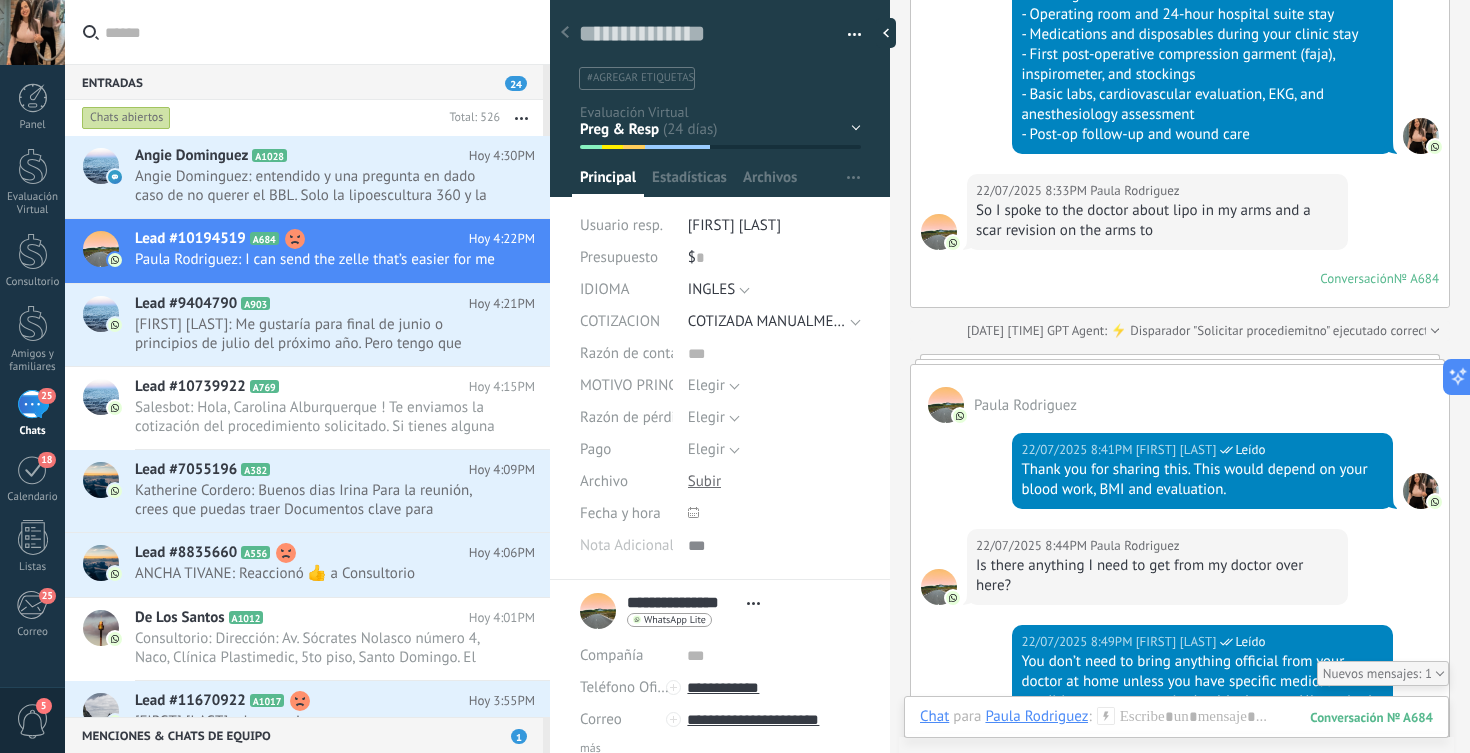 scroll, scrollTop: 12902, scrollLeft: 0, axis: vertical 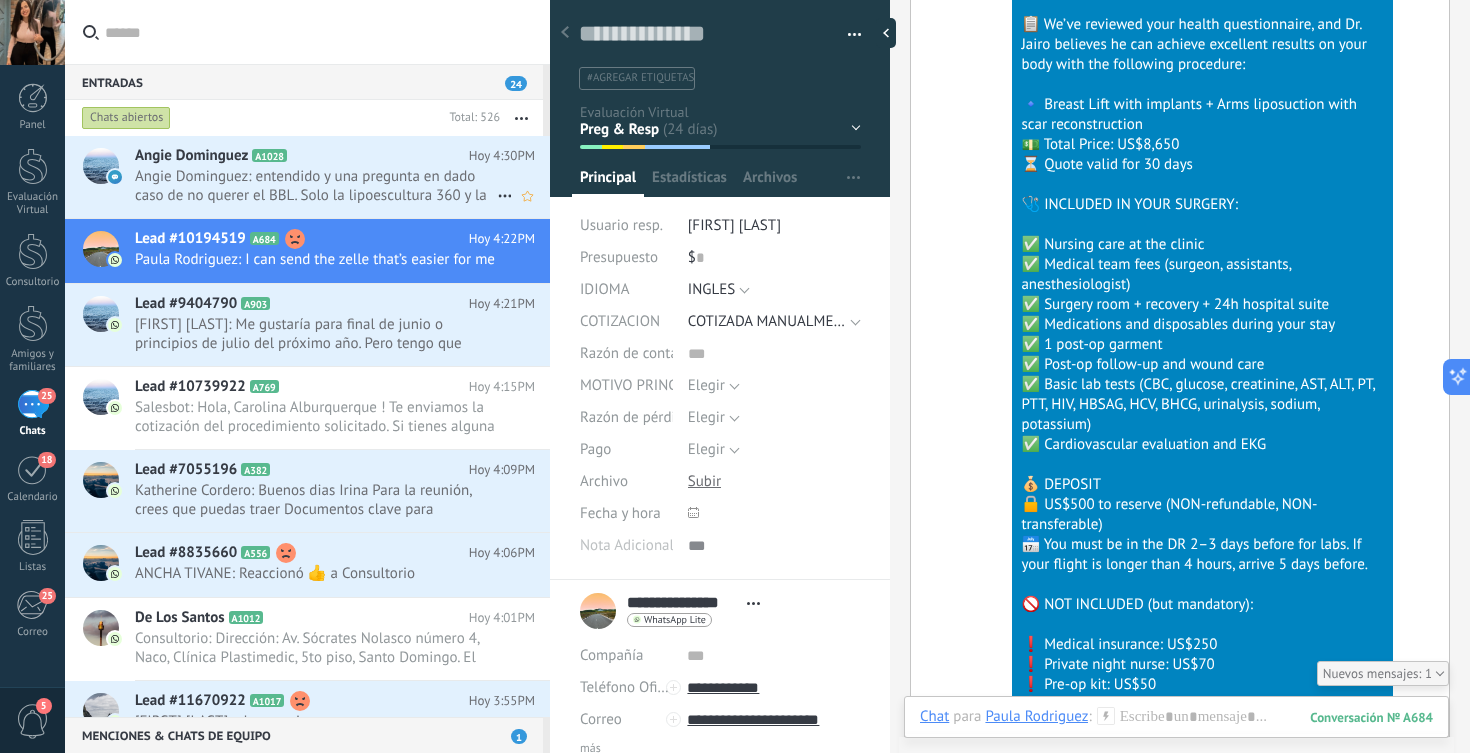 click on "[FIRST] [LAST]
A1028" at bounding box center (302, 156) 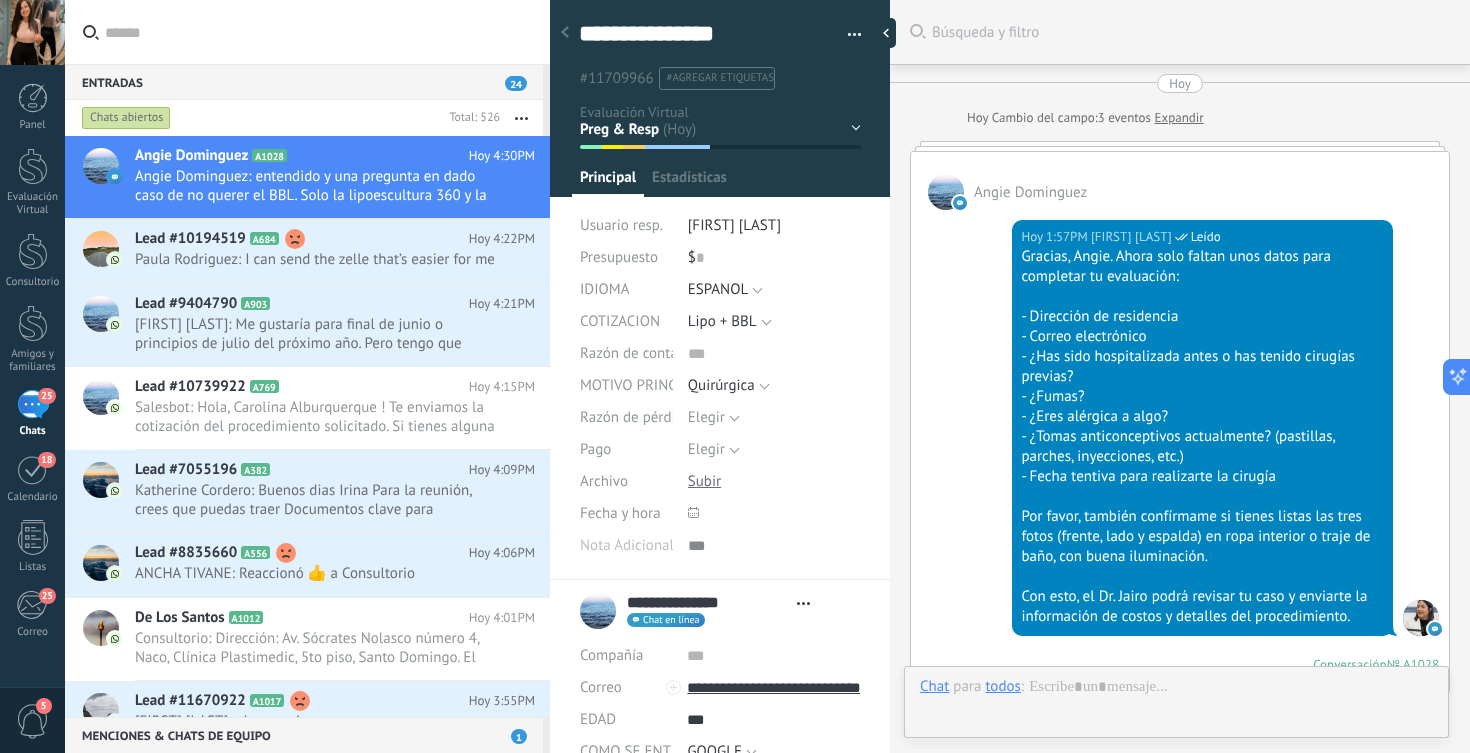 scroll, scrollTop: 30, scrollLeft: 0, axis: vertical 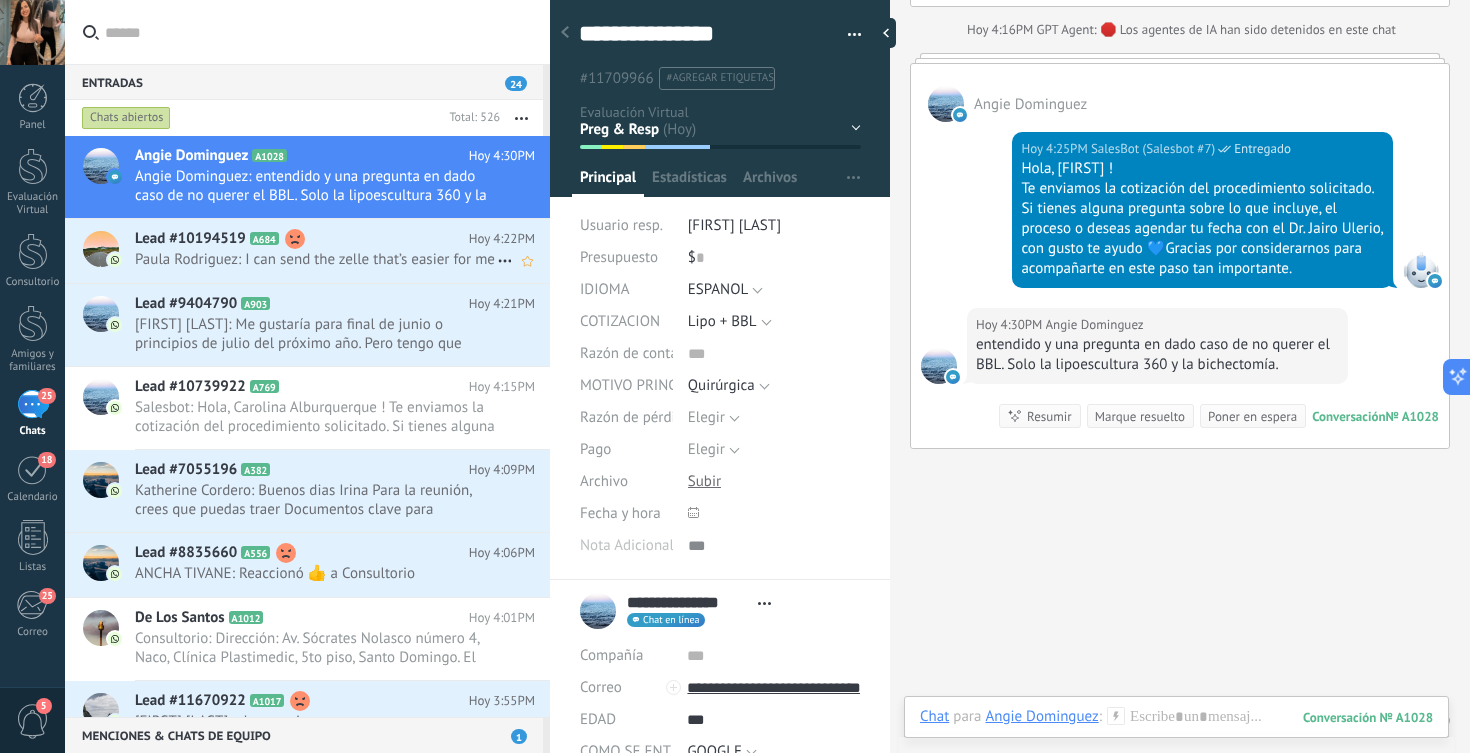 click on "Paula Rodriguez: I can send the zelle that’s easier for me" at bounding box center (316, 259) 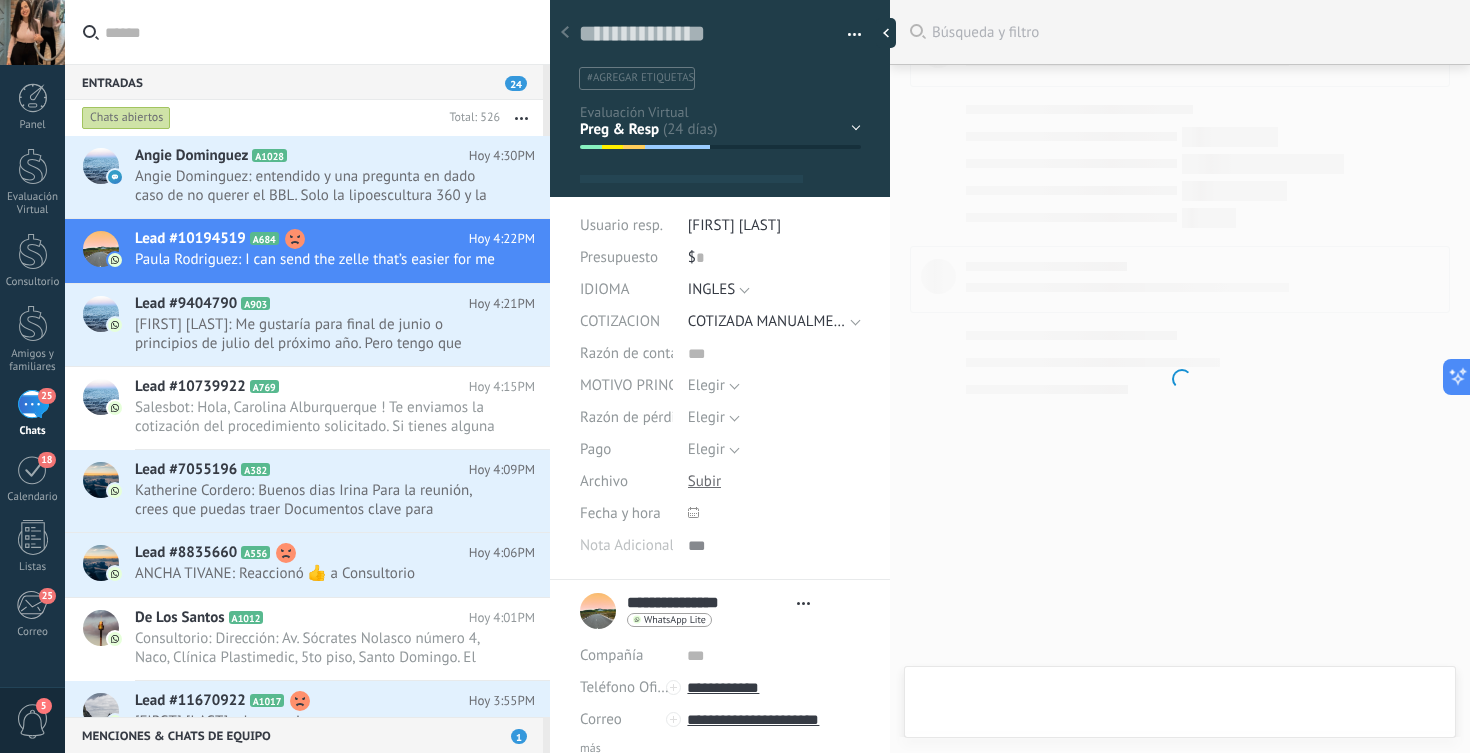 scroll, scrollTop: 7977, scrollLeft: 0, axis: vertical 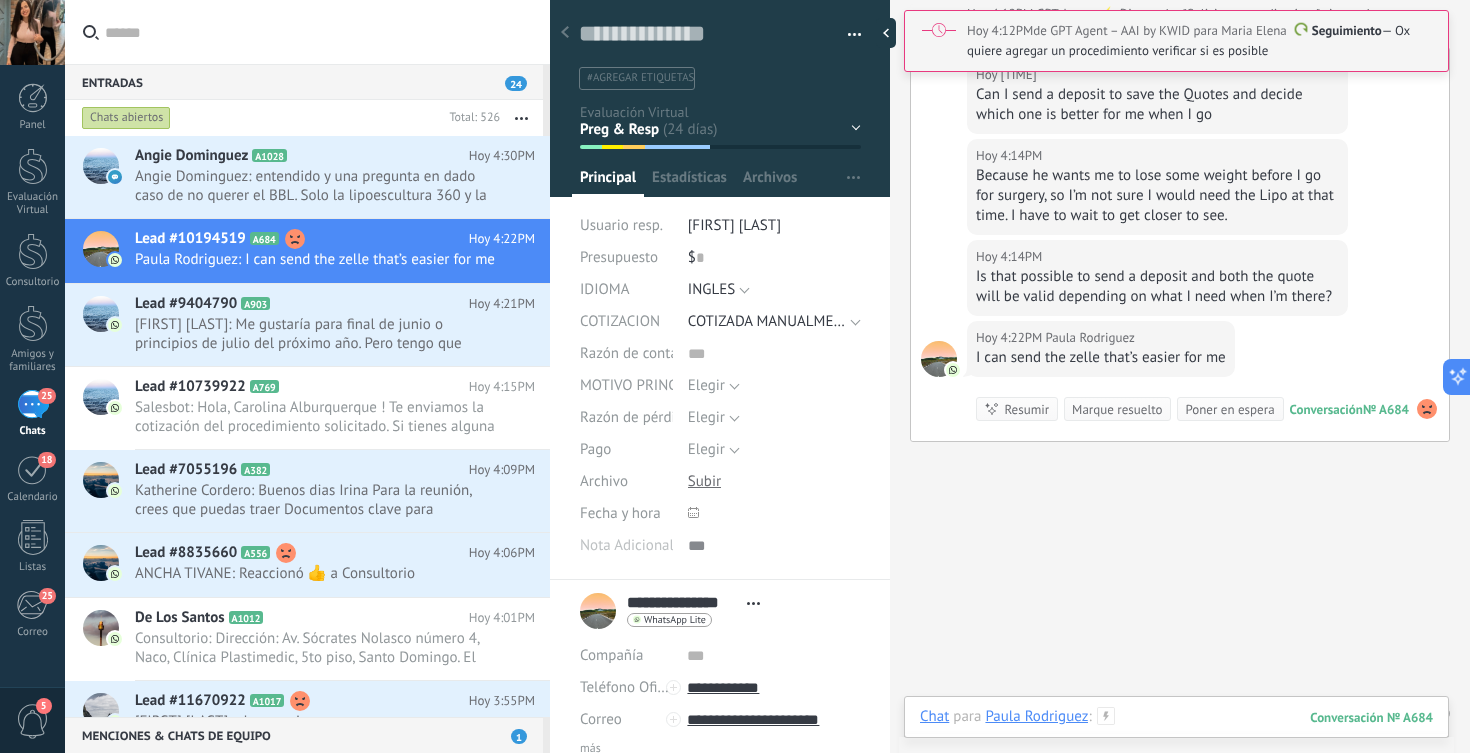 click at bounding box center (1176, 737) 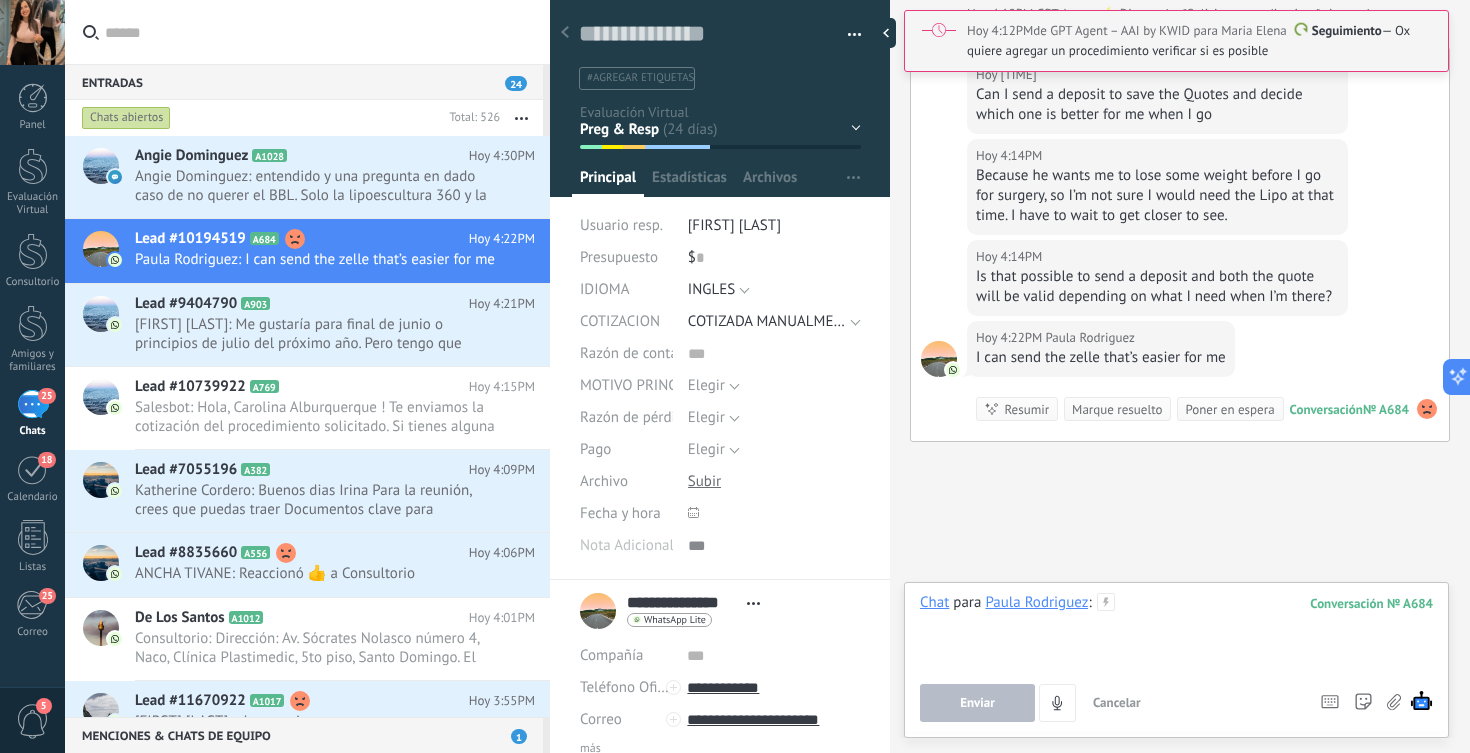 click on "Seguimiento  — Ox quiere agregar un procedimiento verificar si es posible" at bounding box center (1199, 41) 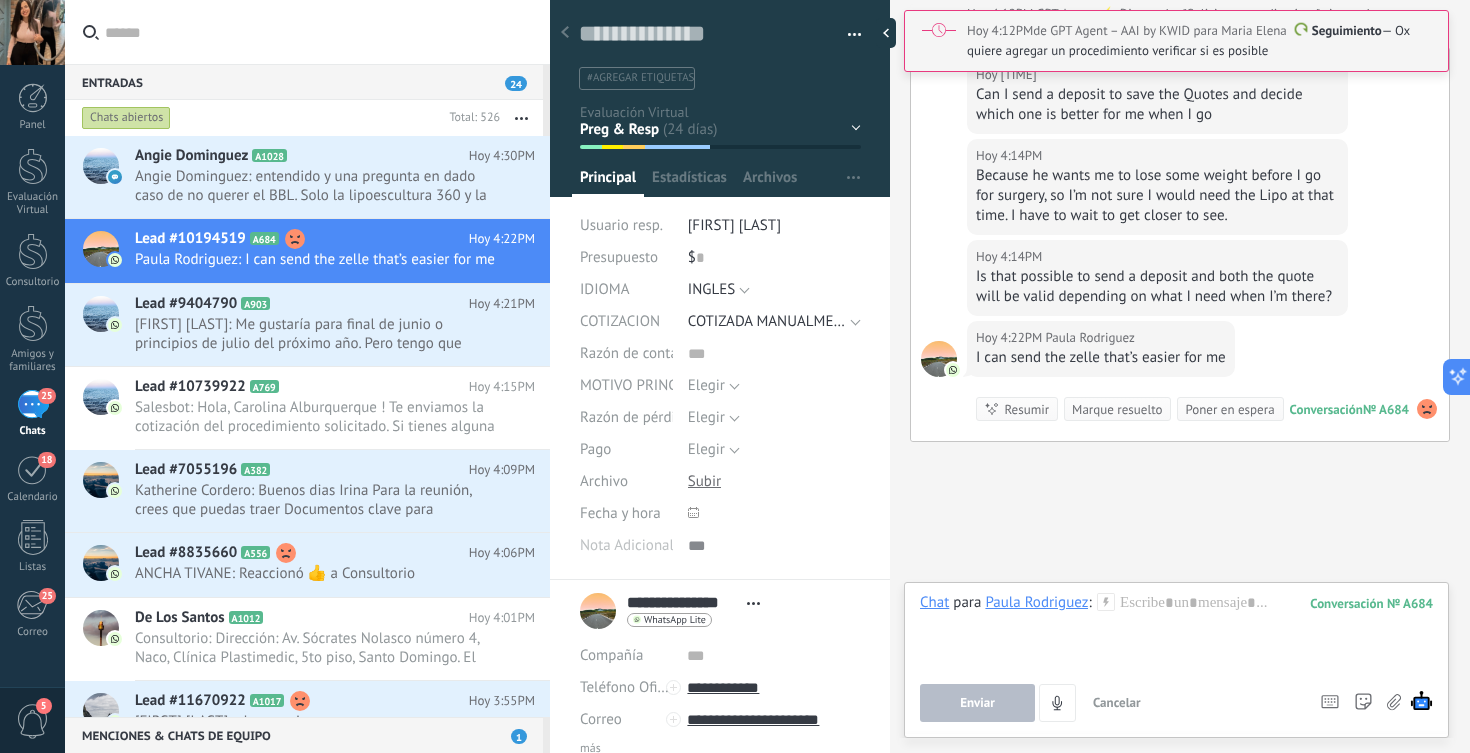 type on "**********" 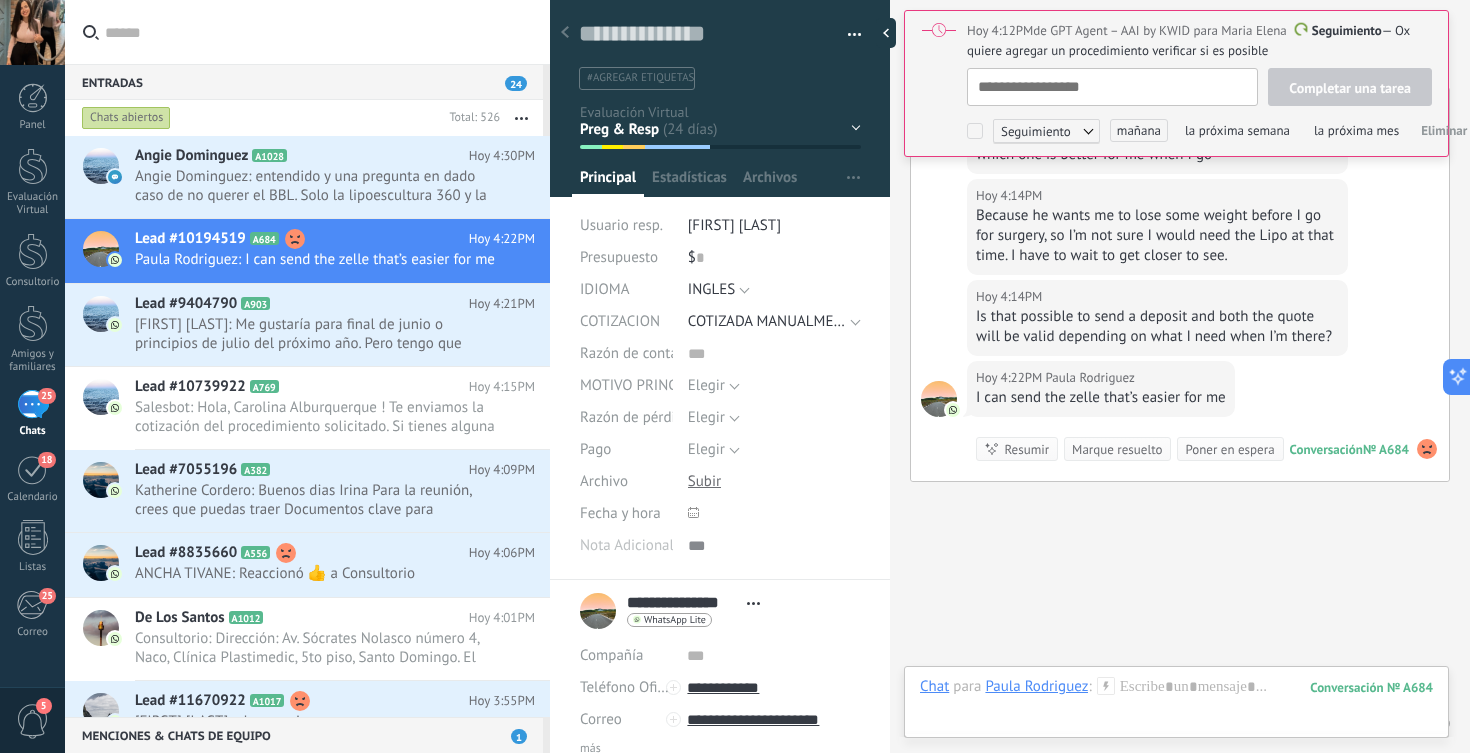 scroll, scrollTop: 8051, scrollLeft: 0, axis: vertical 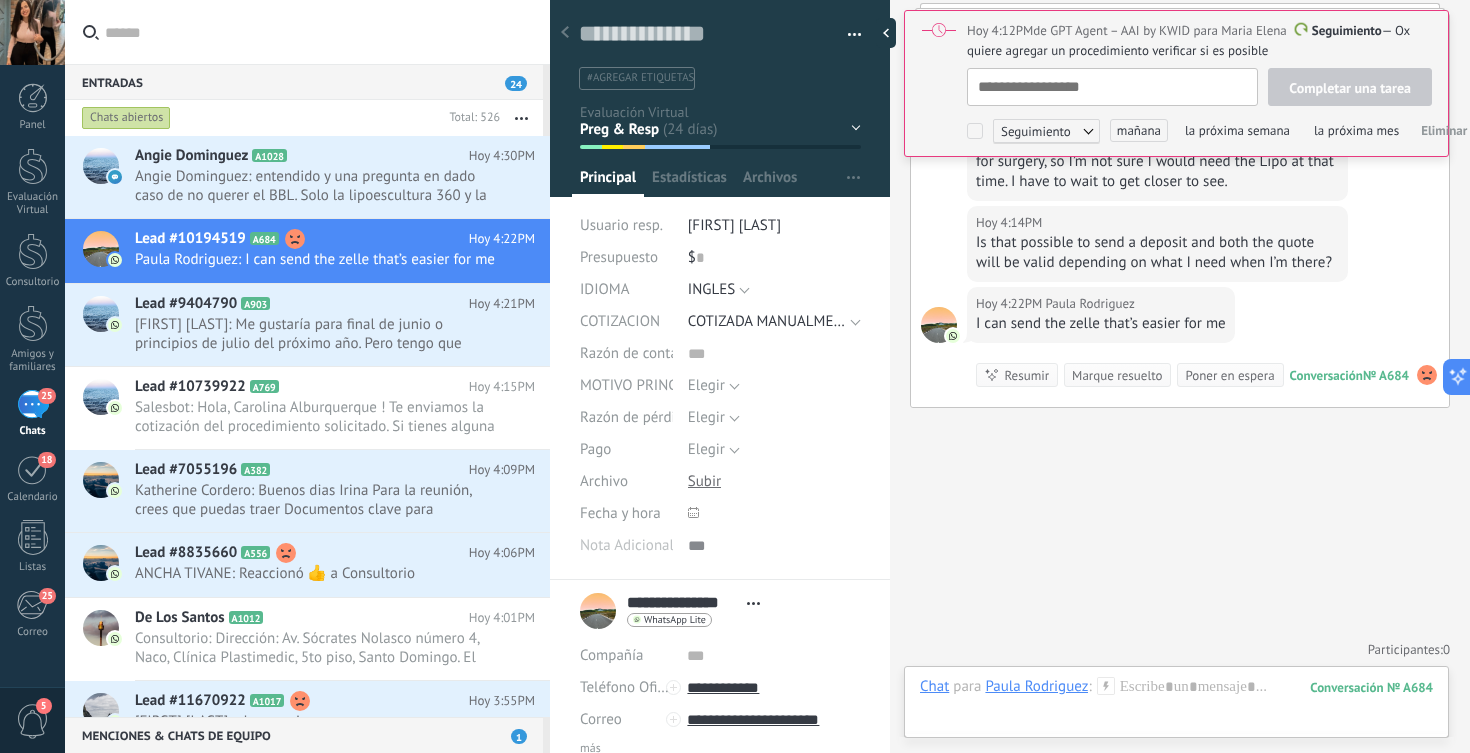 click on "Eliminar" at bounding box center [1444, 130] 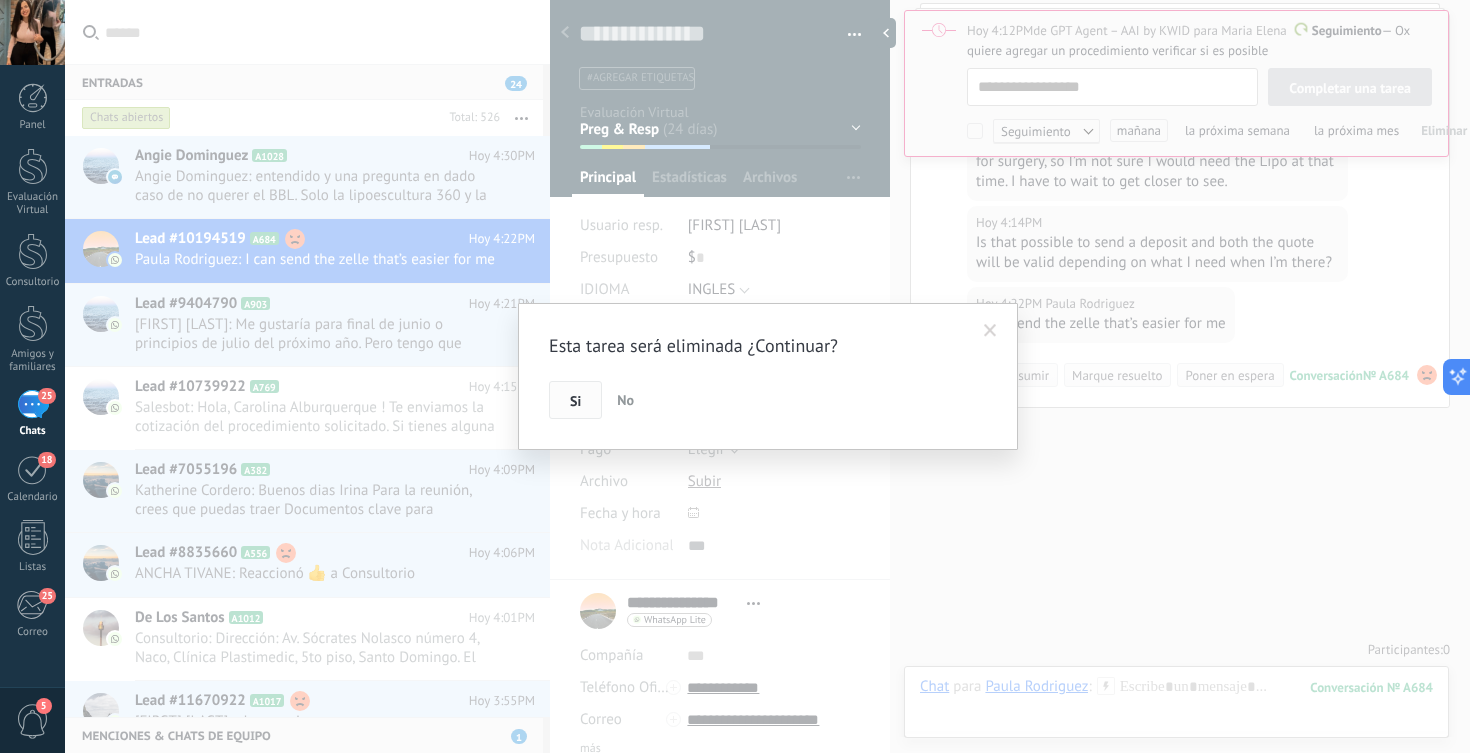click on "Si" at bounding box center [575, 401] 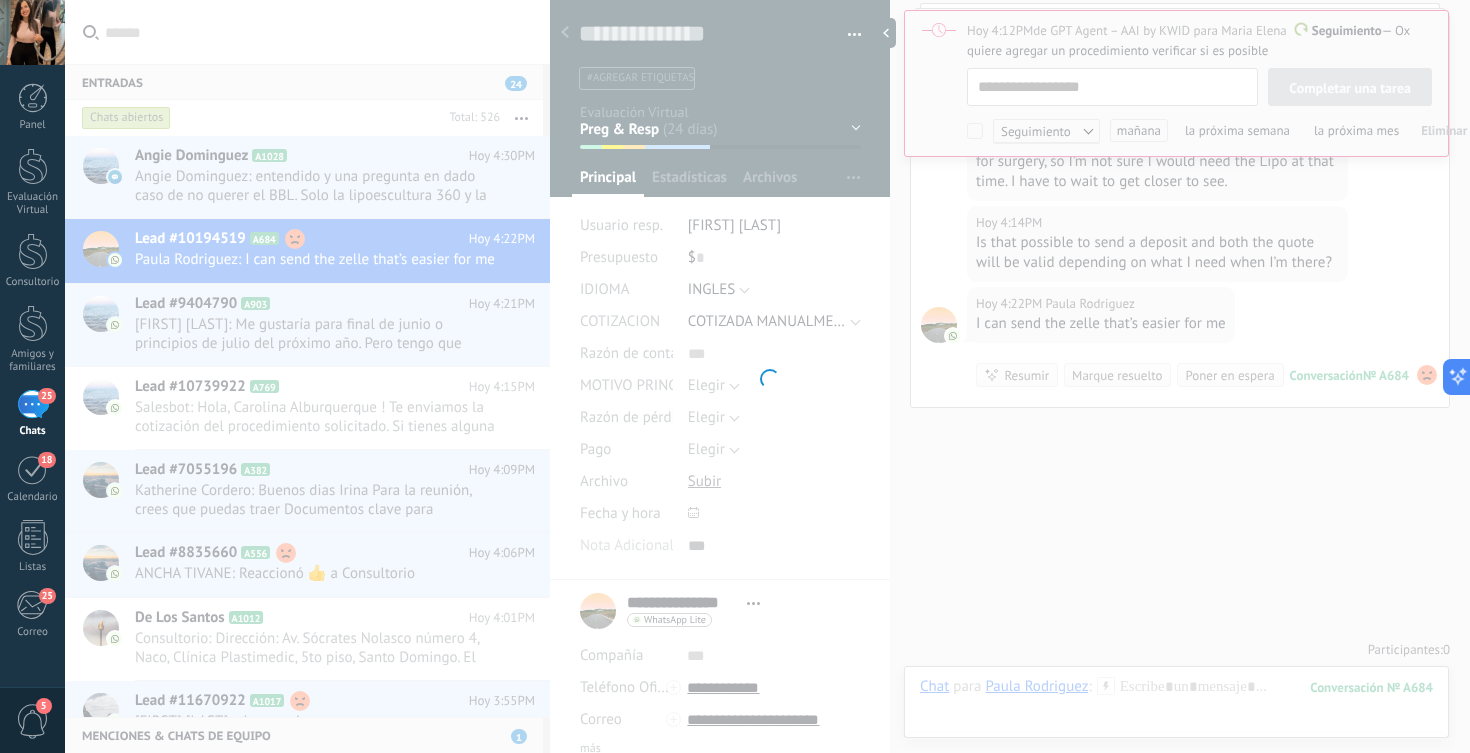 scroll, scrollTop: 7864, scrollLeft: 0, axis: vertical 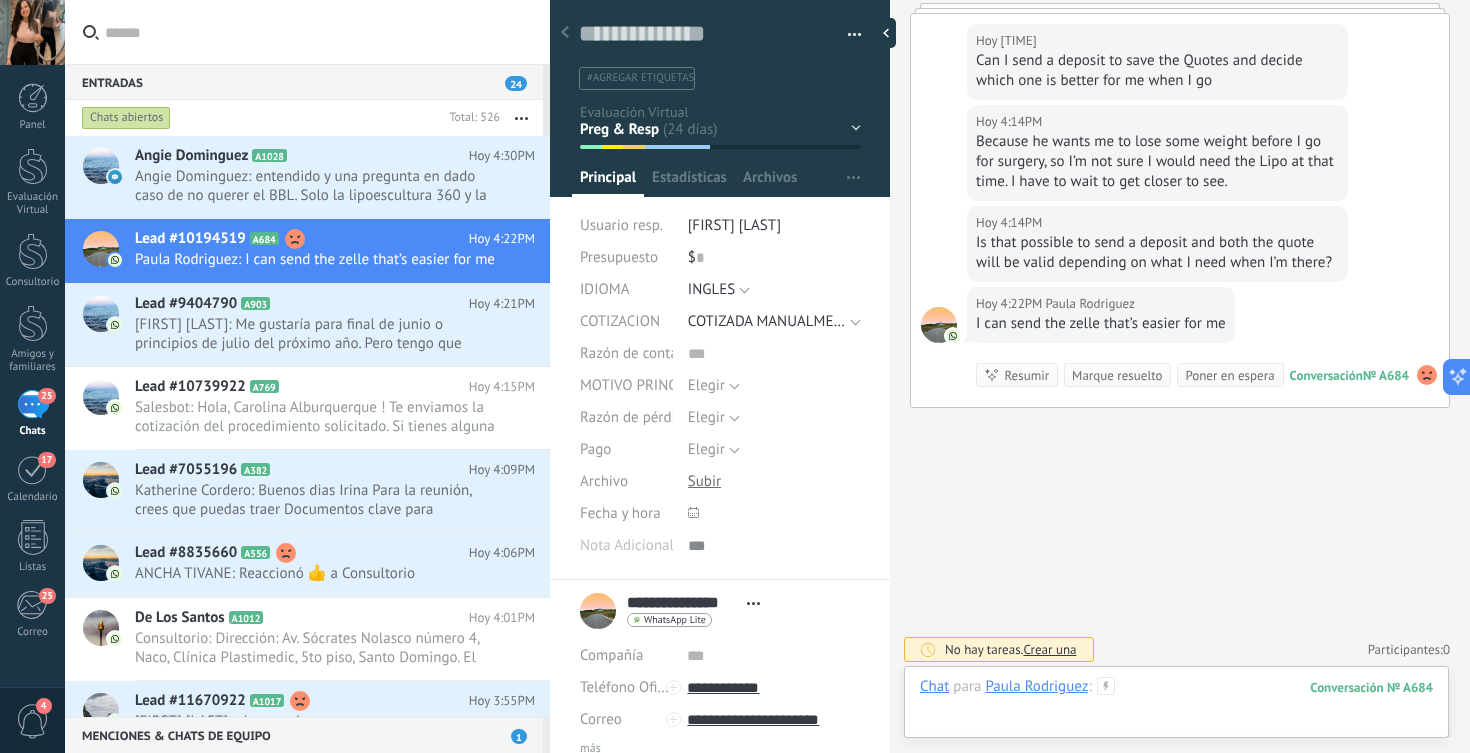 click at bounding box center (1176, 707) 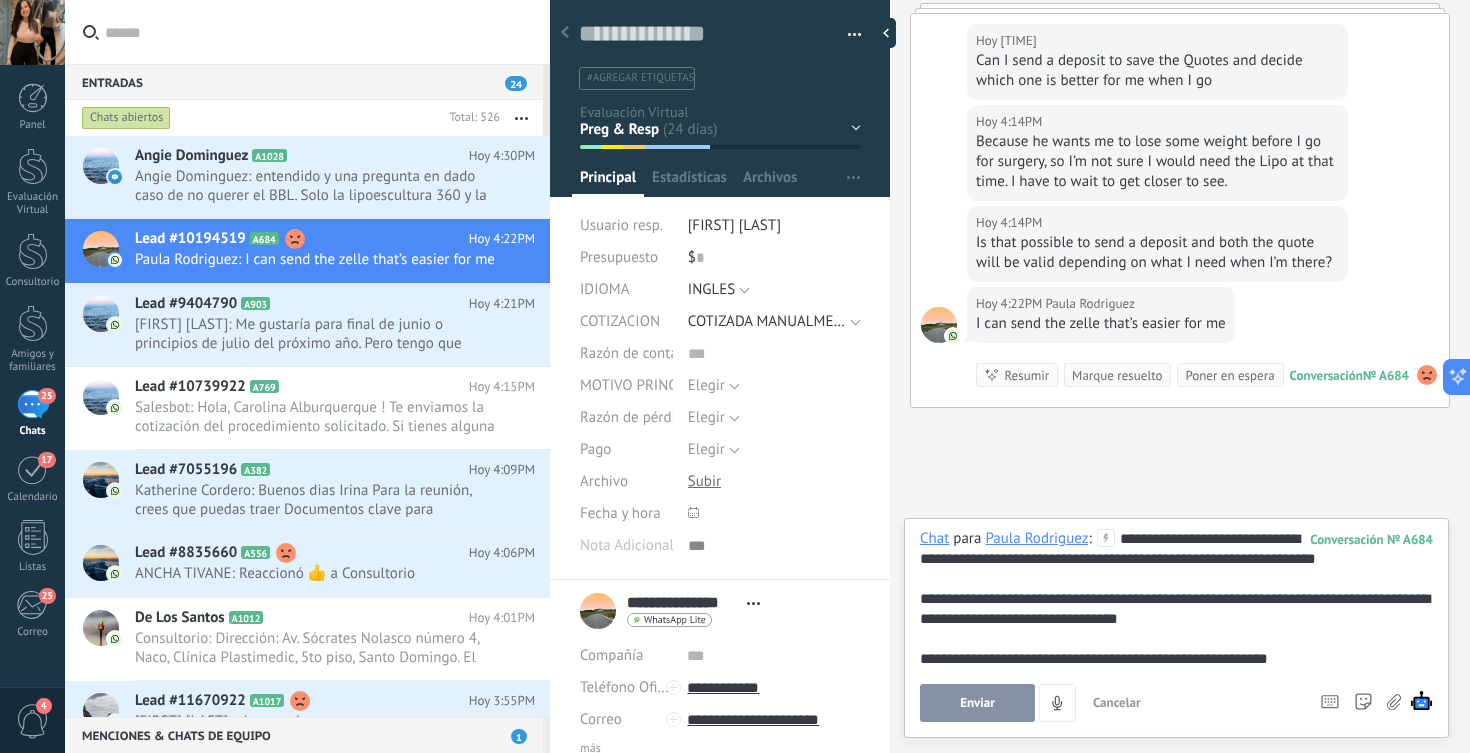 click on "**********" at bounding box center [1176, 599] 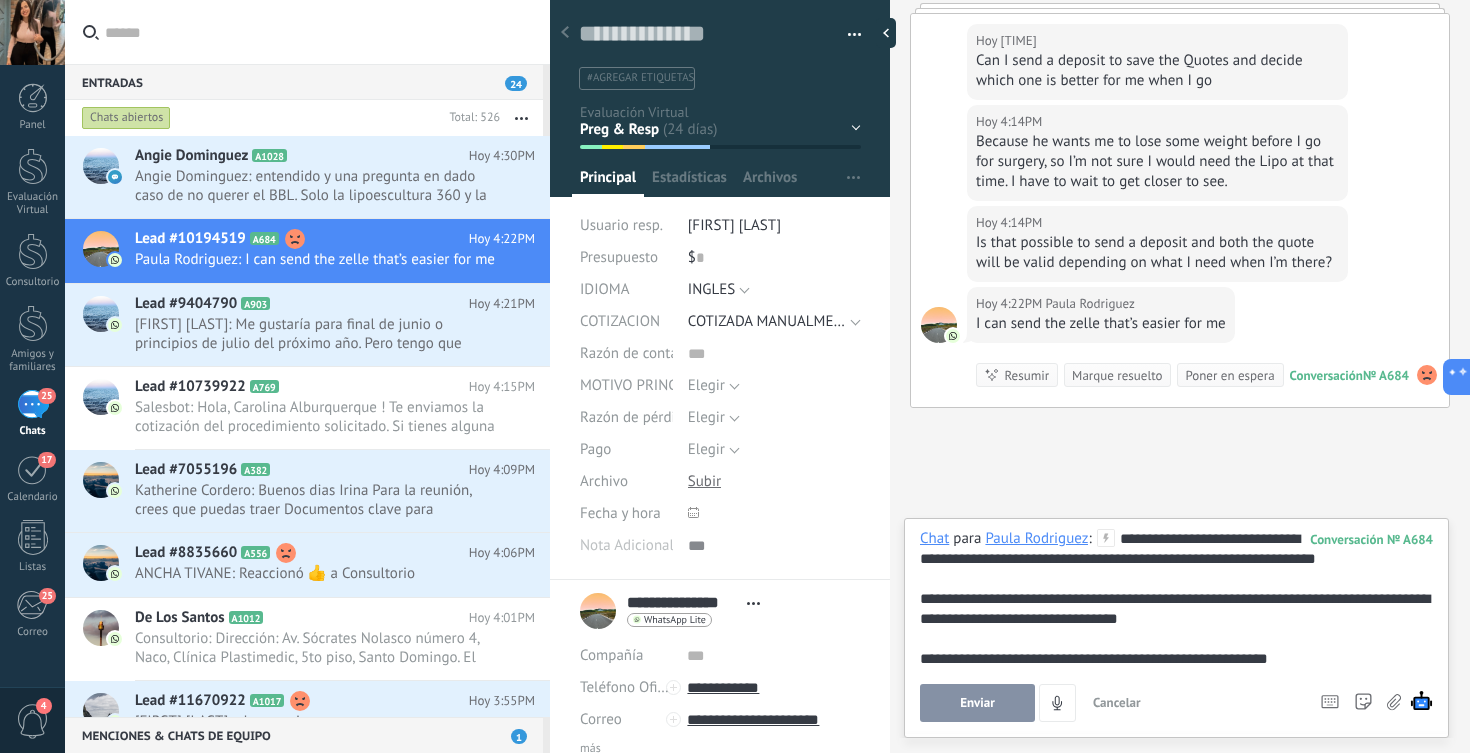 click on "Enviar" at bounding box center [977, 703] 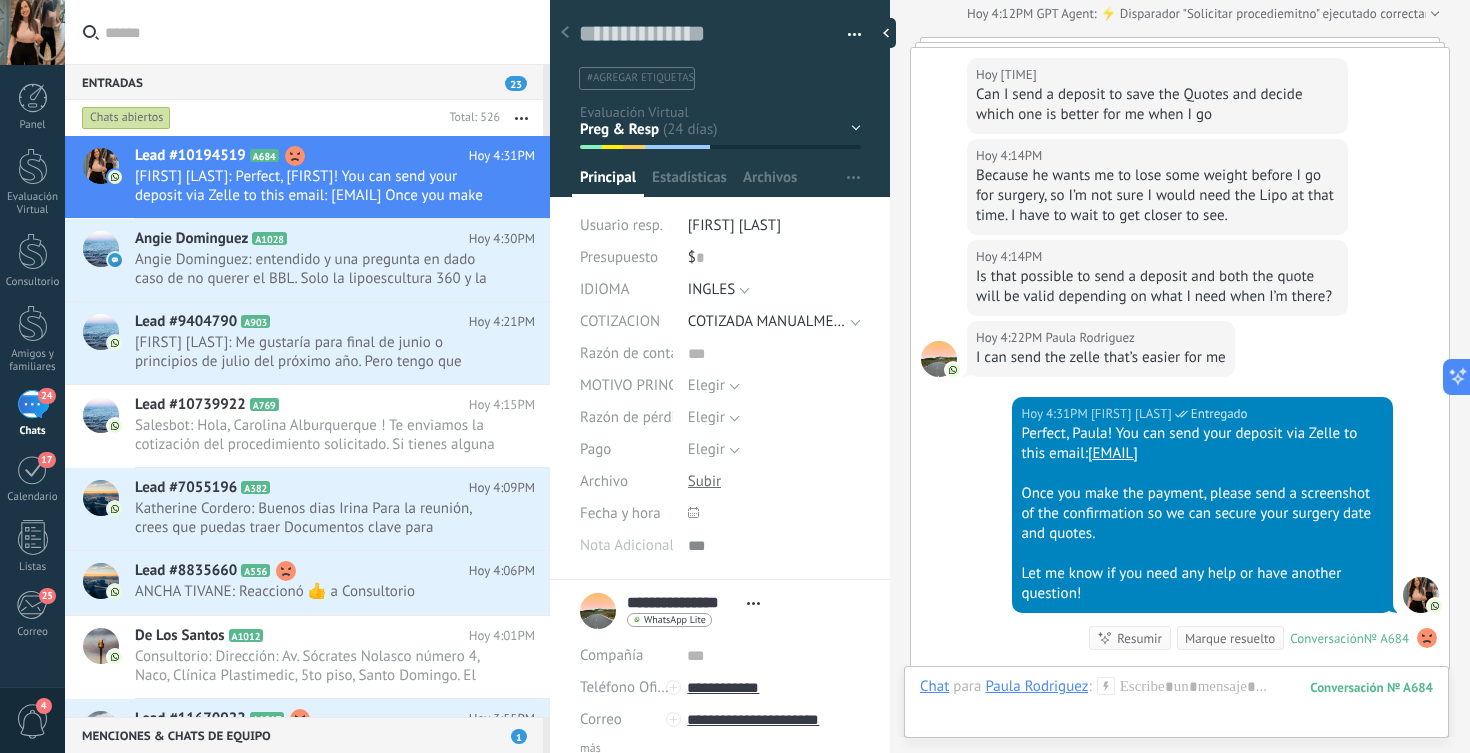 scroll, scrollTop: 7838, scrollLeft: 0, axis: vertical 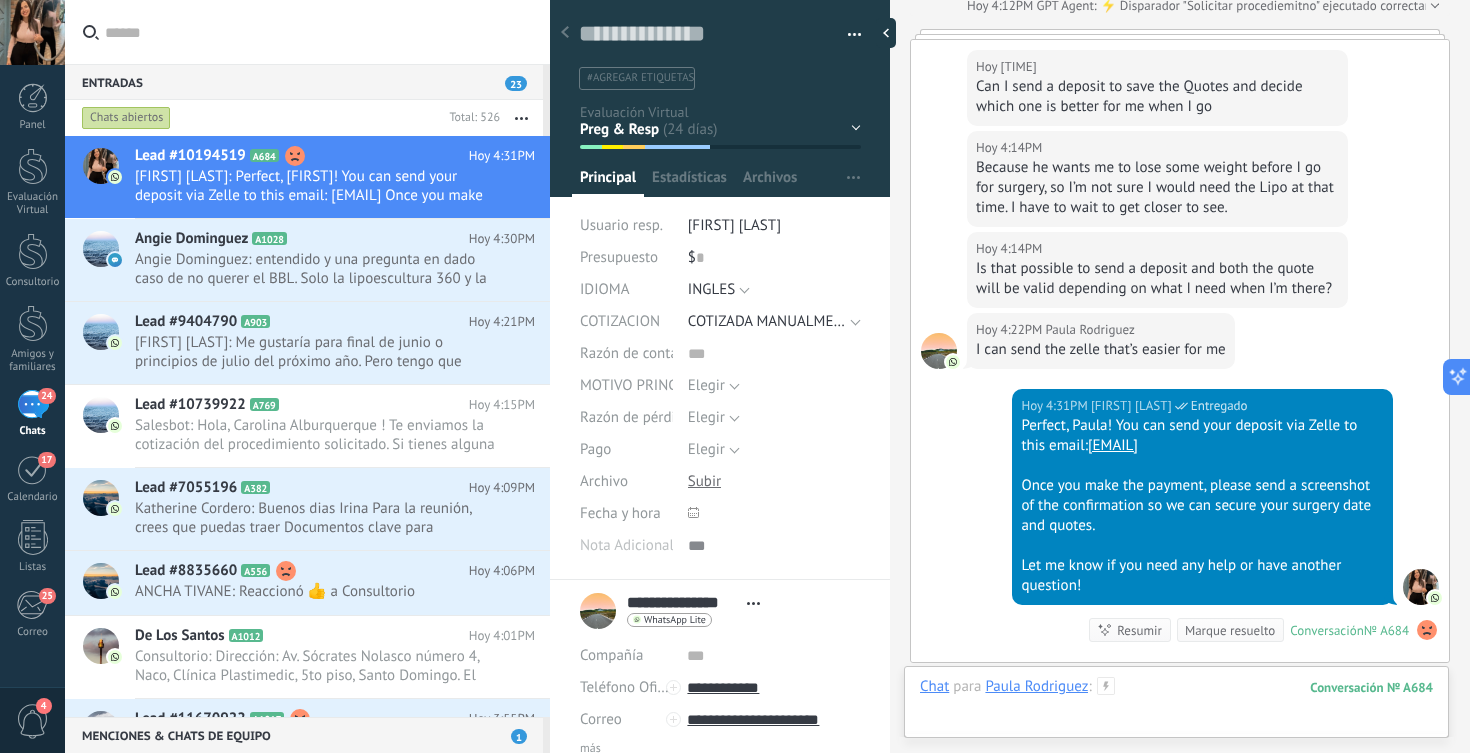 click at bounding box center (1176, 707) 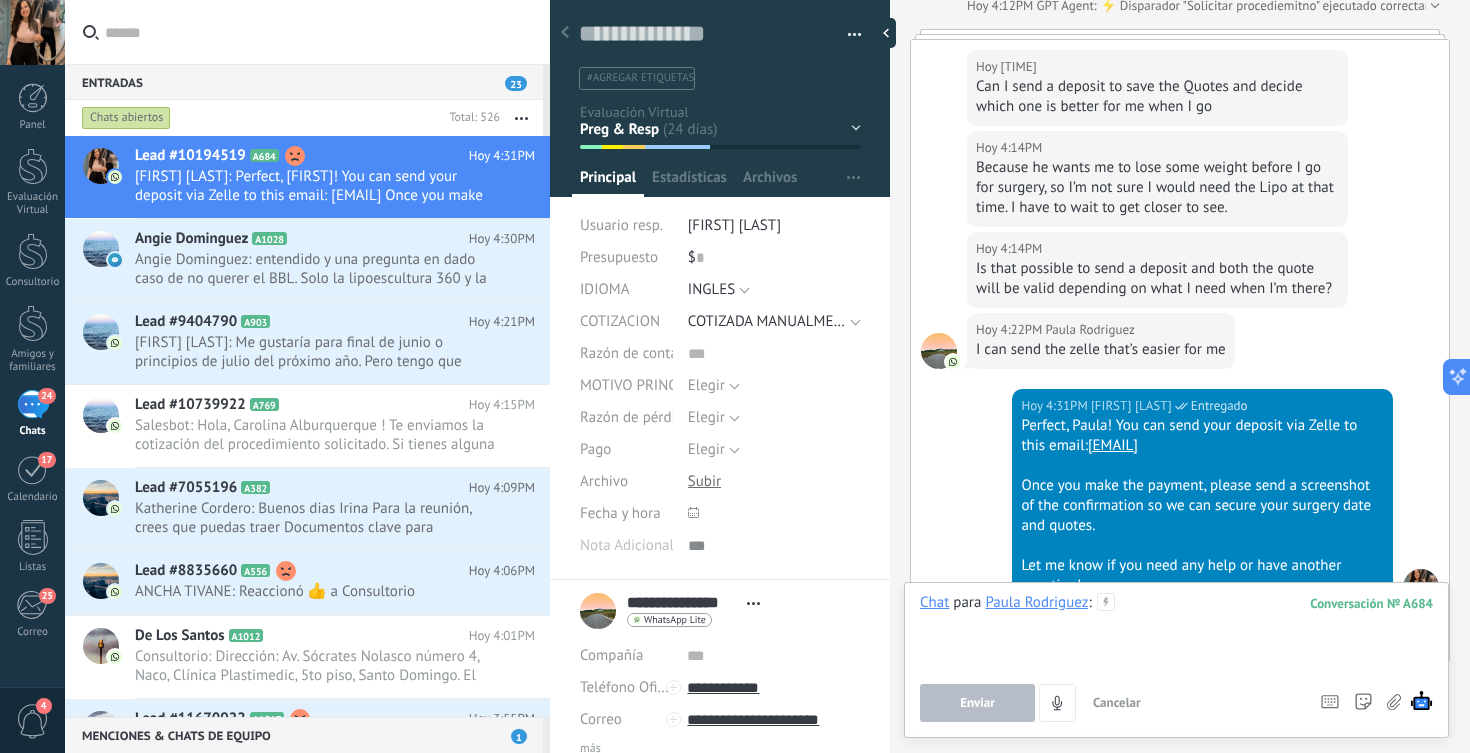 type 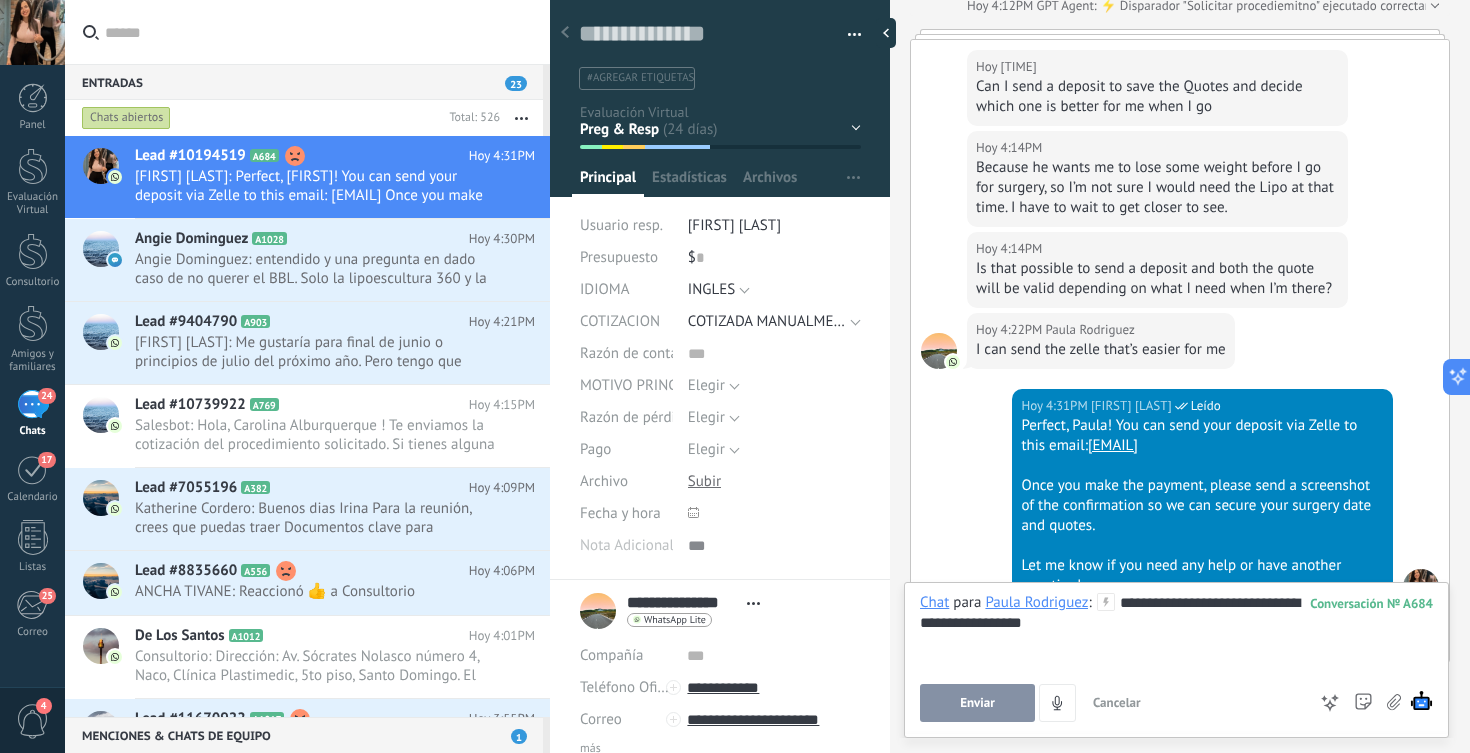 click on "Enviar" at bounding box center [977, 703] 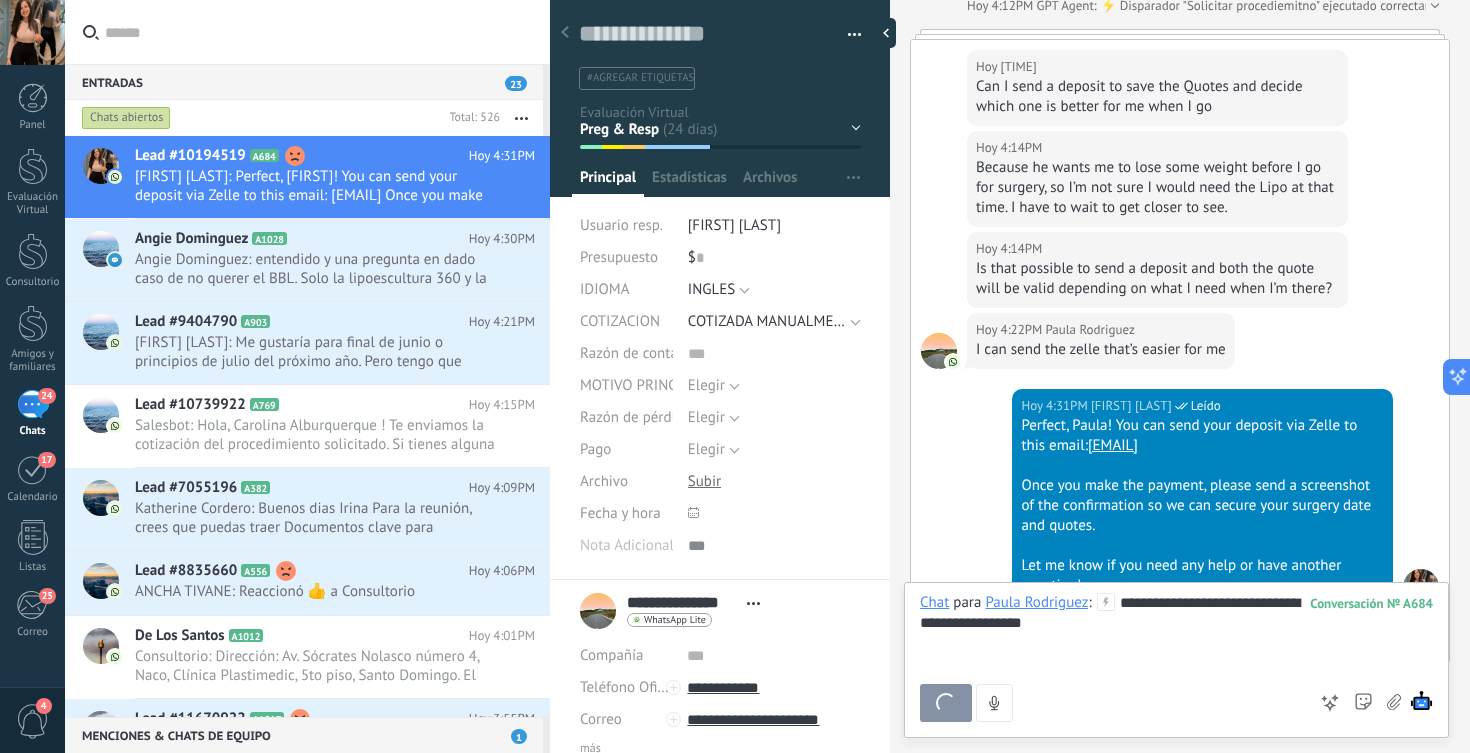 scroll, scrollTop: 8154, scrollLeft: 0, axis: vertical 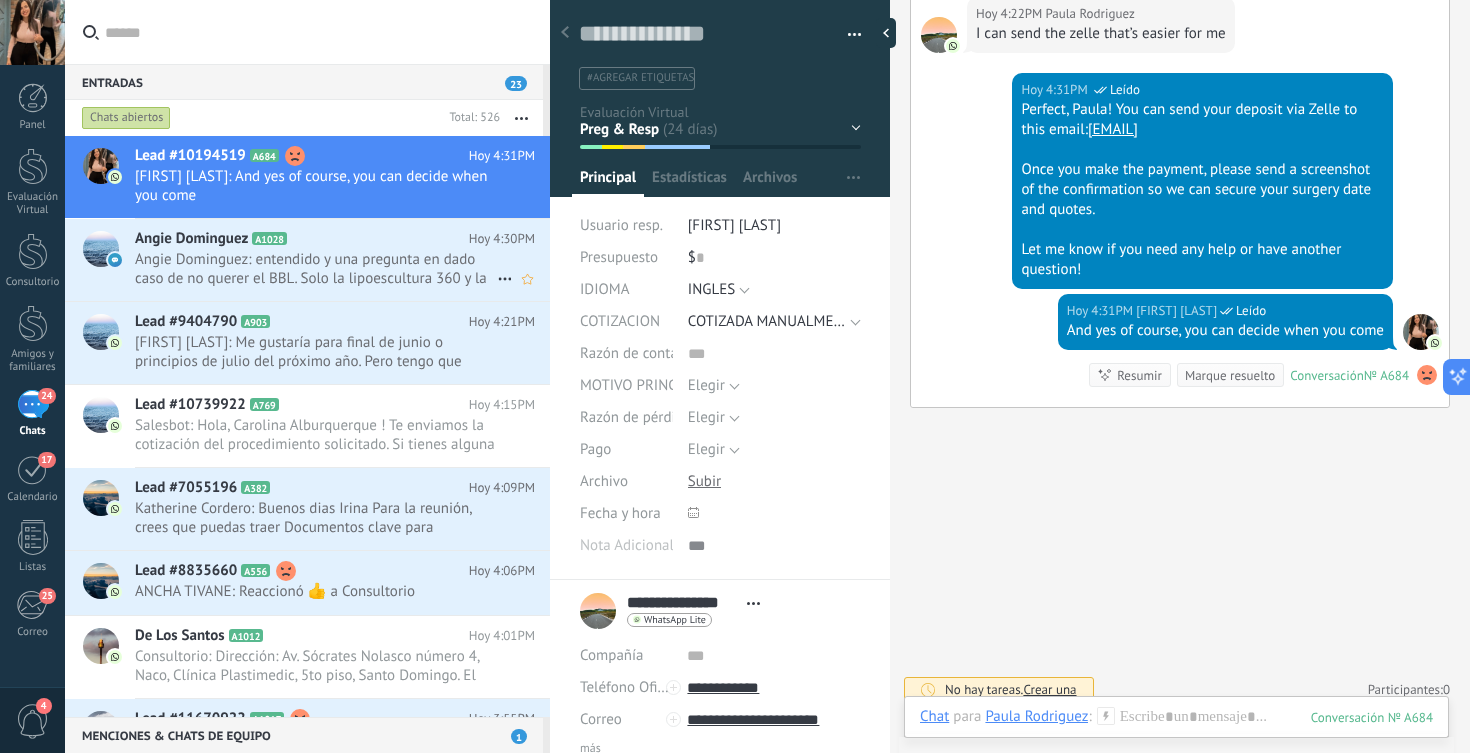 click on "Angie Dominguez: entendido y una pregunta en dado caso de no querer el BBL. Solo la lipoescultura 360 y la bichectomía." at bounding box center (316, 269) 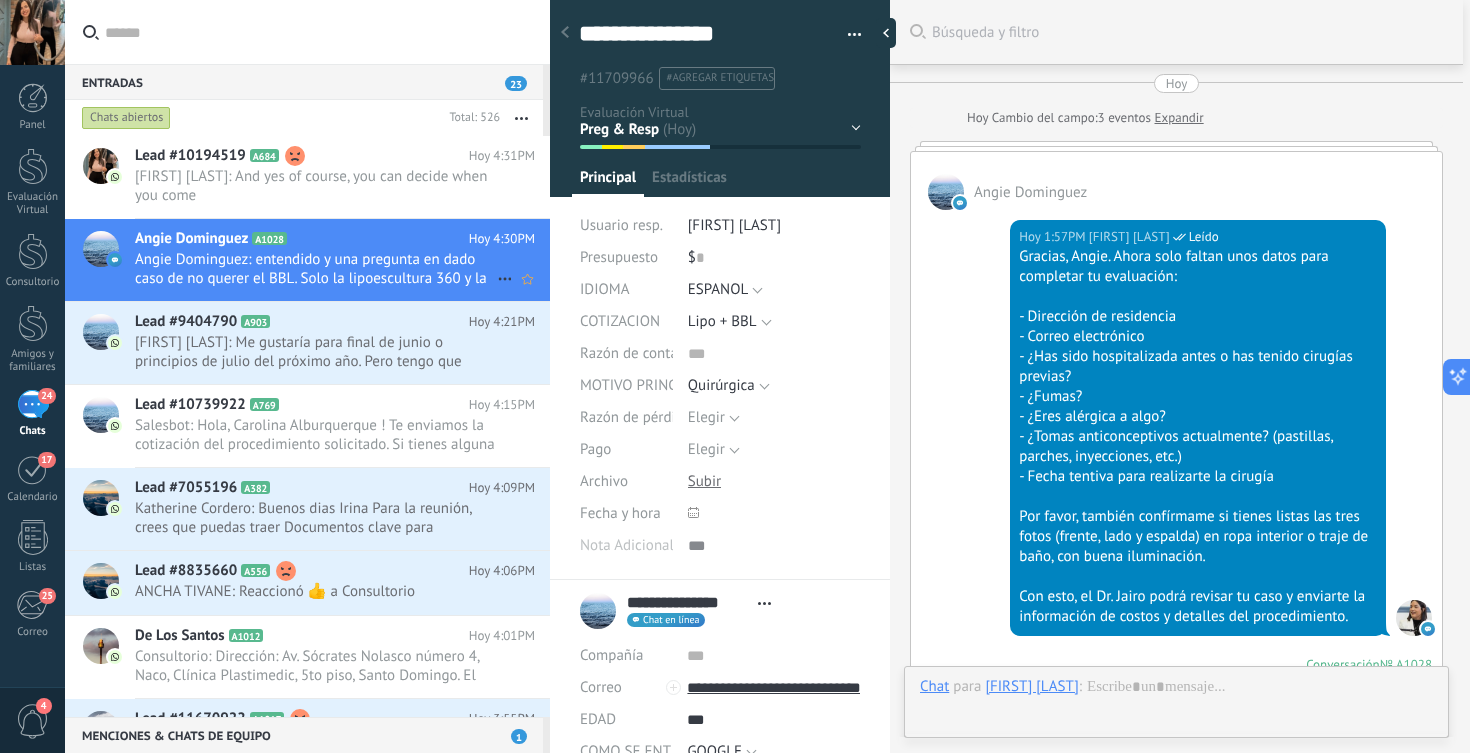 scroll, scrollTop: 30, scrollLeft: 0, axis: vertical 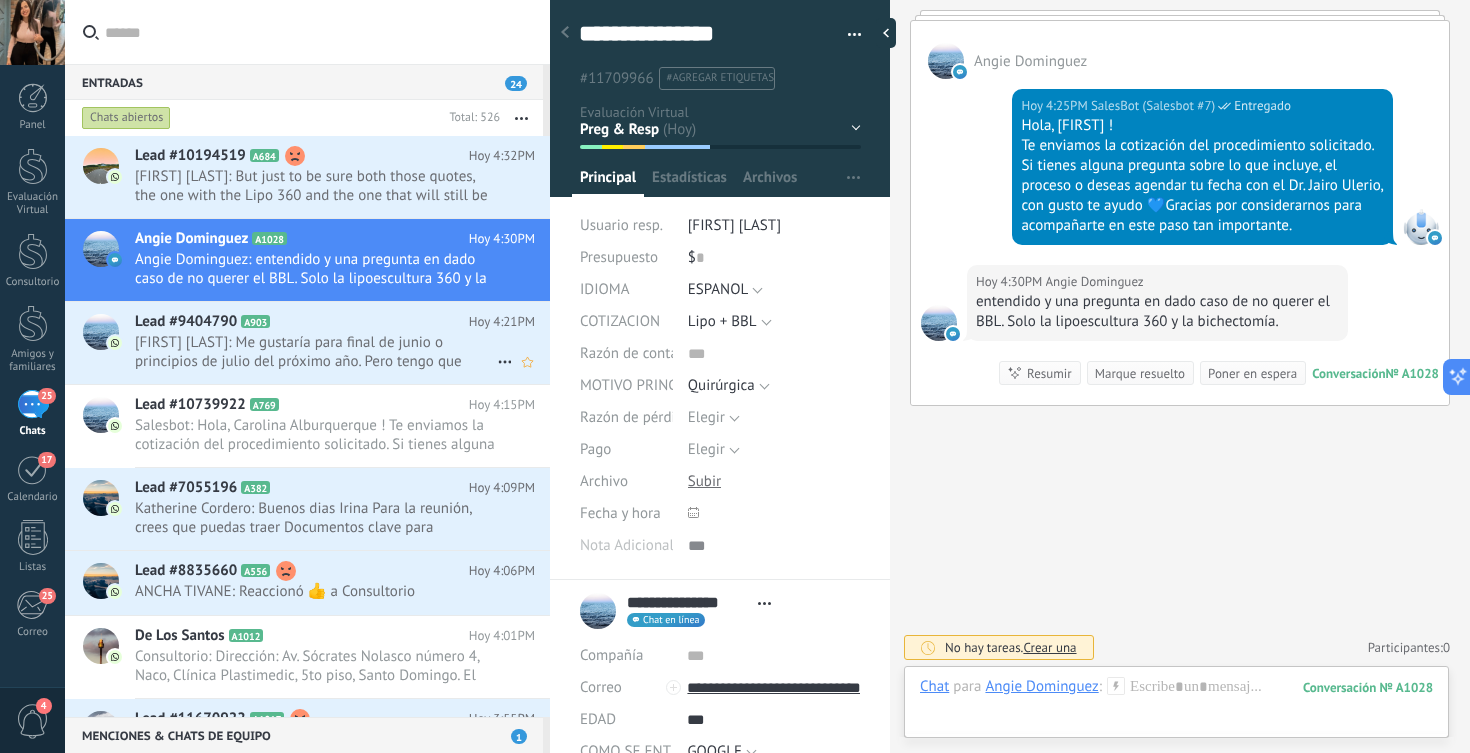 click on "[FIRST] [LAST]: Me gustaría para final de junio o principios de julio del próximo año. Pero tengo que hablar con mi esposo par..." at bounding box center (316, 352) 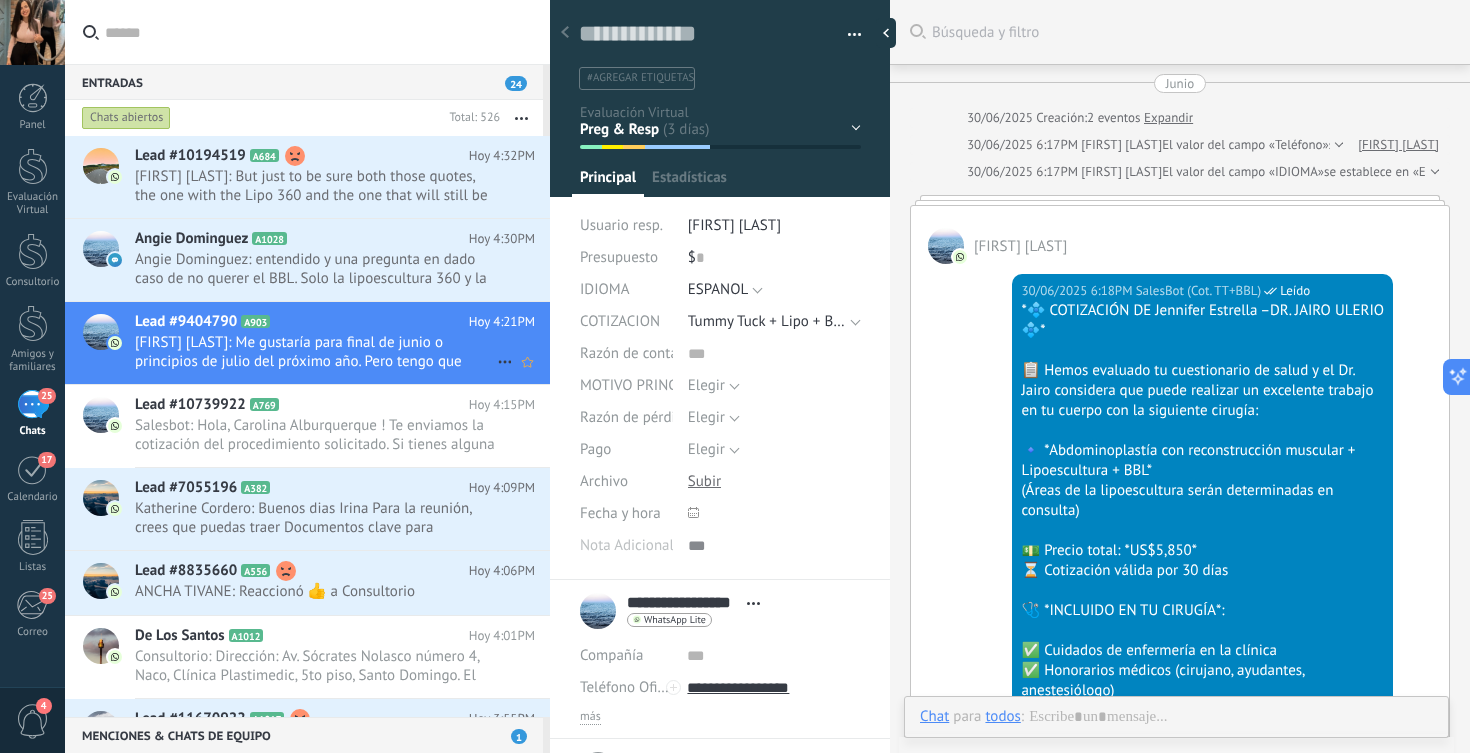 scroll, scrollTop: 30, scrollLeft: 0, axis: vertical 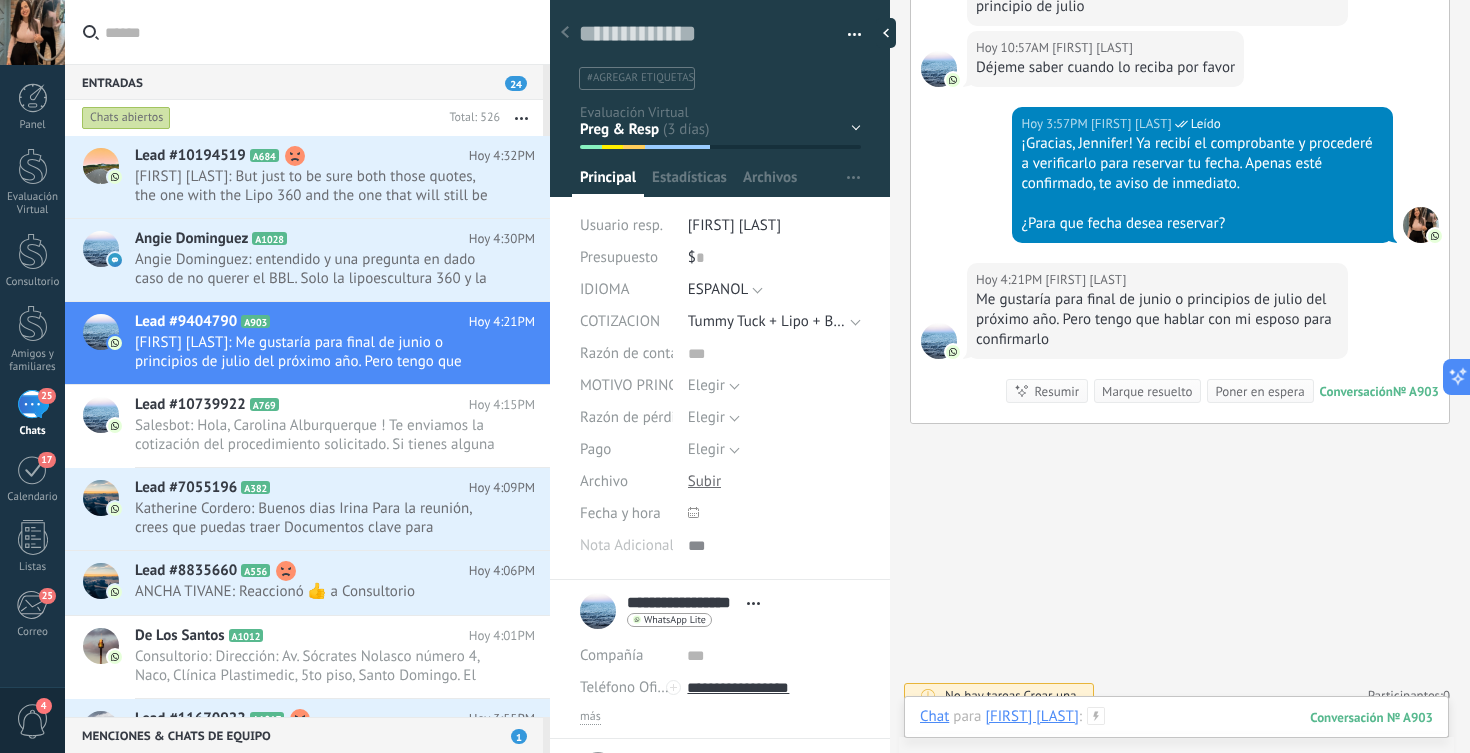 click at bounding box center [1176, 737] 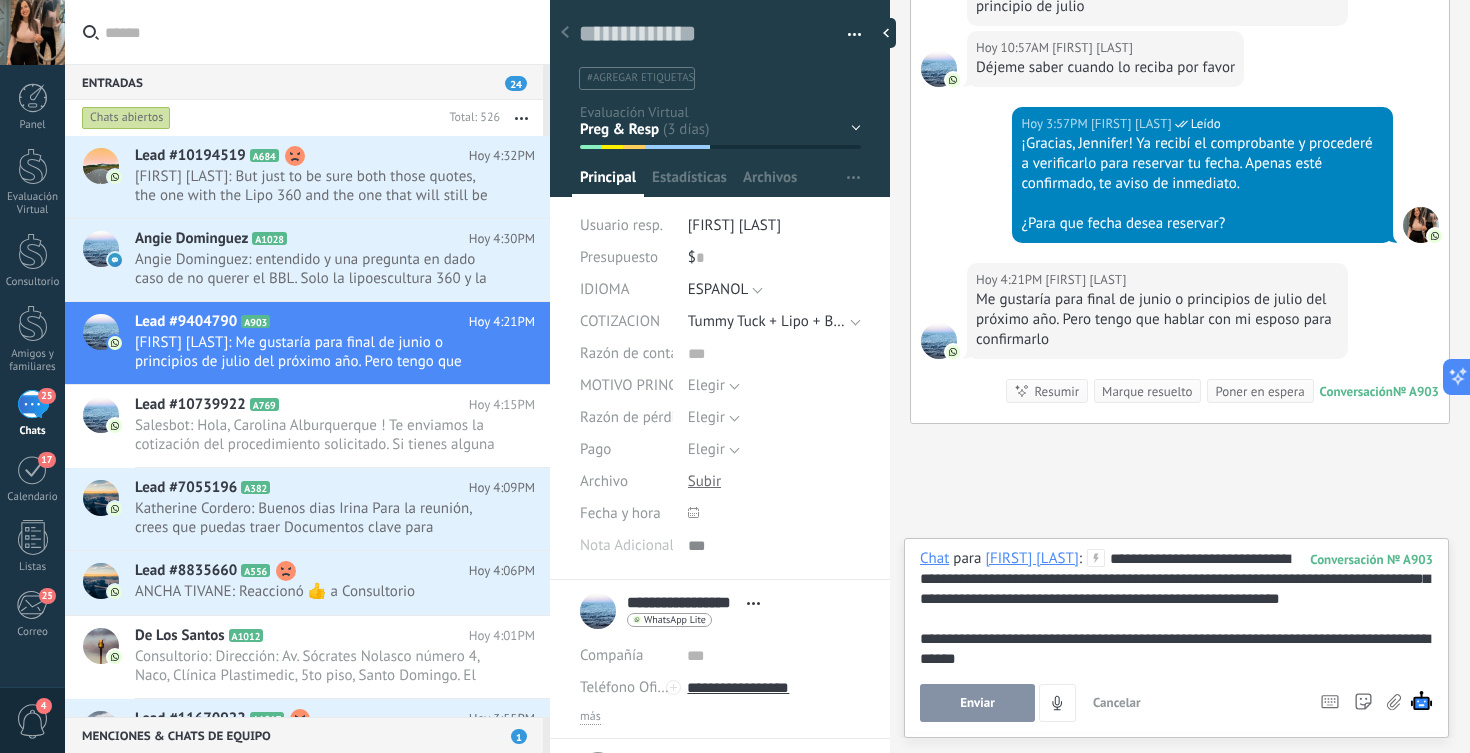 click on "**********" at bounding box center (1176, 609) 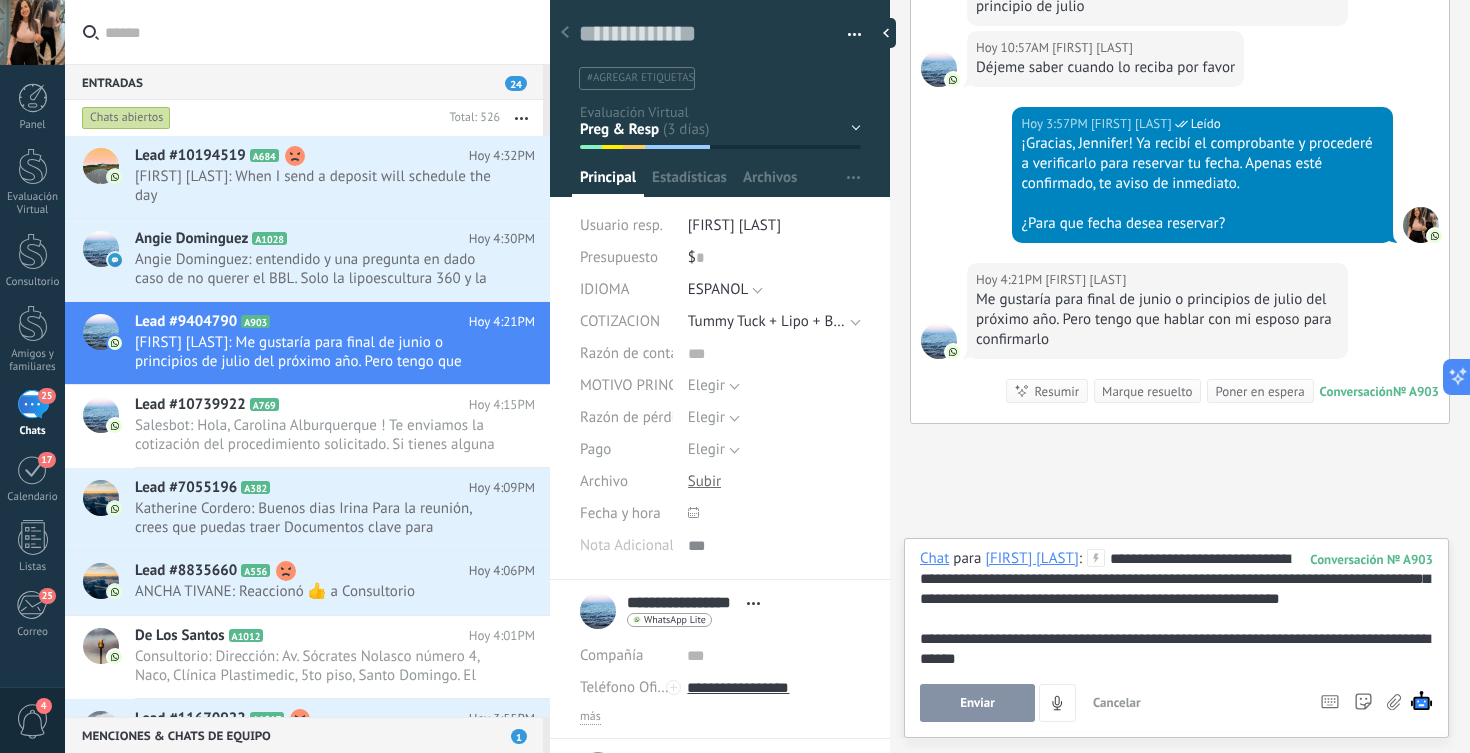 click on "Enviar" at bounding box center (977, 703) 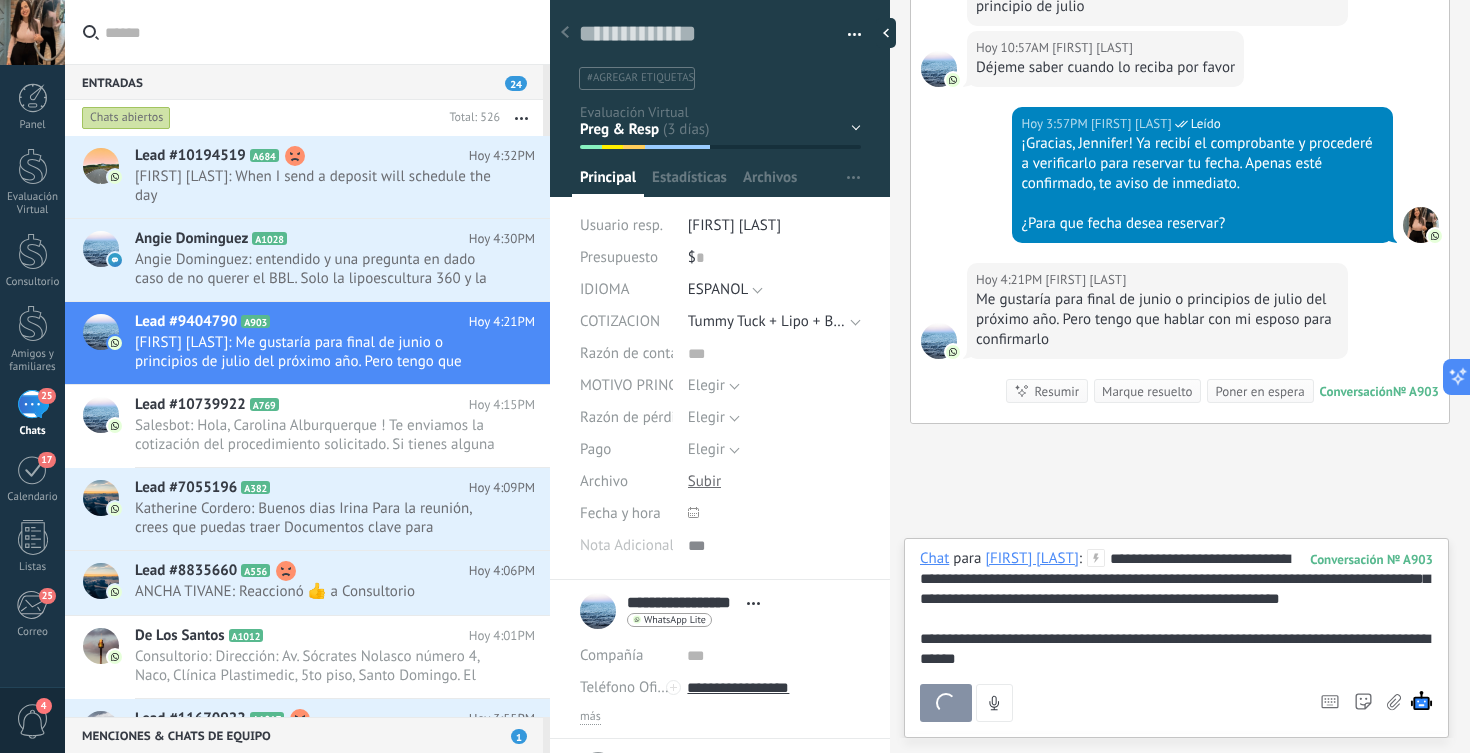 scroll, scrollTop: 5972, scrollLeft: 0, axis: vertical 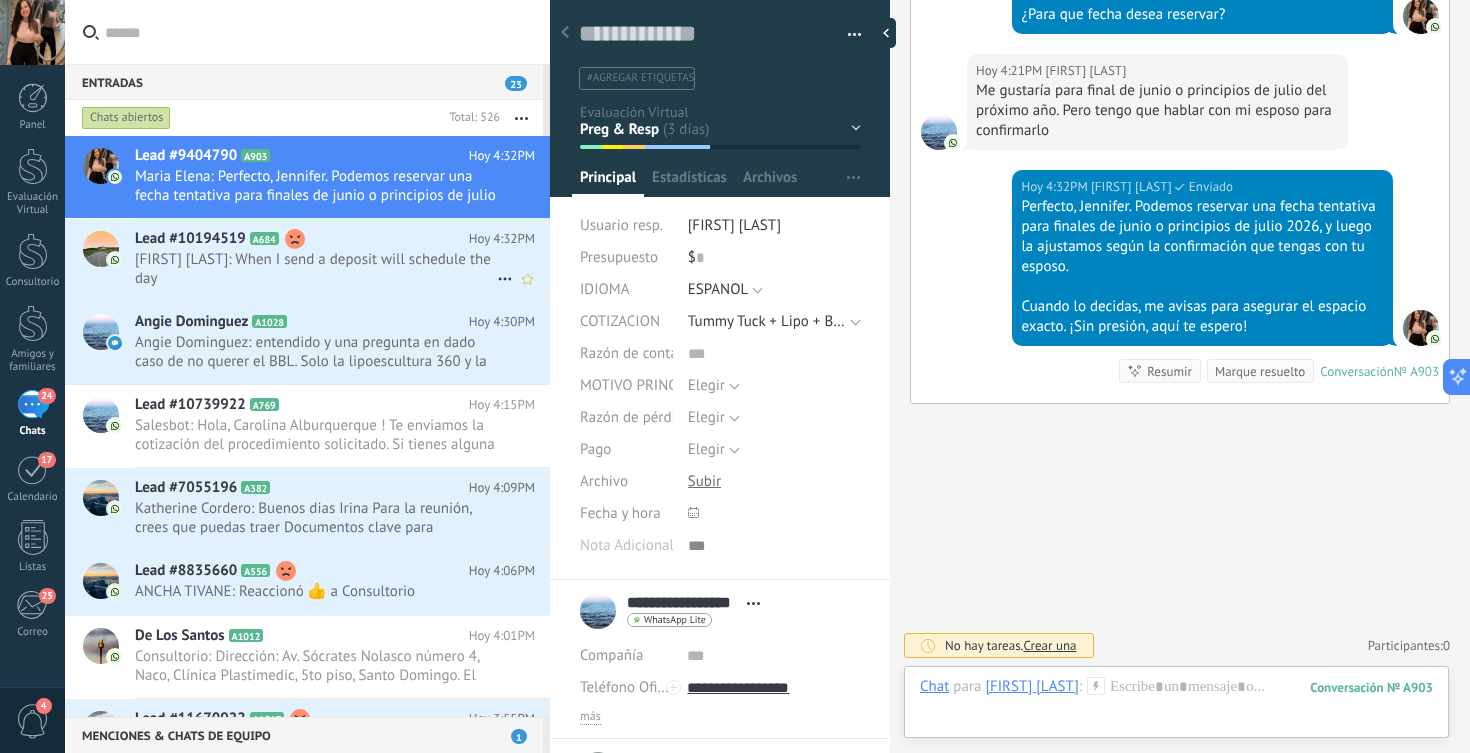 click on "[FIRST] [LAST]: When I send a deposit will schedule the day" at bounding box center [316, 269] 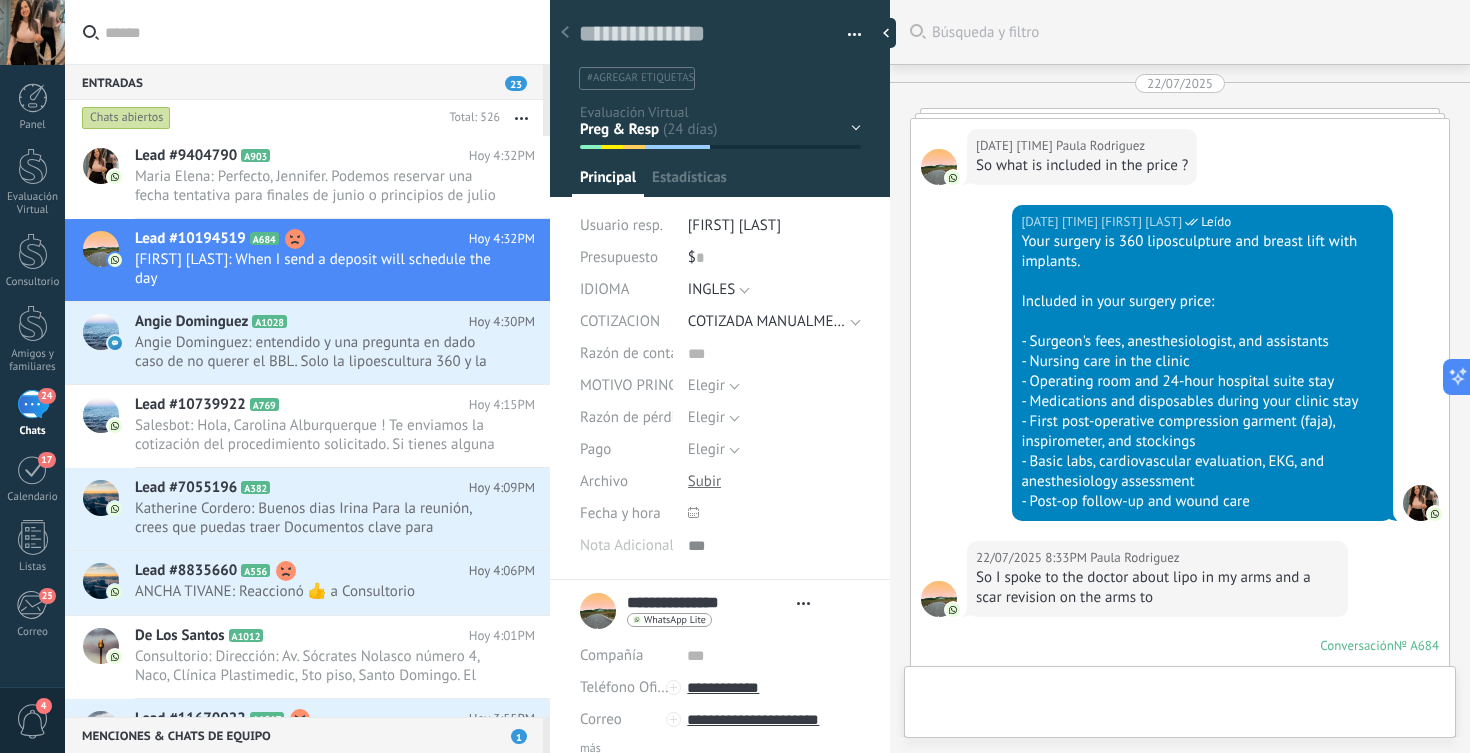 type on "**********" 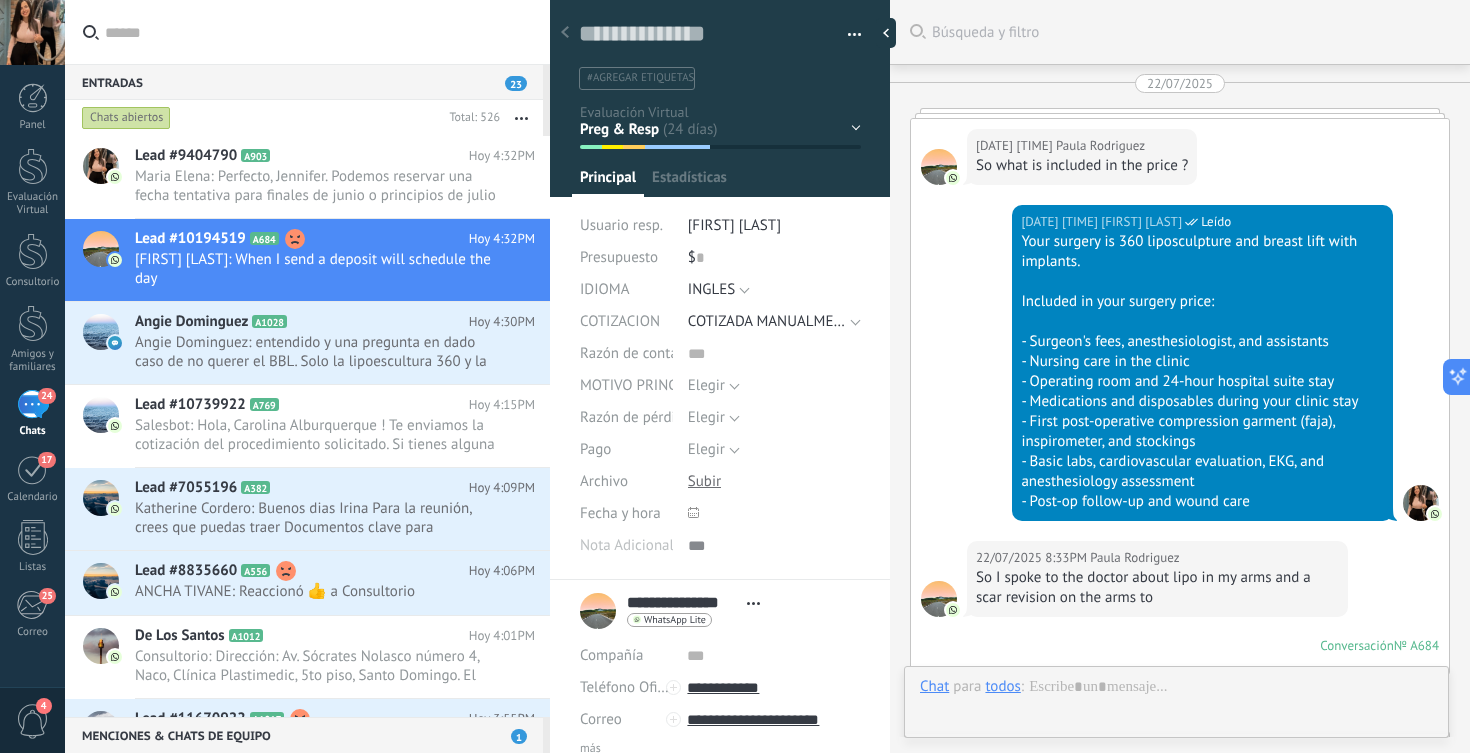scroll, scrollTop: 7552, scrollLeft: 0, axis: vertical 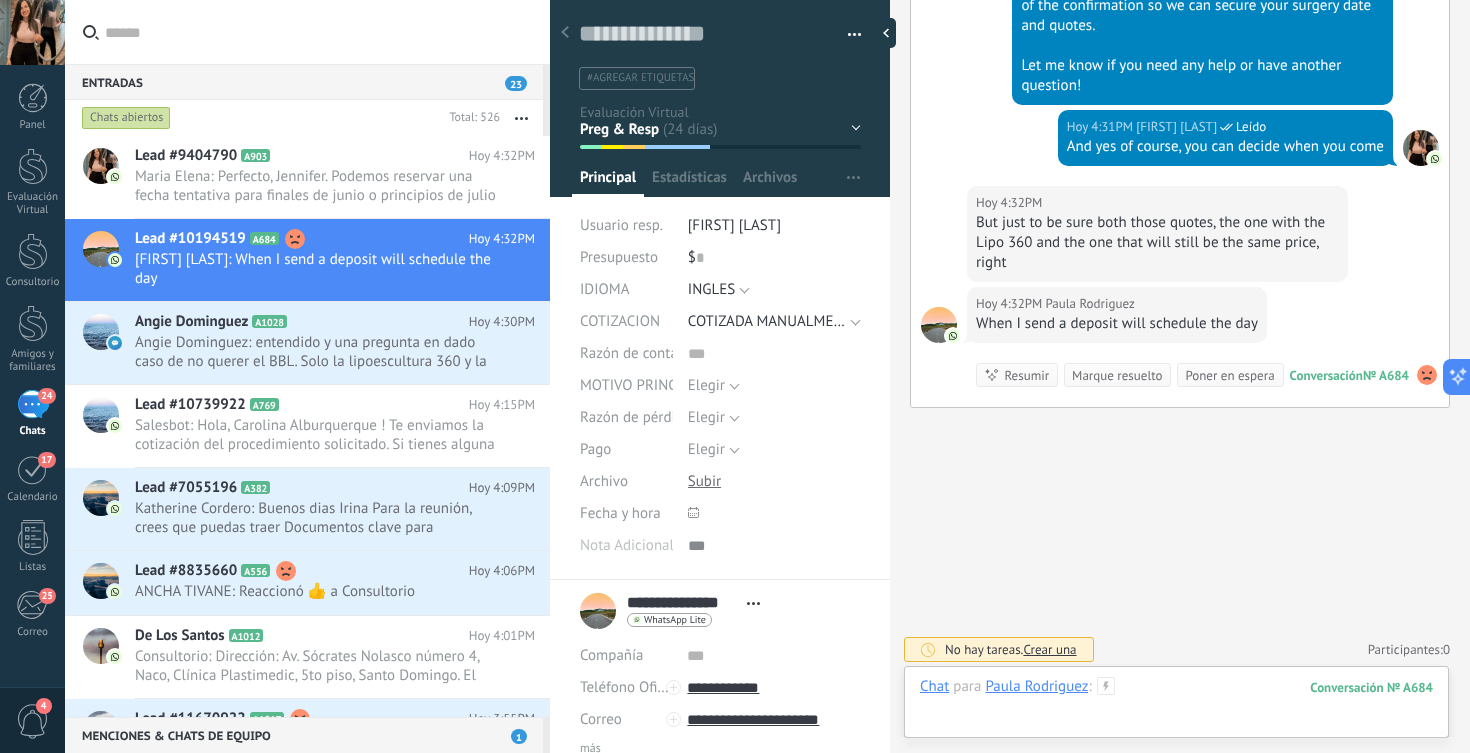 click at bounding box center [1176, 707] 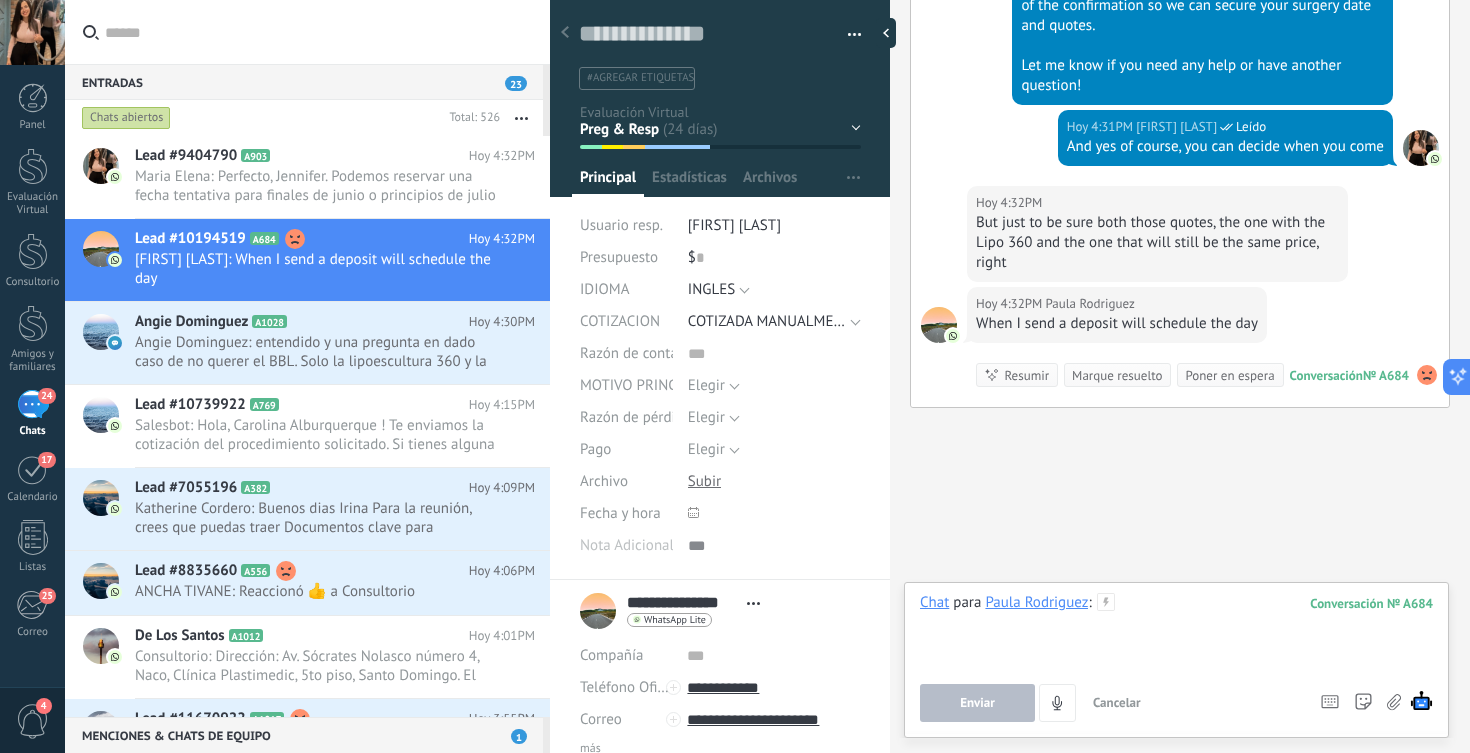 type 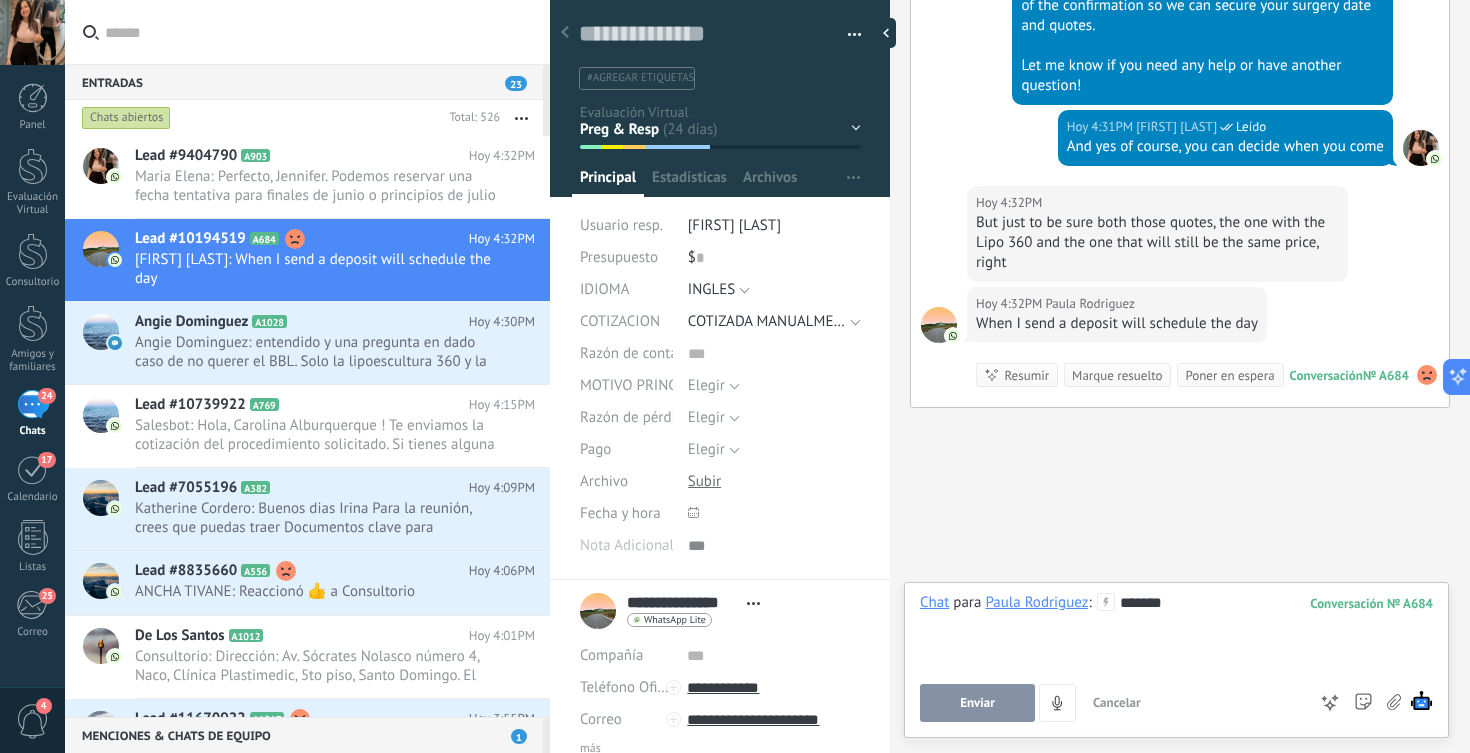 click on "Enviar" at bounding box center [977, 703] 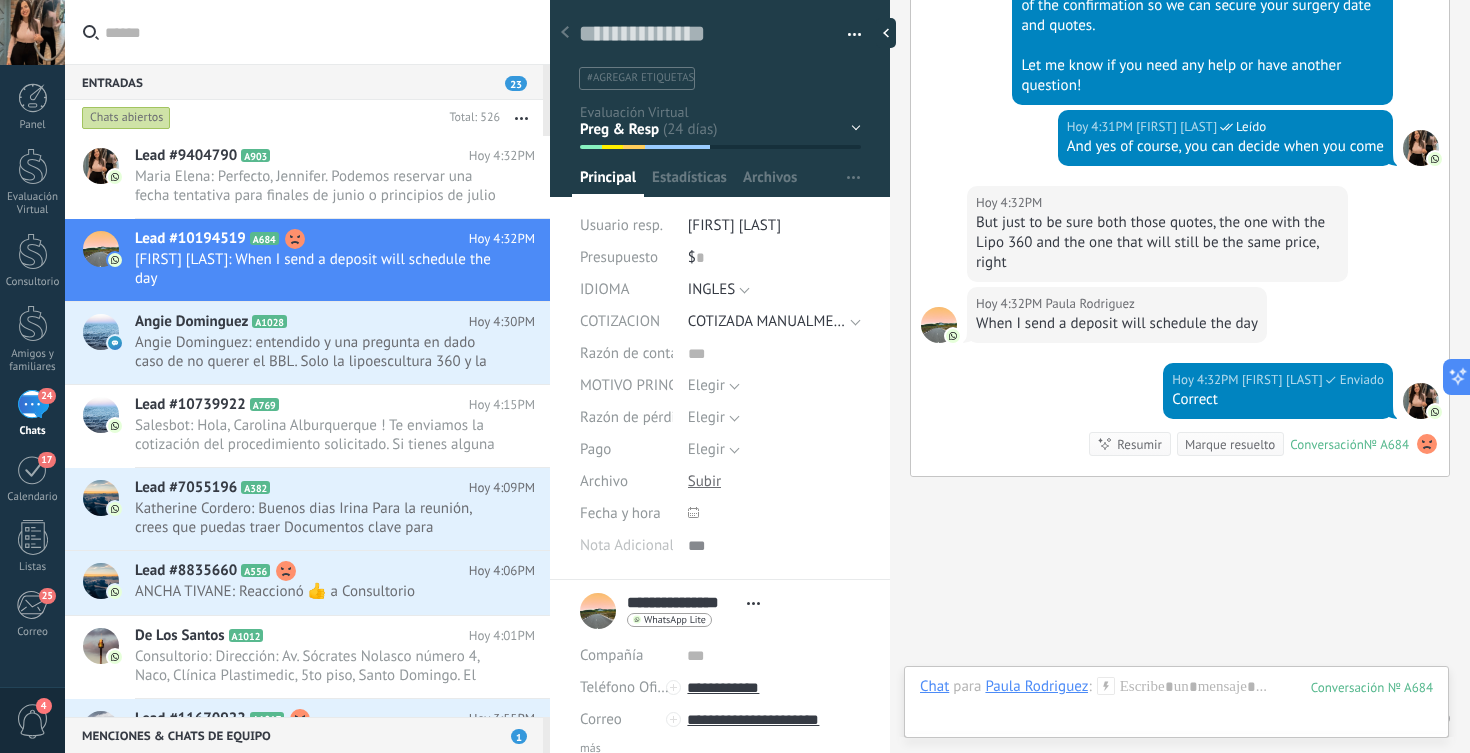 scroll, scrollTop: 7621, scrollLeft: 0, axis: vertical 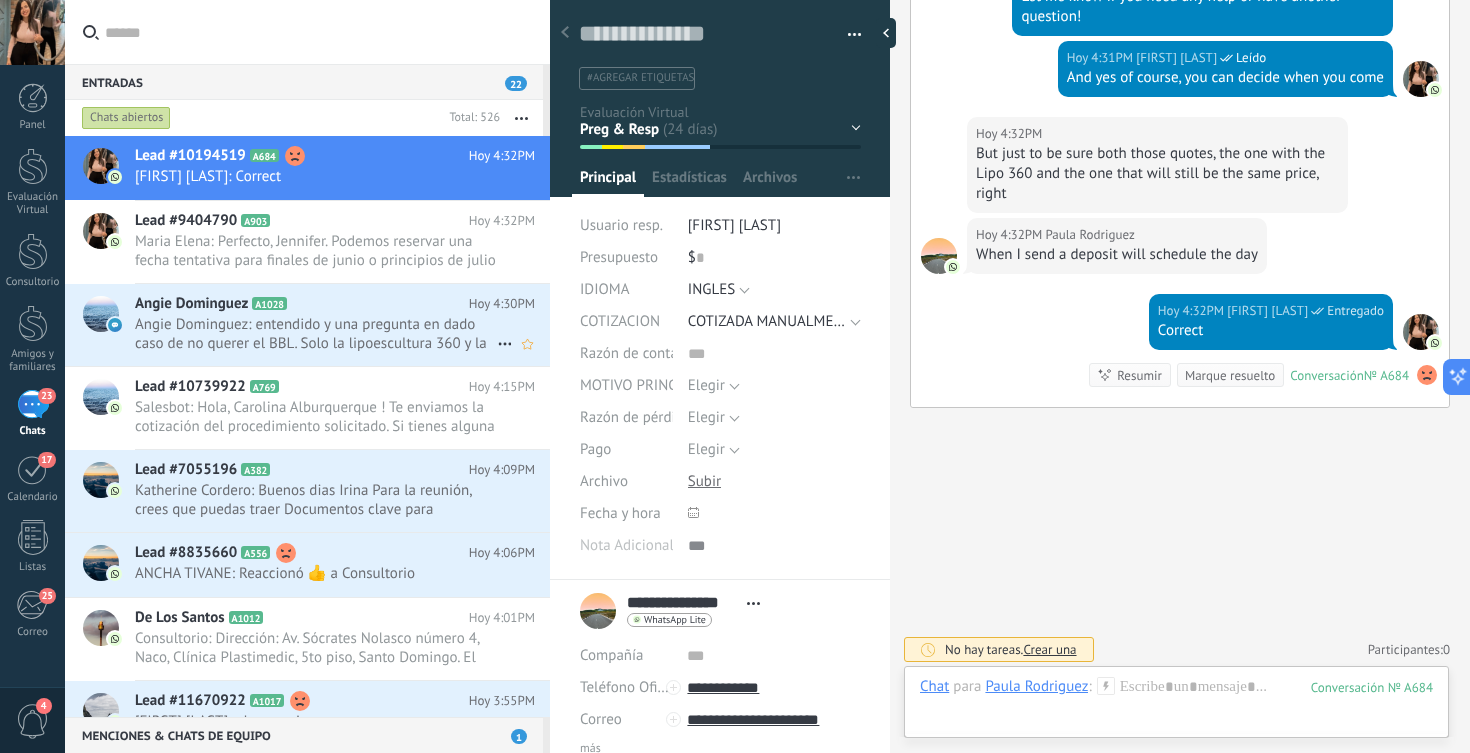 click on "Angie Dominguez: entendido y una pregunta en dado caso de no querer el BBL. Solo la lipoescultura 360 y la bichectomía." at bounding box center [316, 334] 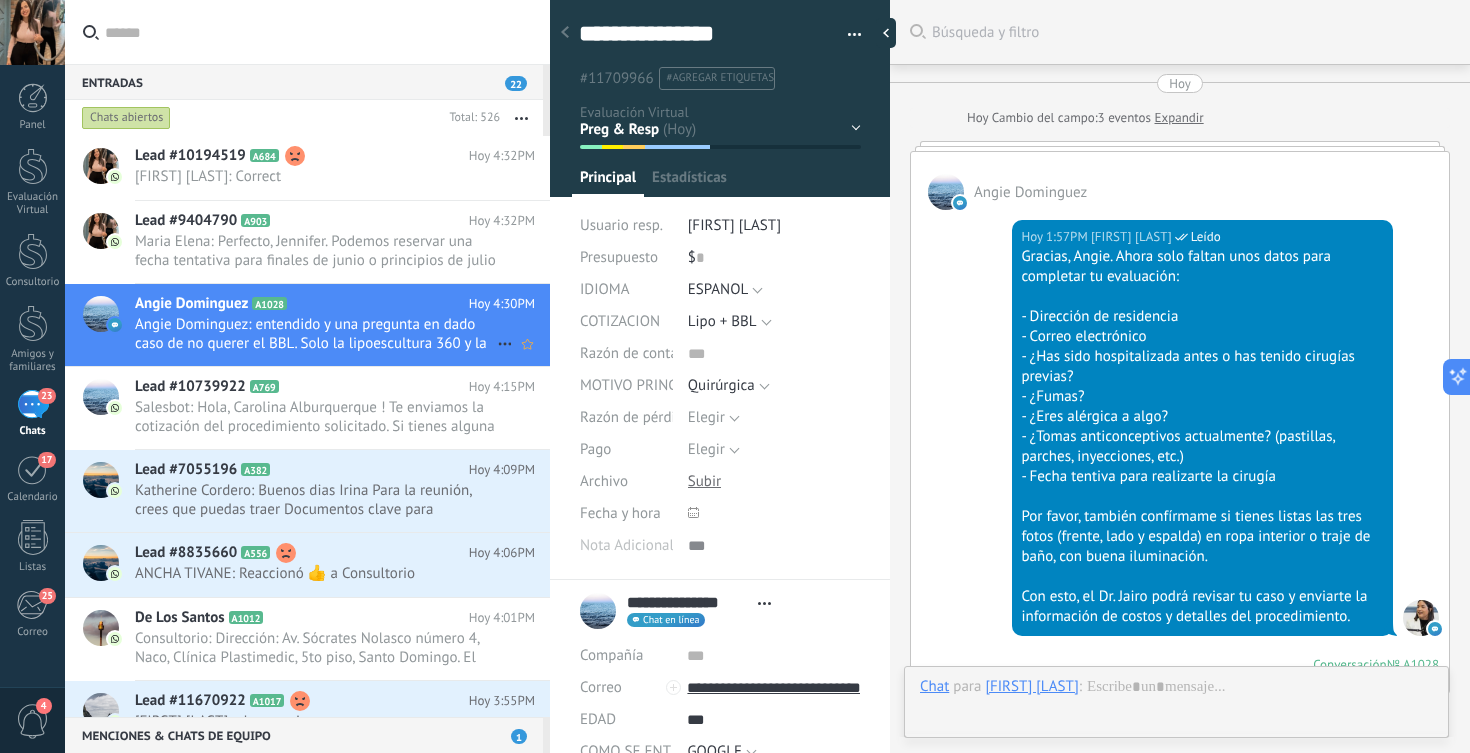 scroll, scrollTop: 30, scrollLeft: 0, axis: vertical 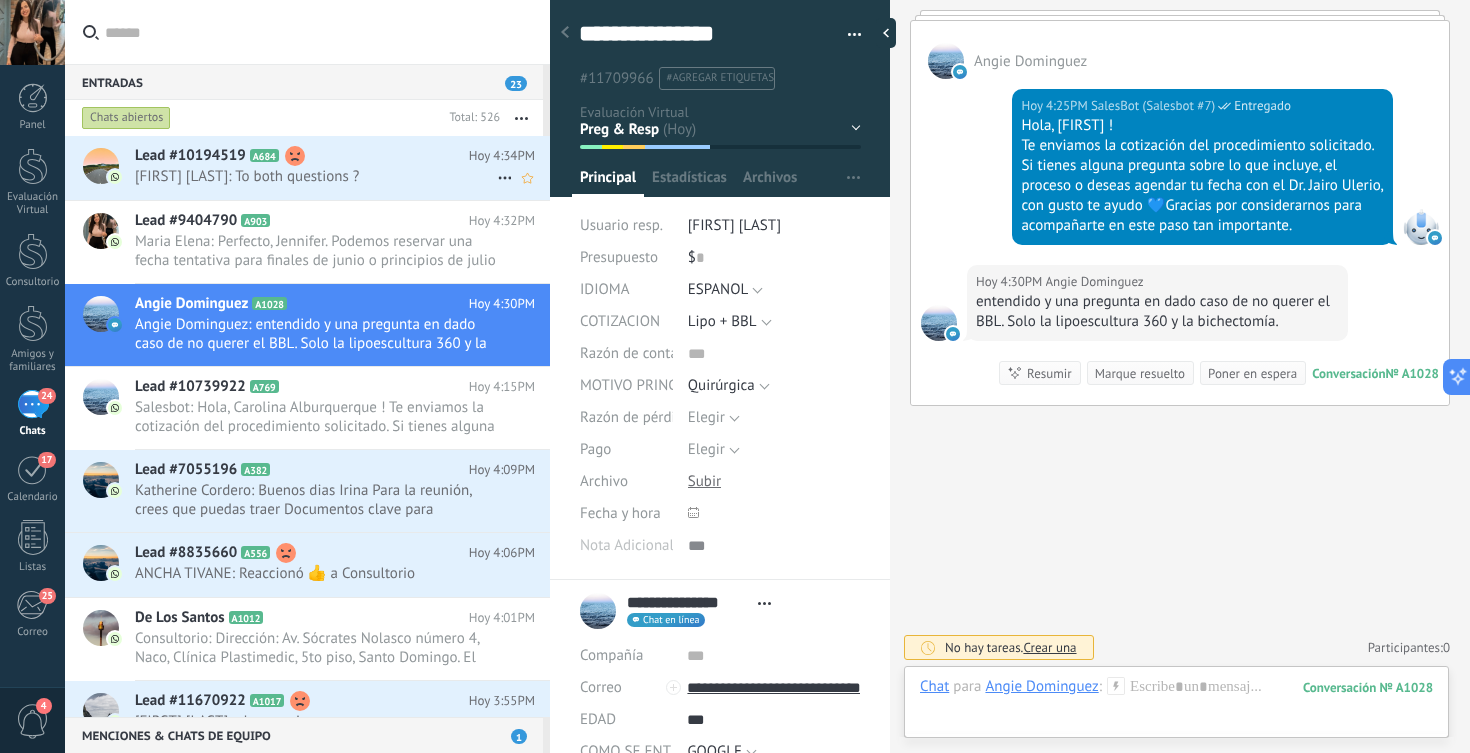 click on "[FIRST] [LAST]: To both questions ?" at bounding box center (316, 176) 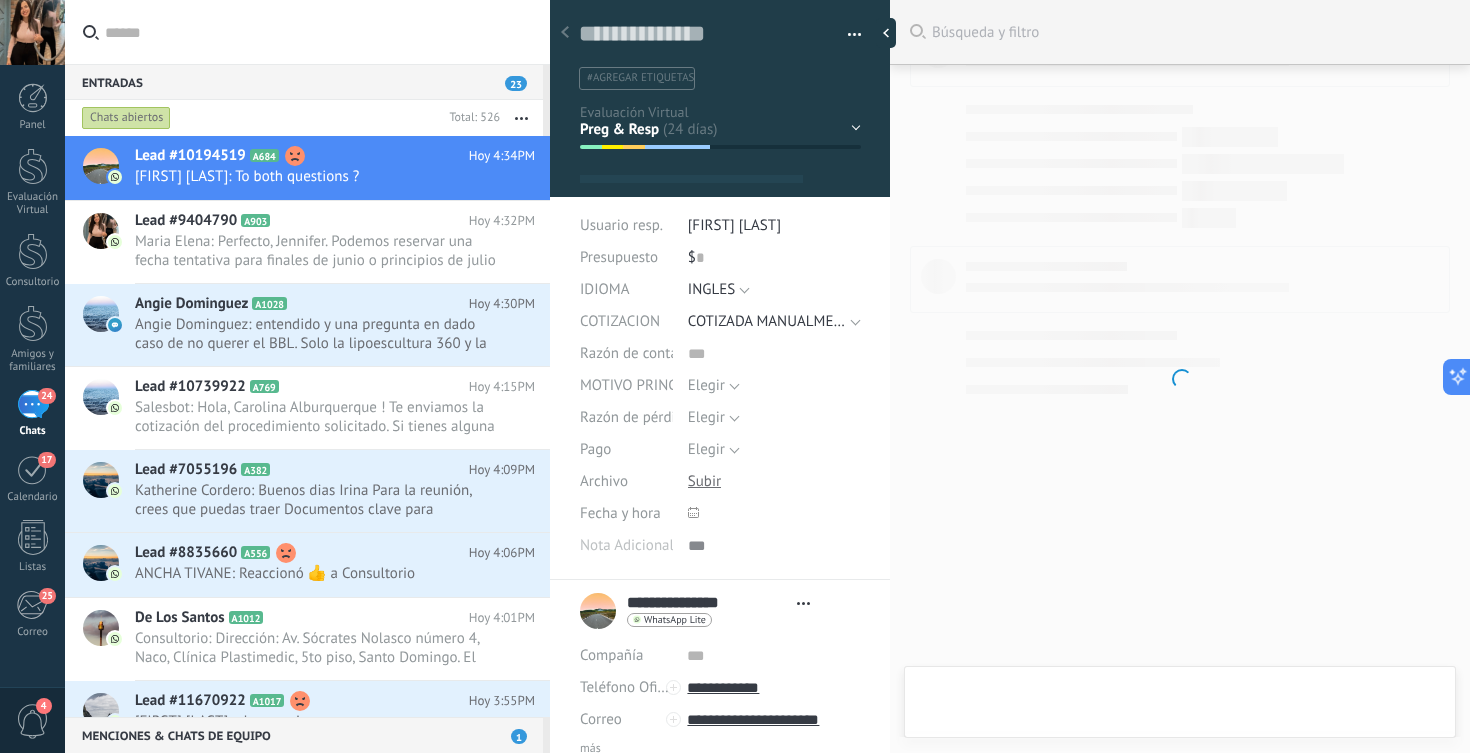 type on "**********" 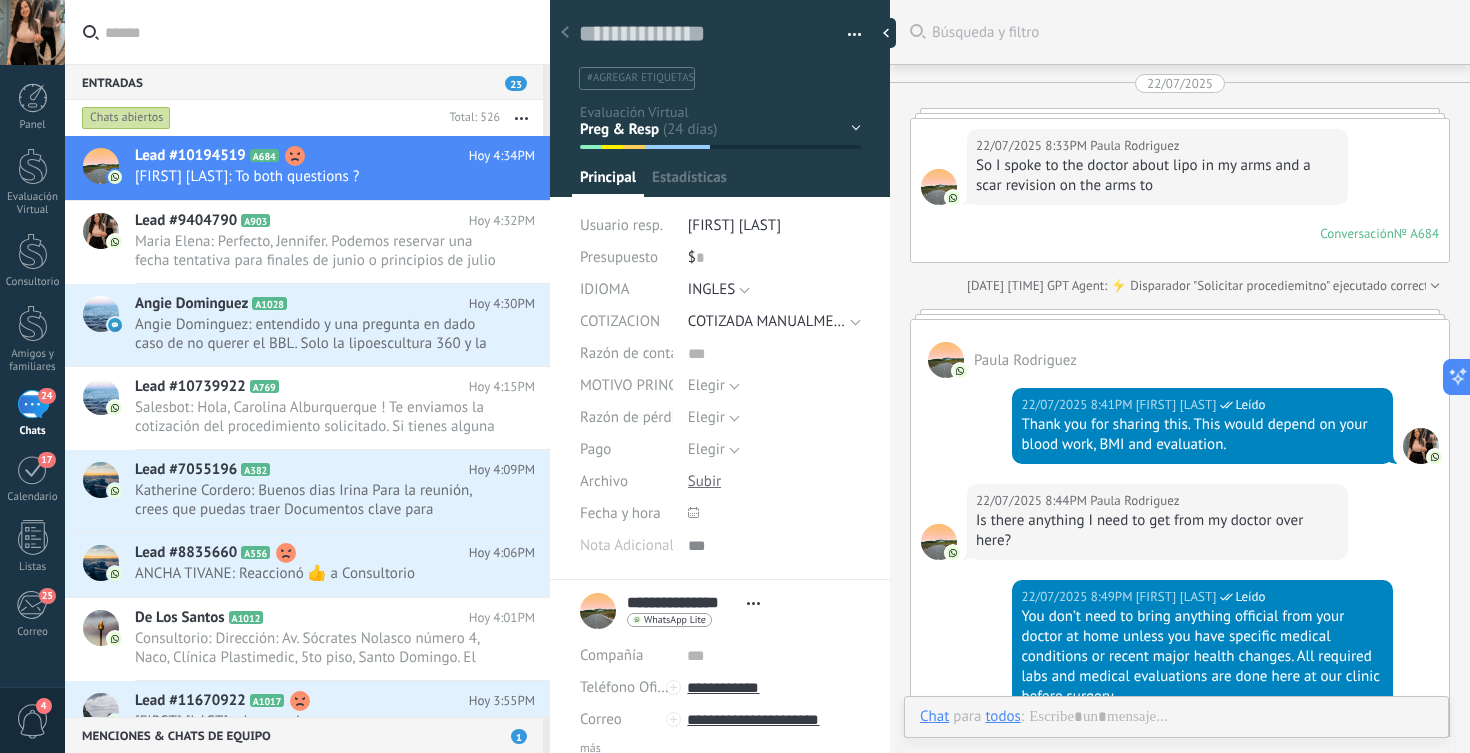 scroll, scrollTop: 7258, scrollLeft: 0, axis: vertical 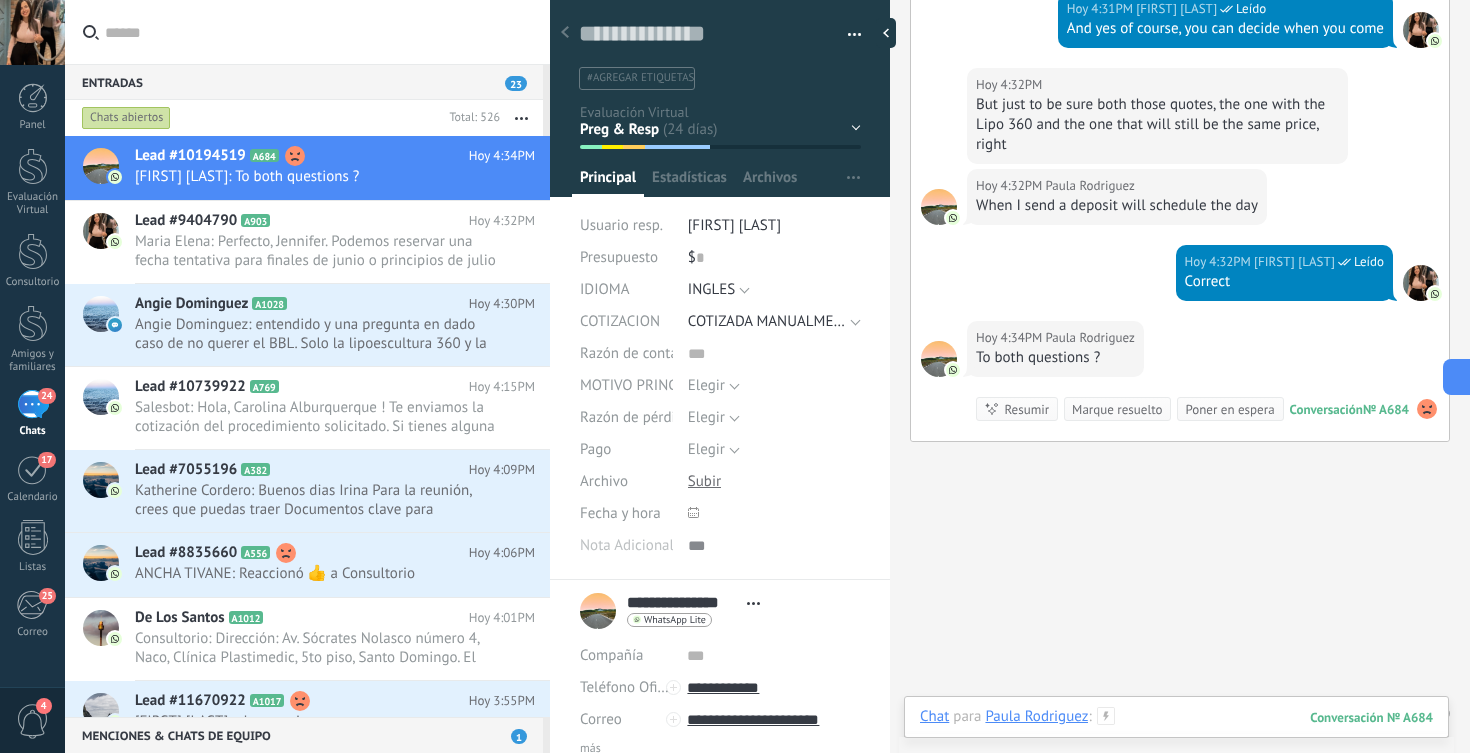 click at bounding box center (1176, 737) 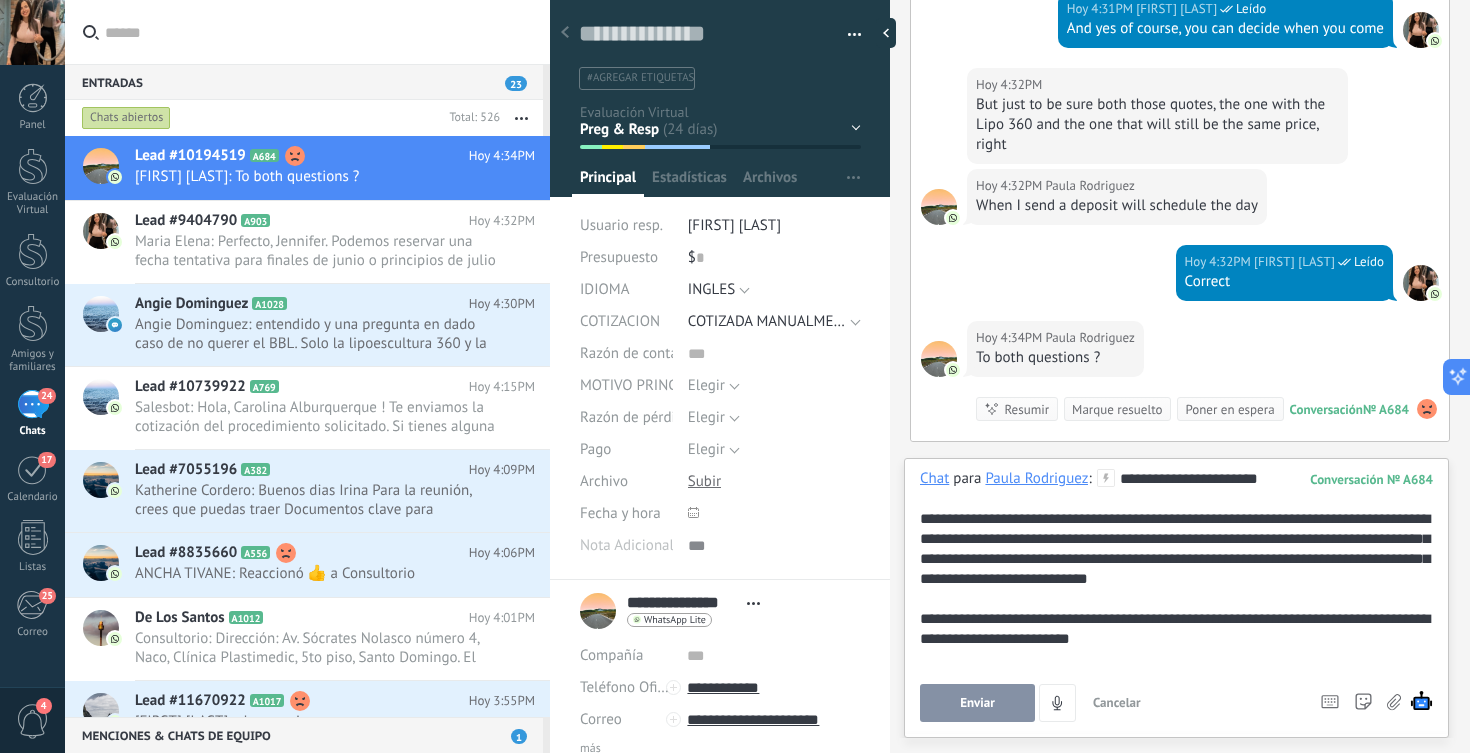 click on "**********" at bounding box center [1173, 579] 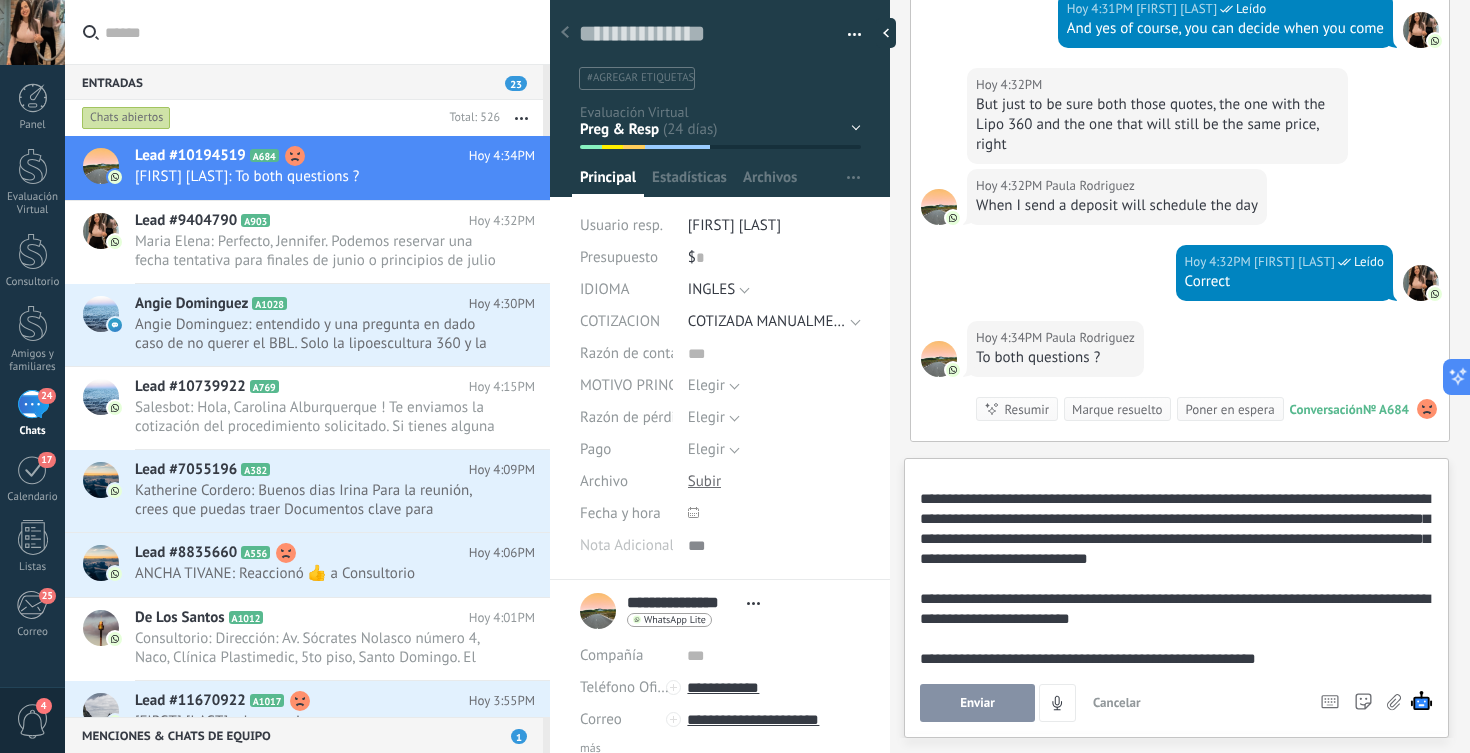 drag, startPoint x: 964, startPoint y: 709, endPoint x: 1122, endPoint y: 638, distance: 173.21951 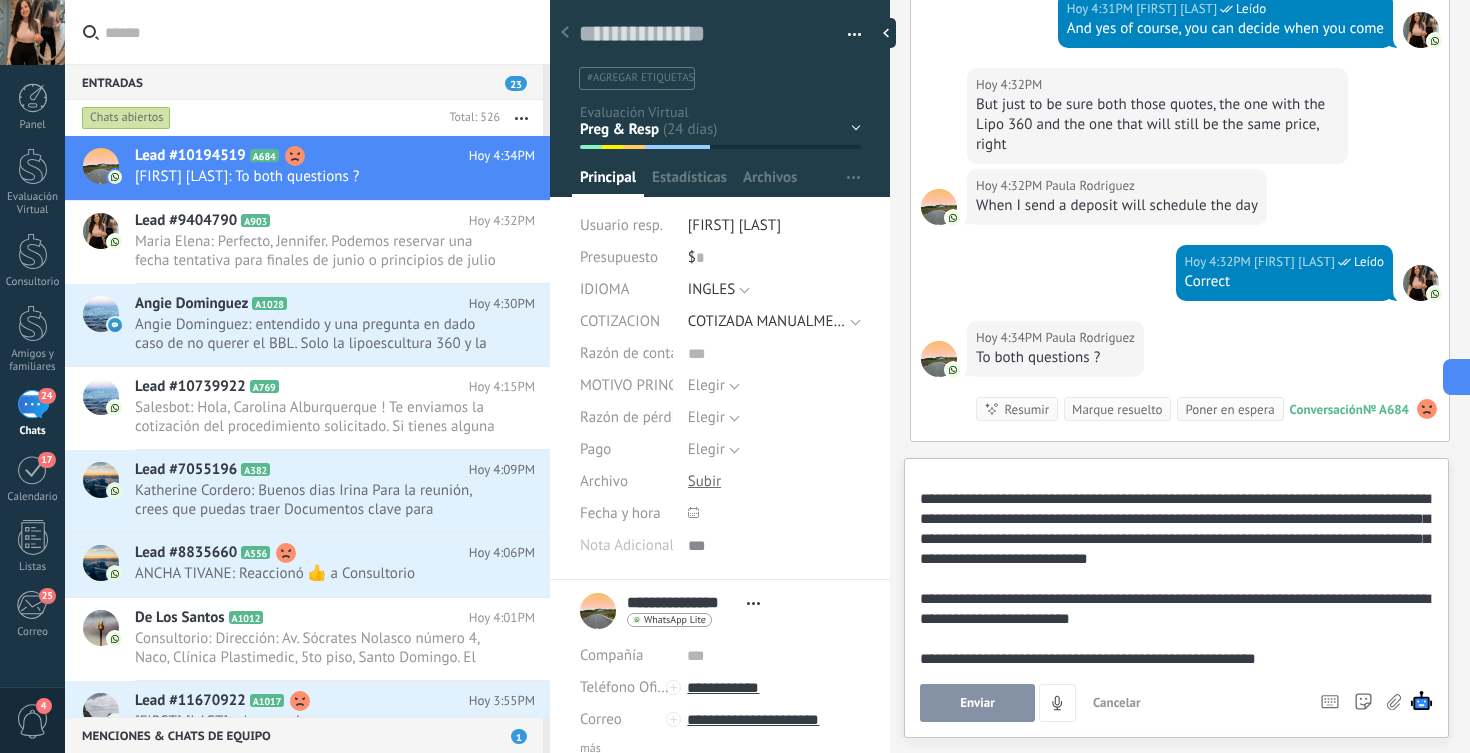 type 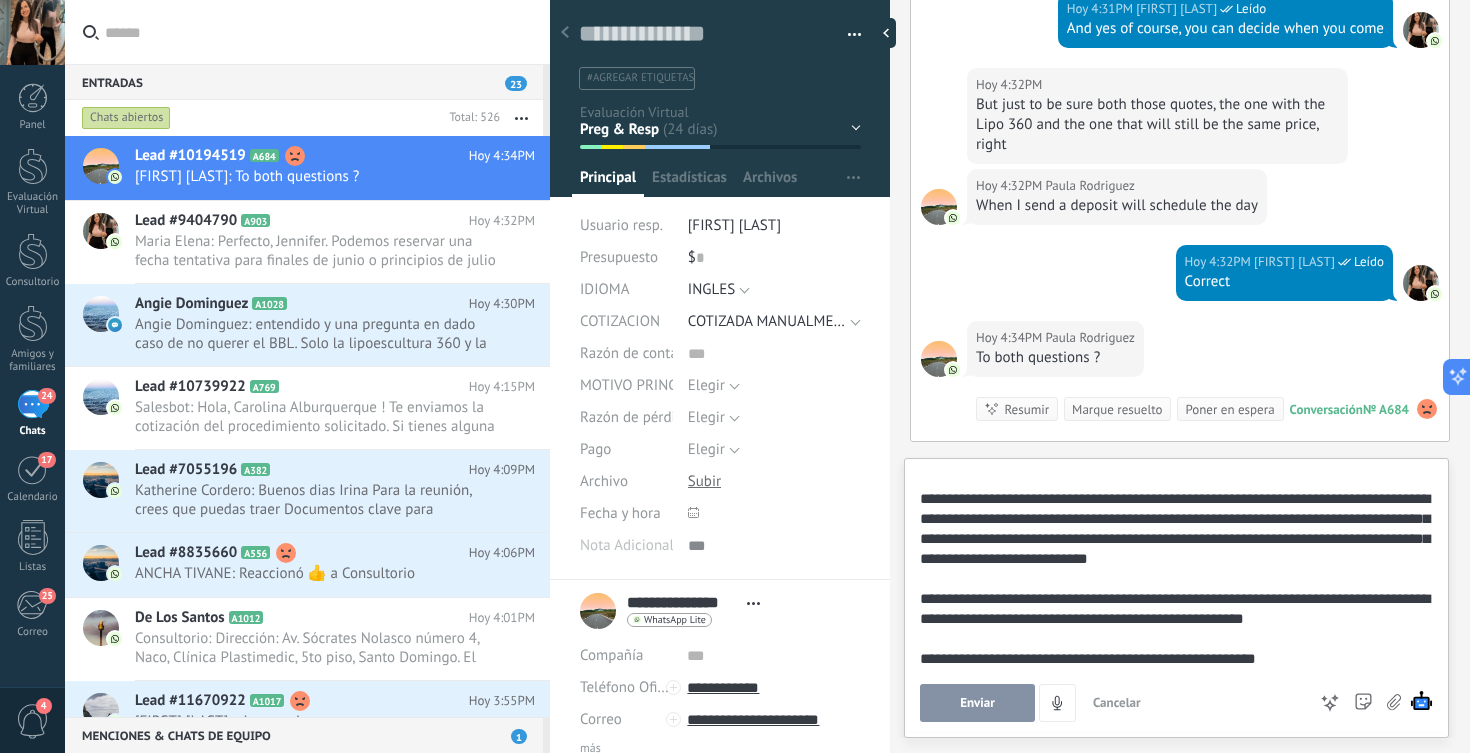 click on "Enviar" at bounding box center [977, 703] 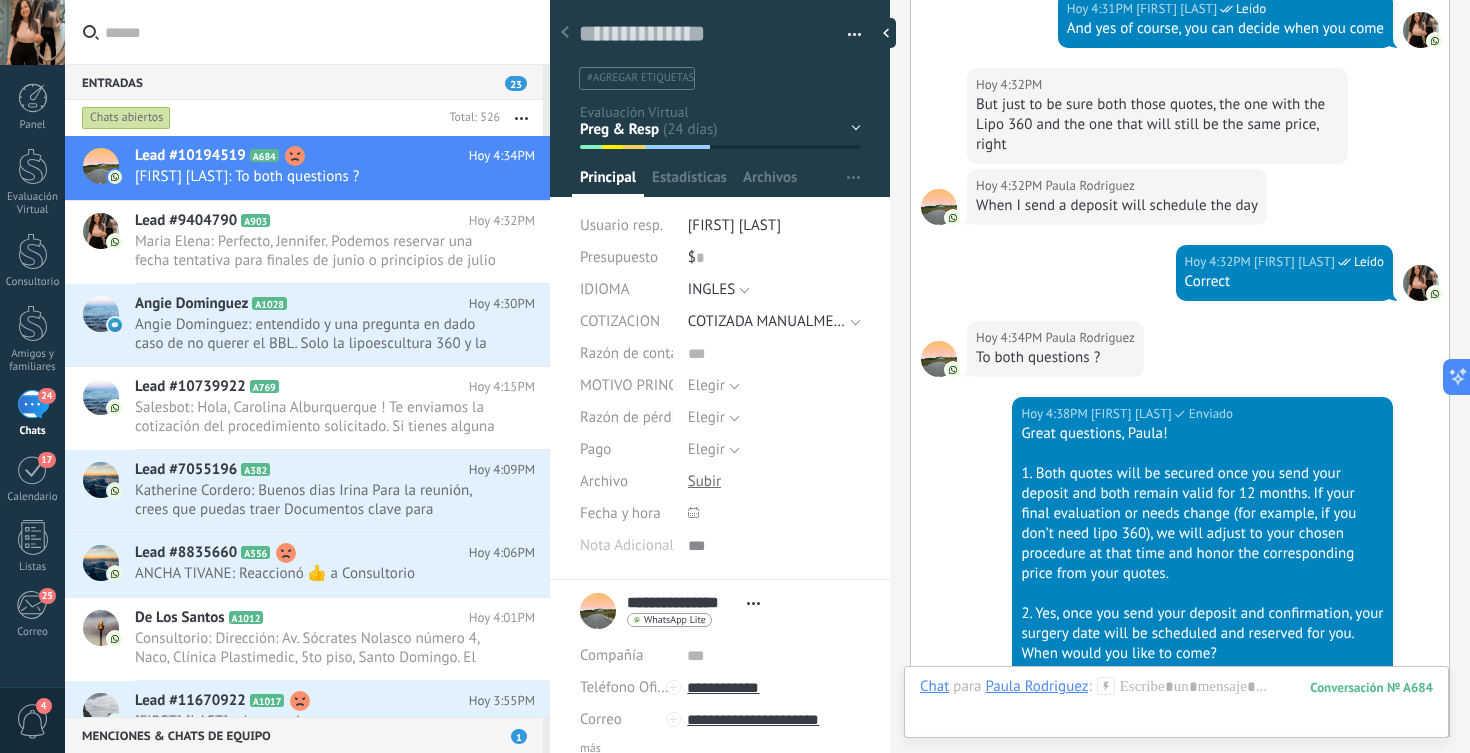 scroll, scrollTop: 7641, scrollLeft: 0, axis: vertical 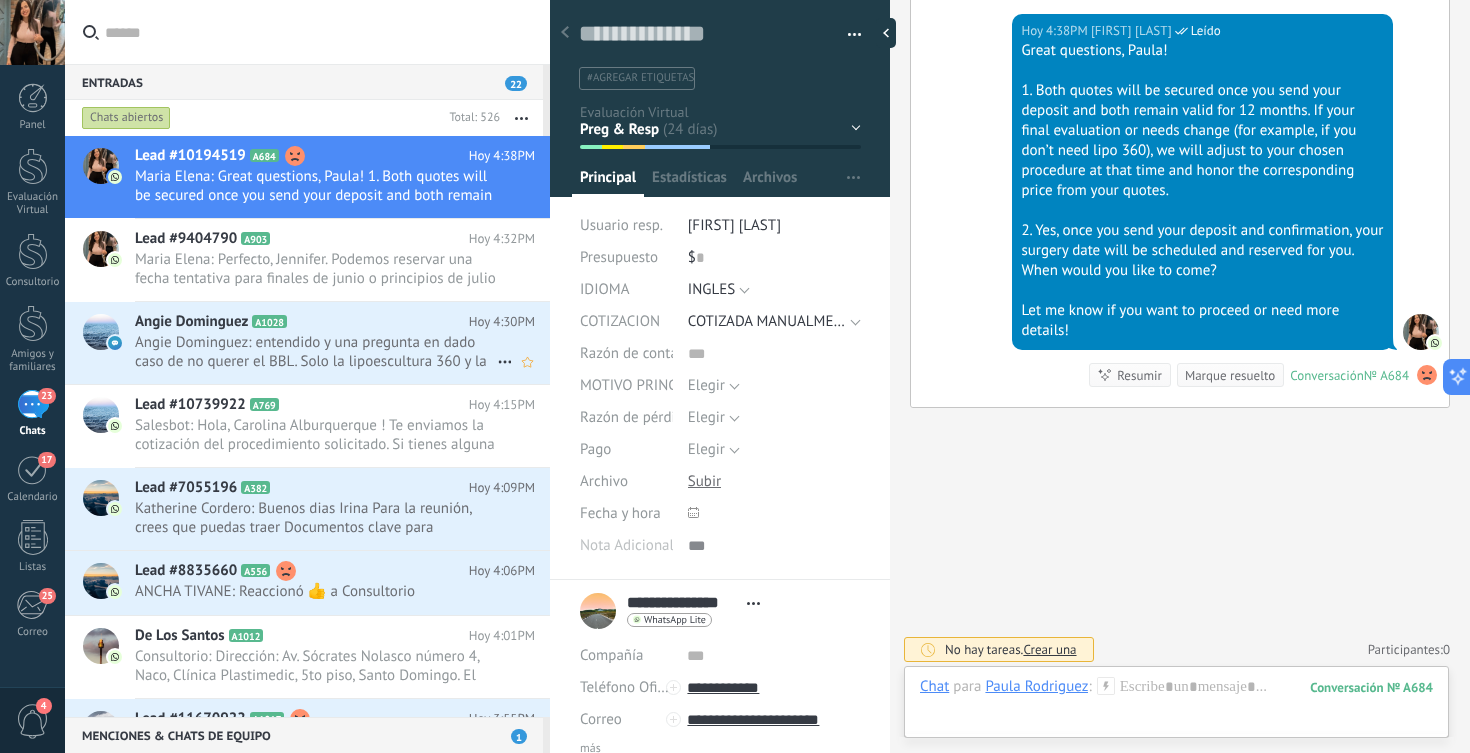 click on "[FIRST] [LAST]
A1028" at bounding box center (302, 322) 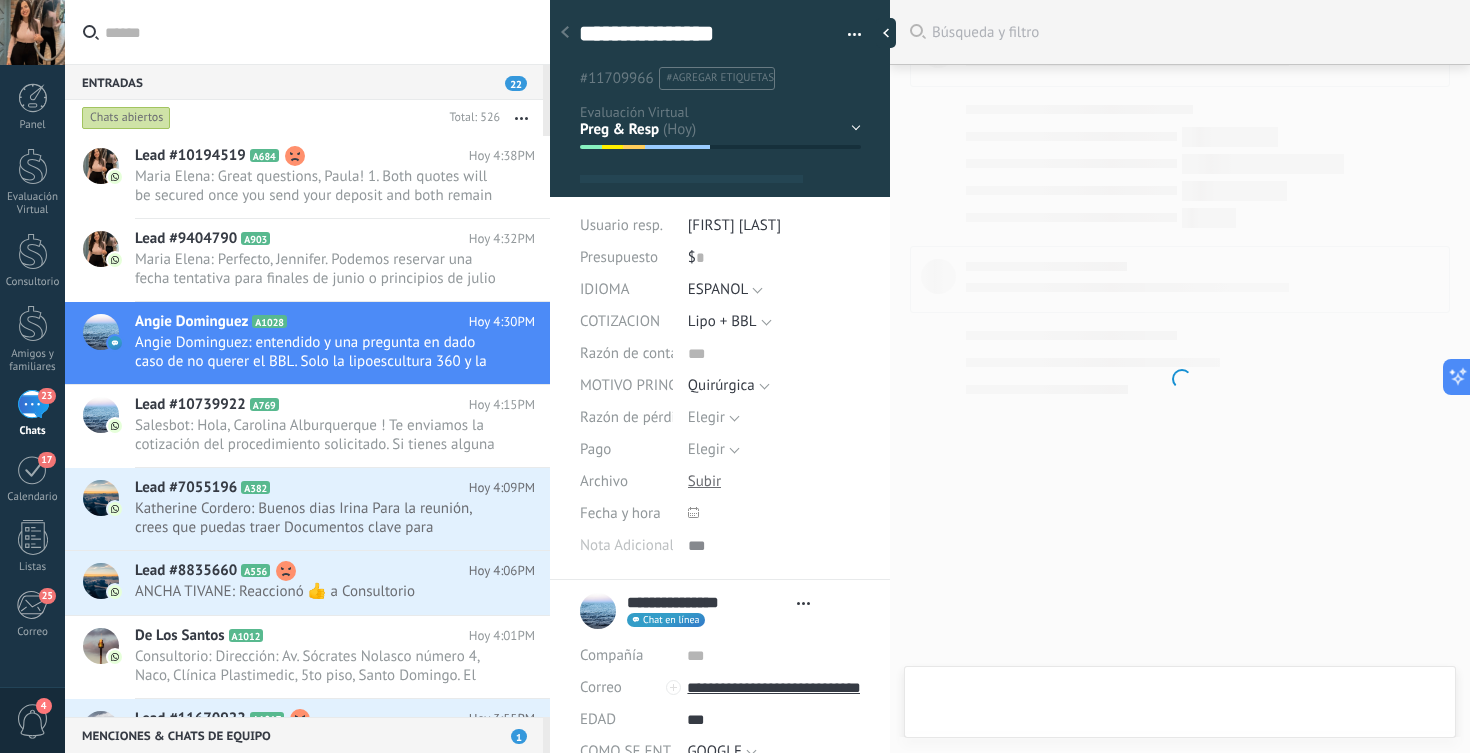 type on "**********" 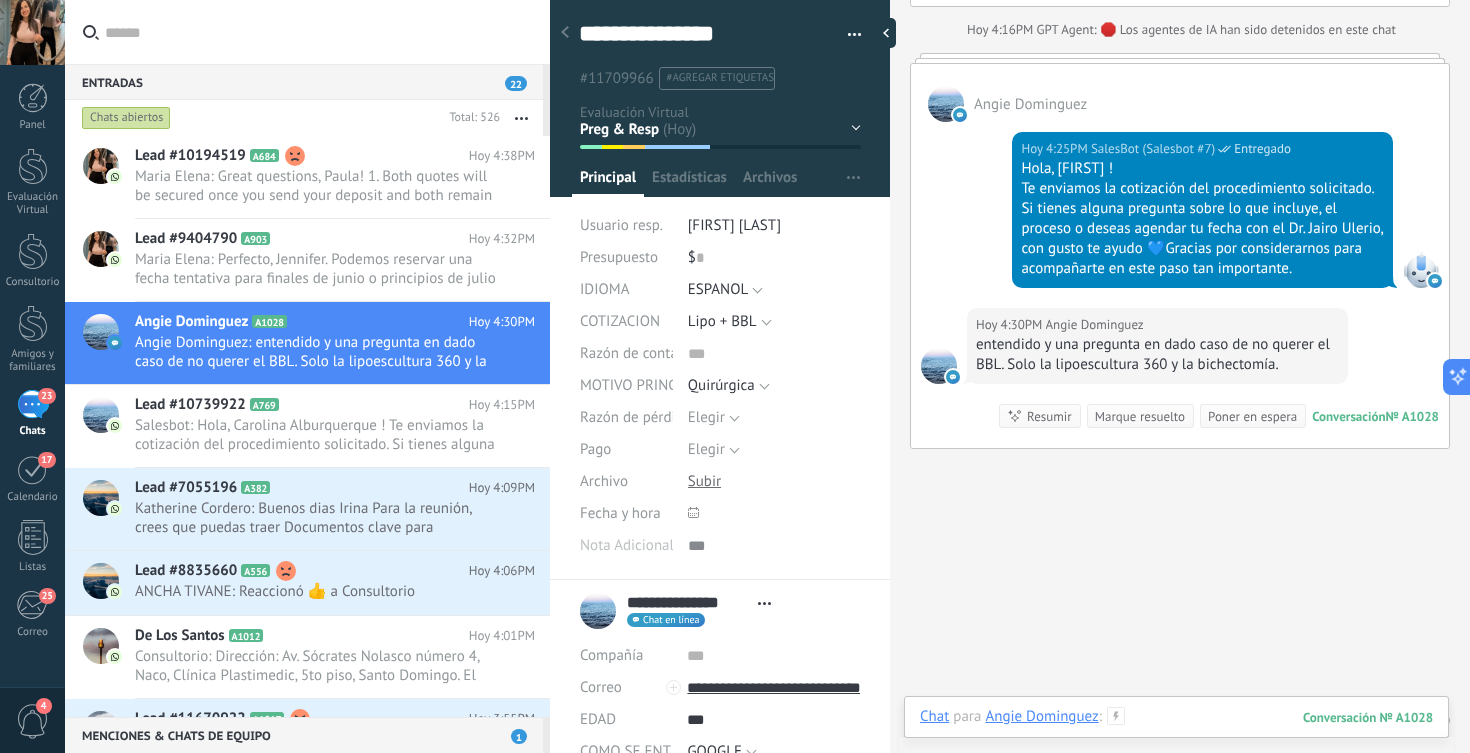 click at bounding box center [1176, 737] 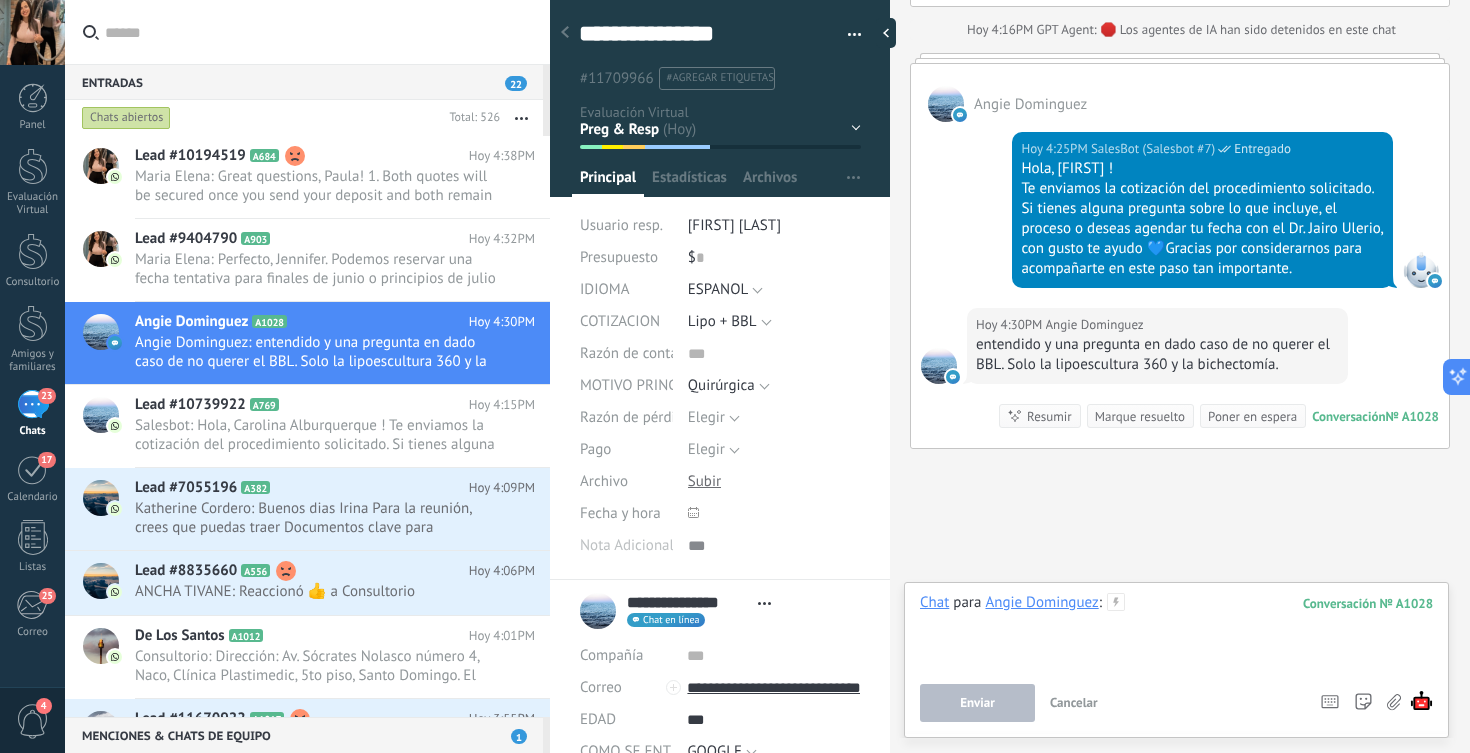 type 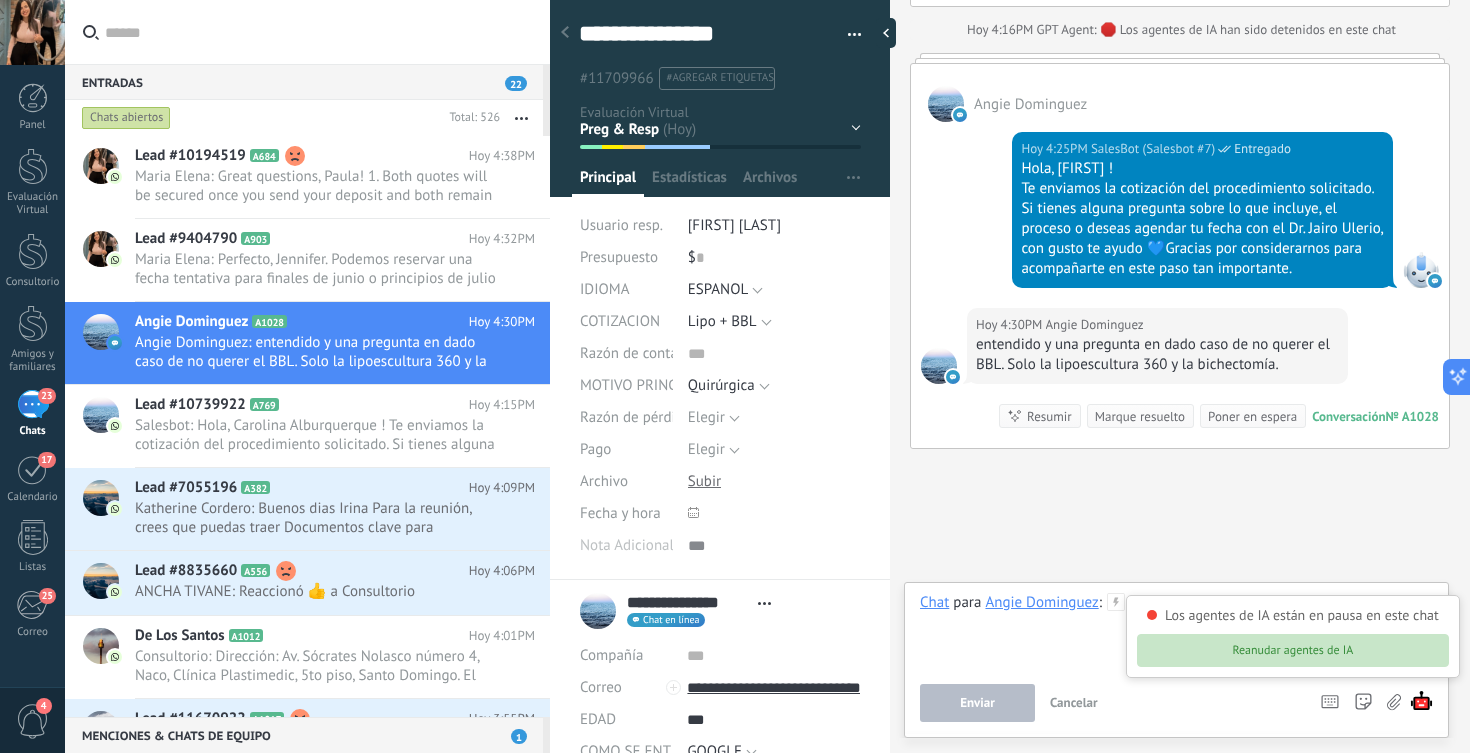 click on "Reanudar agentes de IA" at bounding box center [1293, 650] 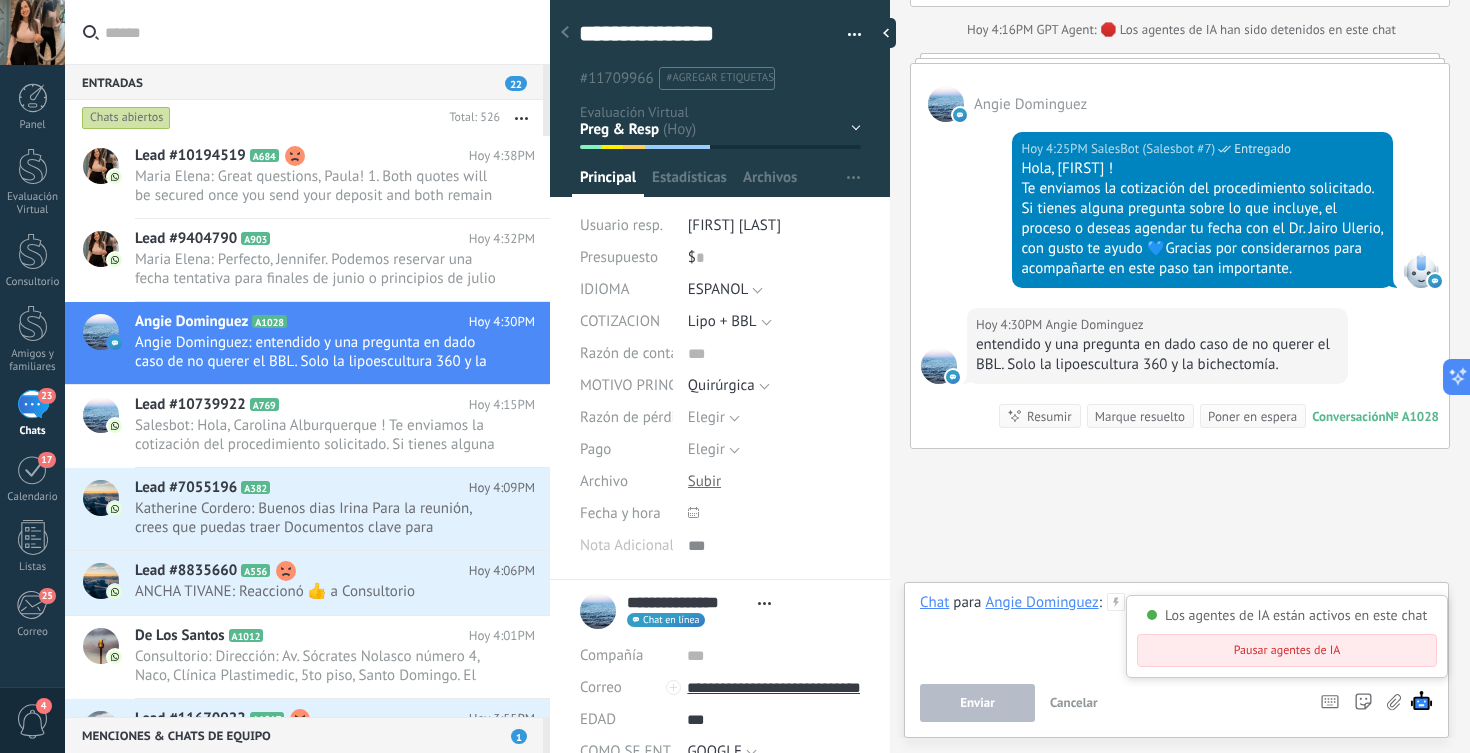 scroll, scrollTop: 5787, scrollLeft: 0, axis: vertical 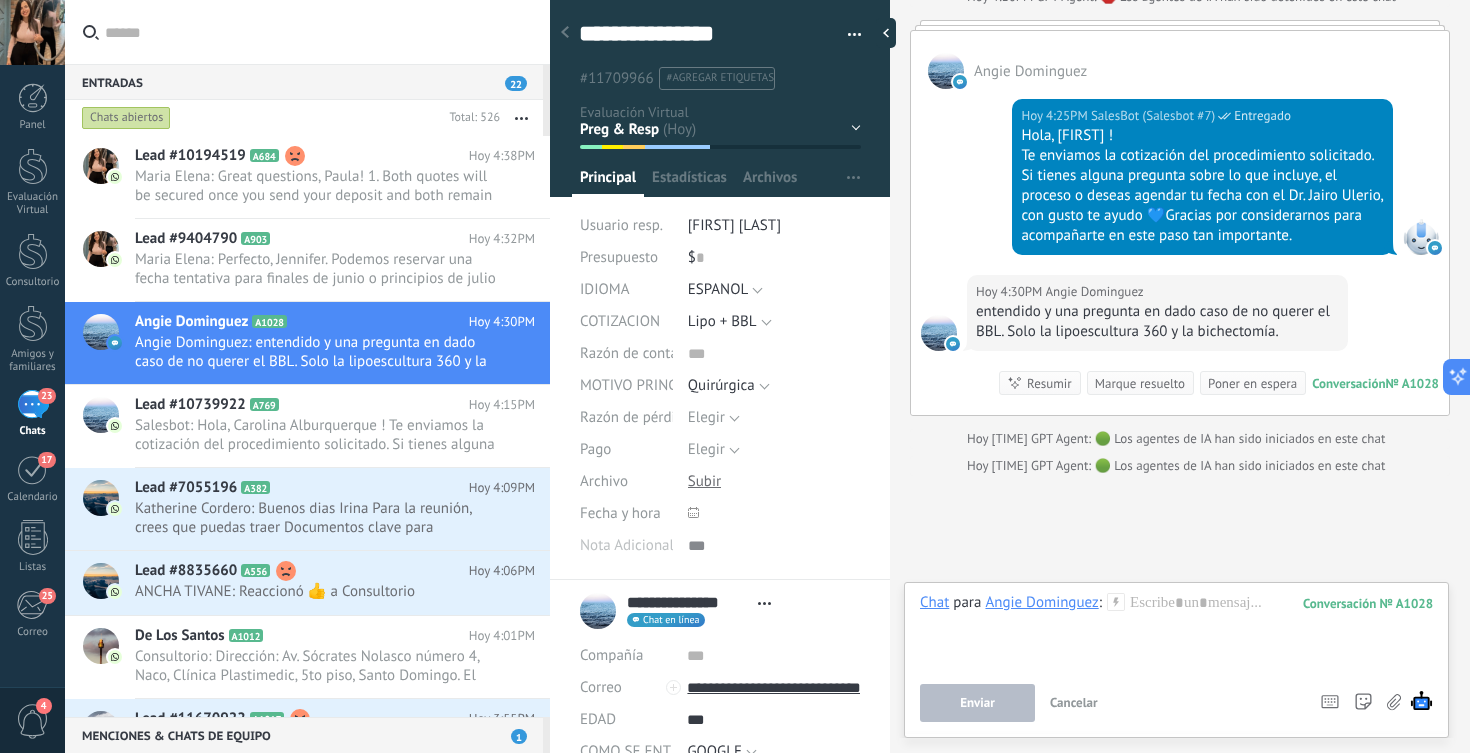 click on "Buscar Búsqueda y filtro Carga más Hoy Hoy Cambio del campo: 3 eventos Expandir Angie Dominguez Hoy [TIME] Laura Rodriguez Leído Gracias, Angie. Ahora solo faltan unos datos para completar tu evaluación: - Dirección de residencia- Correo electrónico - ¿Has sido hospitalizada antes o has tenido cirugías previas? - ¿Fumas? - ¿Eres alérgica a algo? - ¿Tomas anticonceptivos actualmente? (pastillas, parches, inyecciones, etc.) - Fecha tentiva para realizarte la cirugía Por favor, también confírmame si tienes listas las tres fotos (frente, lado y espalda) en ropa interior o traje de baño, con buena iluminación. Con esto, el Dr. Jairo podrá revisar tu caso y enviarte la información de costos y detalles del procedimiento. Conversación № A1028 Conversación № A1028 Hoy [TIME] GPT Agent – AAI by KWID El valor del campo «Nombre» se establece en «Angie Dominguez» Hoy [TIME] GPT Agent – AAI by KWID Nombrado responsable: Laura Rodriguez Hoy Cambio del campo:" at bounding box center (1180, -2481) 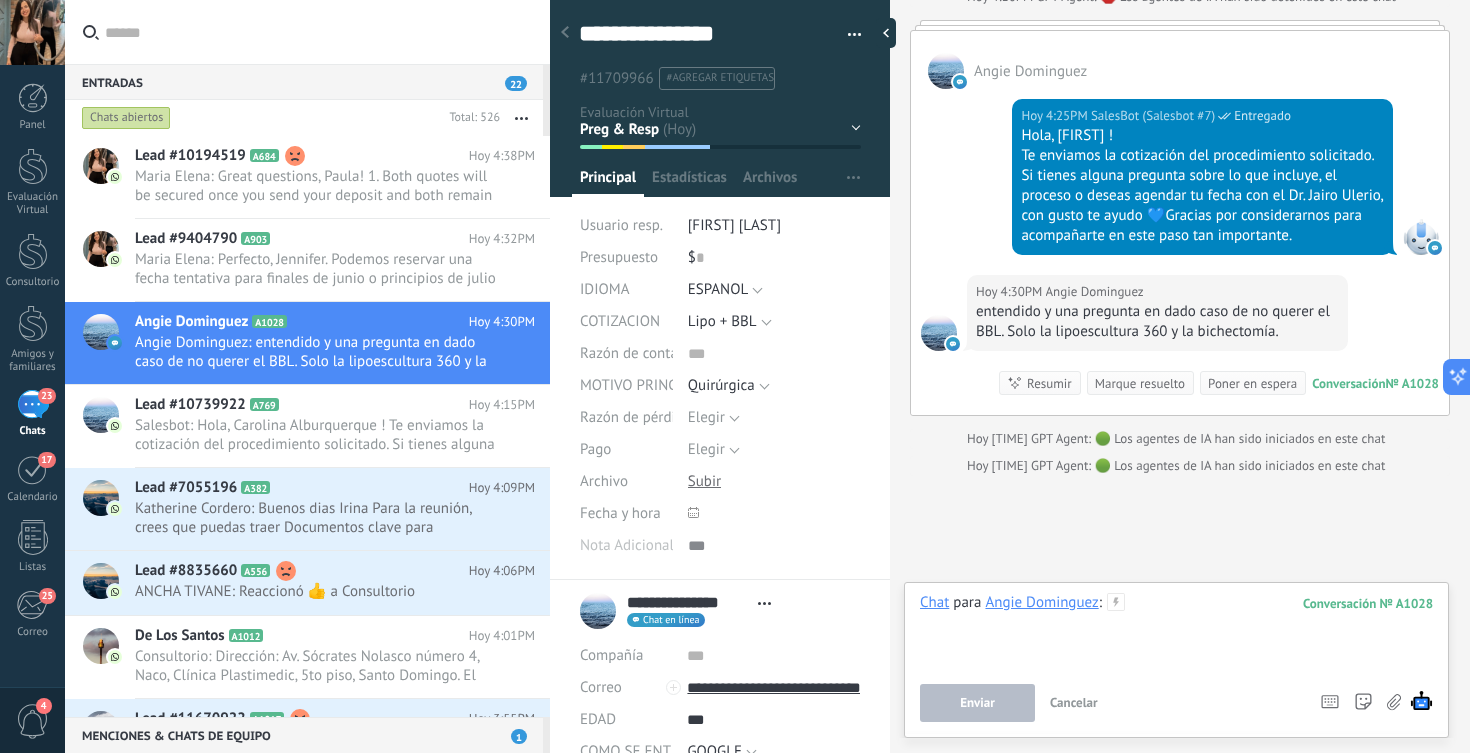 click at bounding box center (1176, 631) 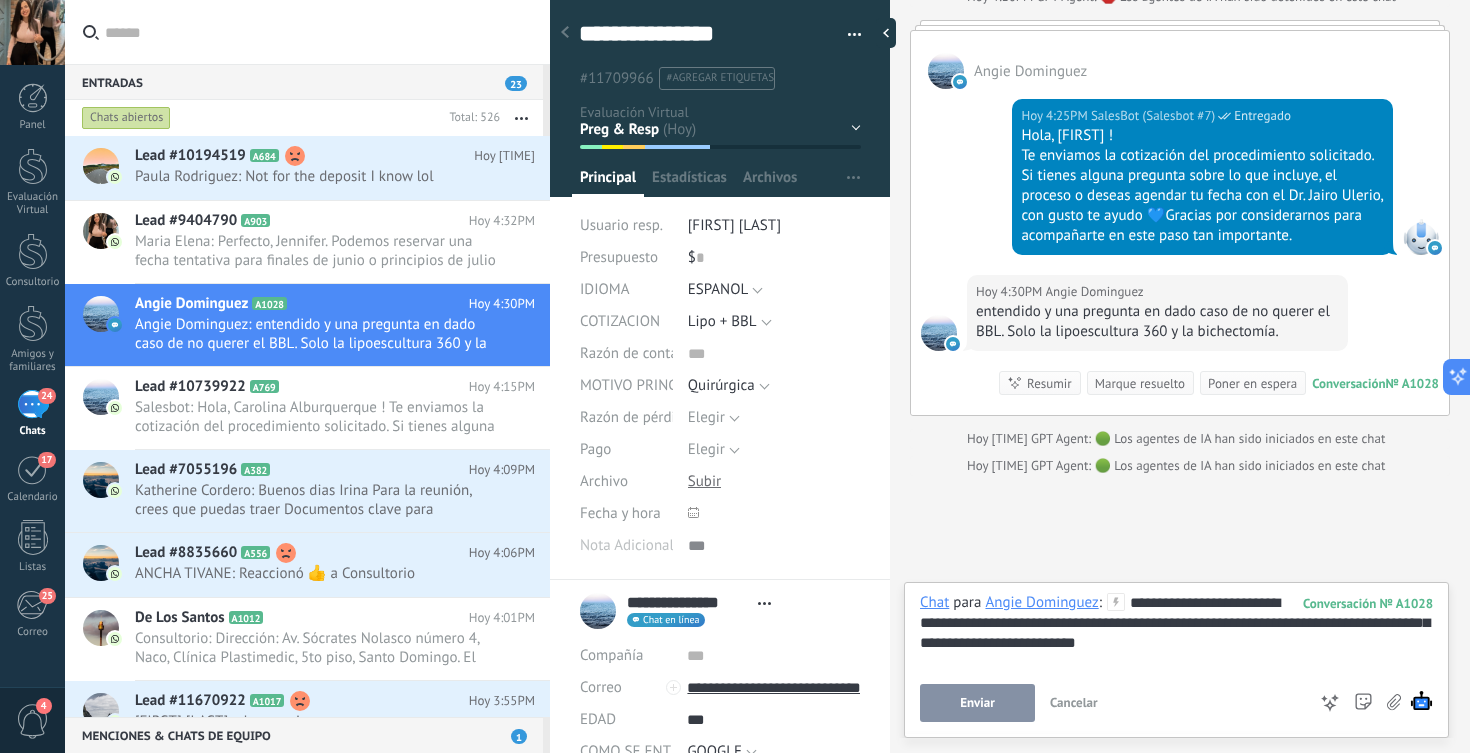 click on "Enviar" at bounding box center [977, 703] 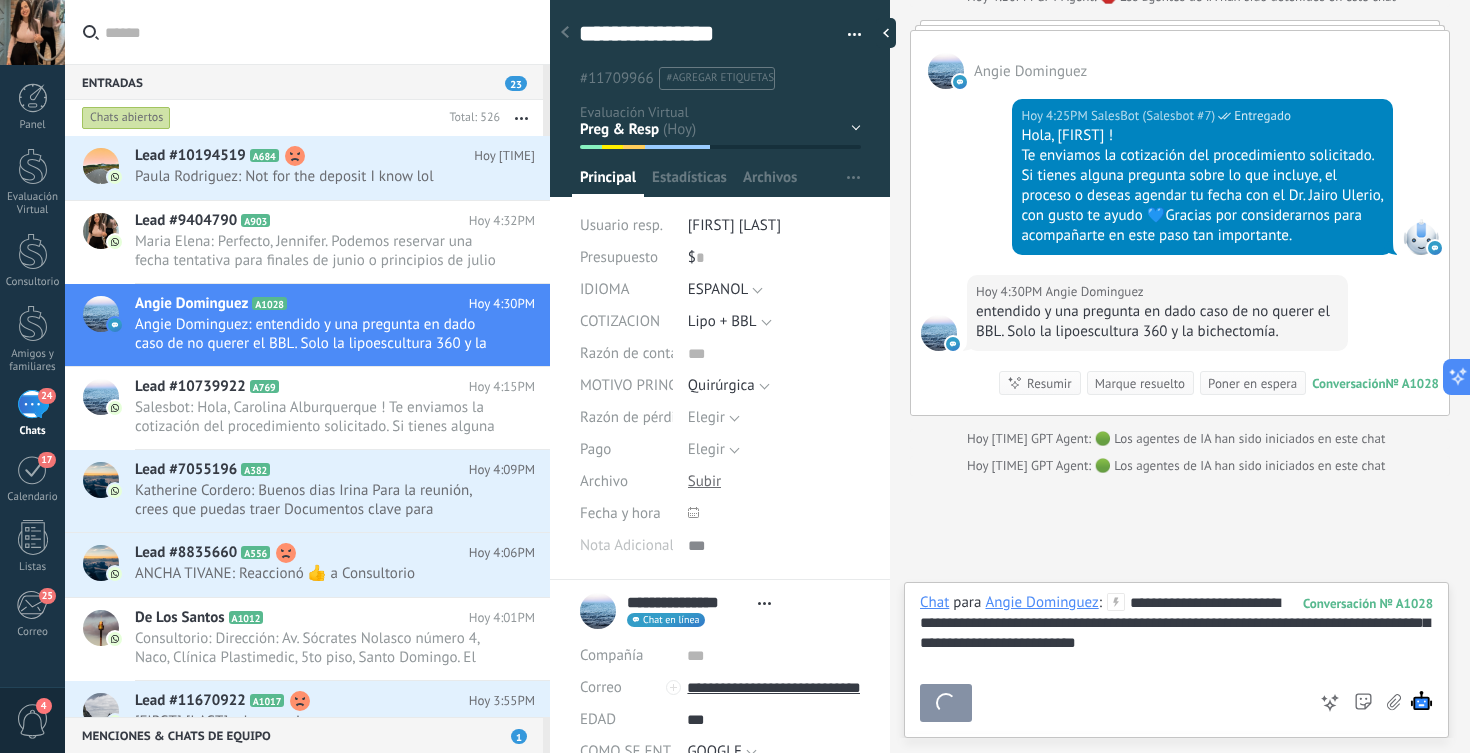 scroll, scrollTop: 5837, scrollLeft: 0, axis: vertical 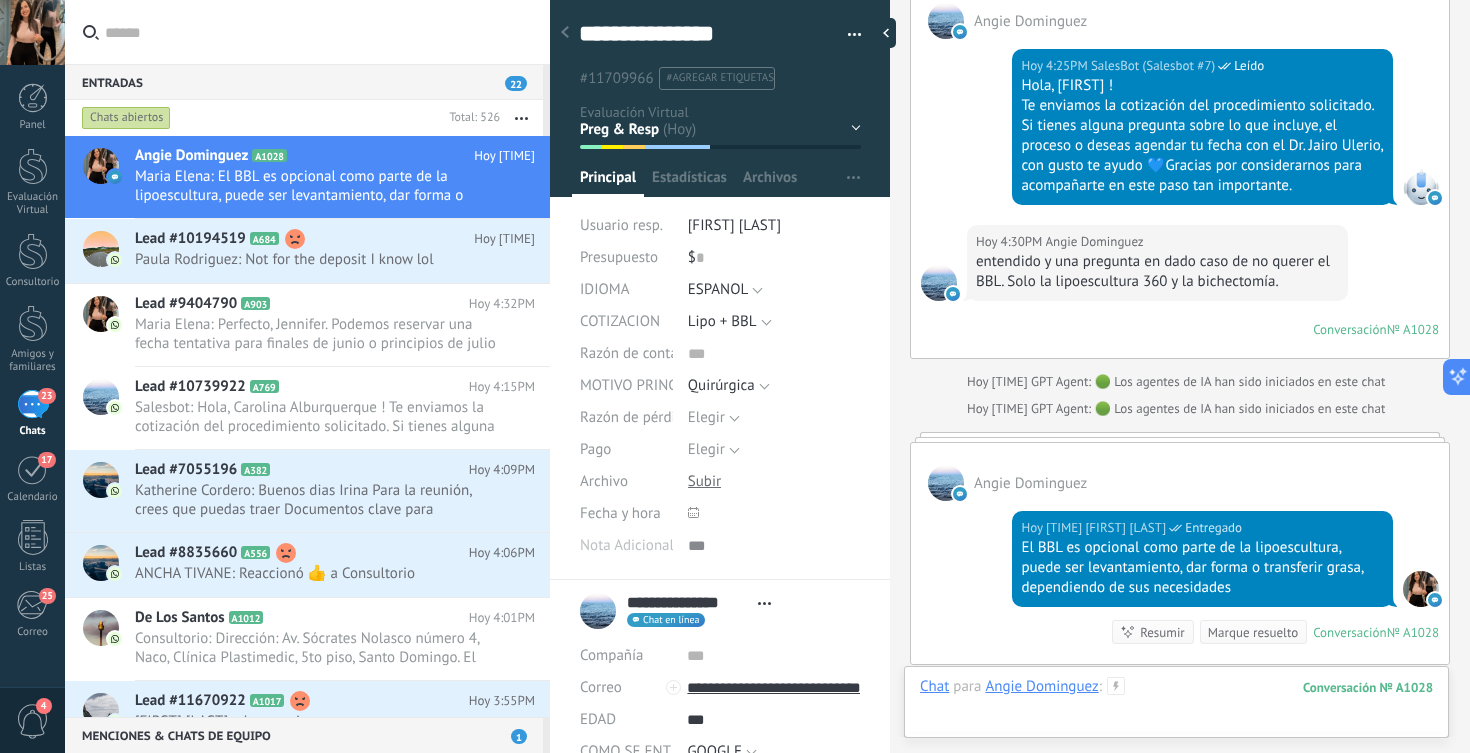 click at bounding box center (1176, 707) 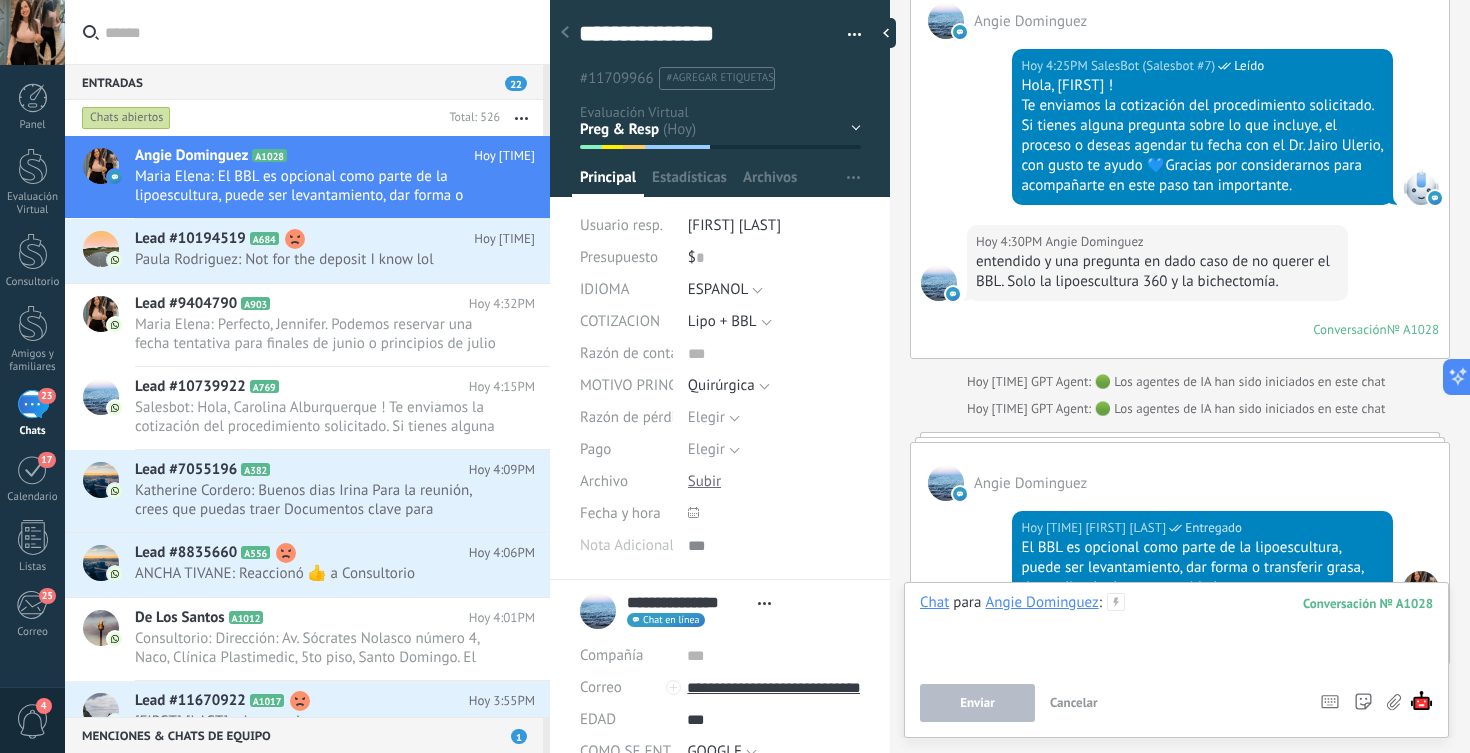 scroll, scrollTop: 5870, scrollLeft: 0, axis: vertical 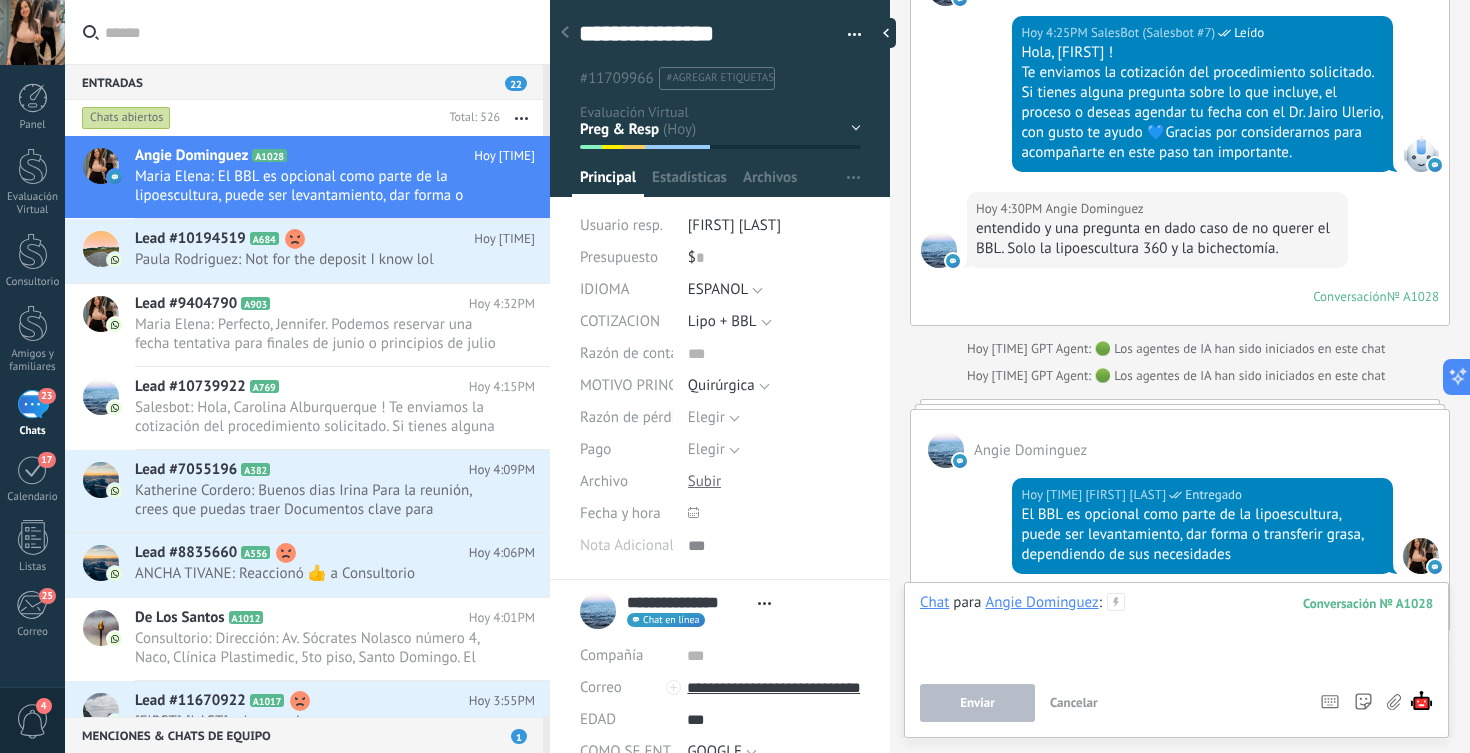 type 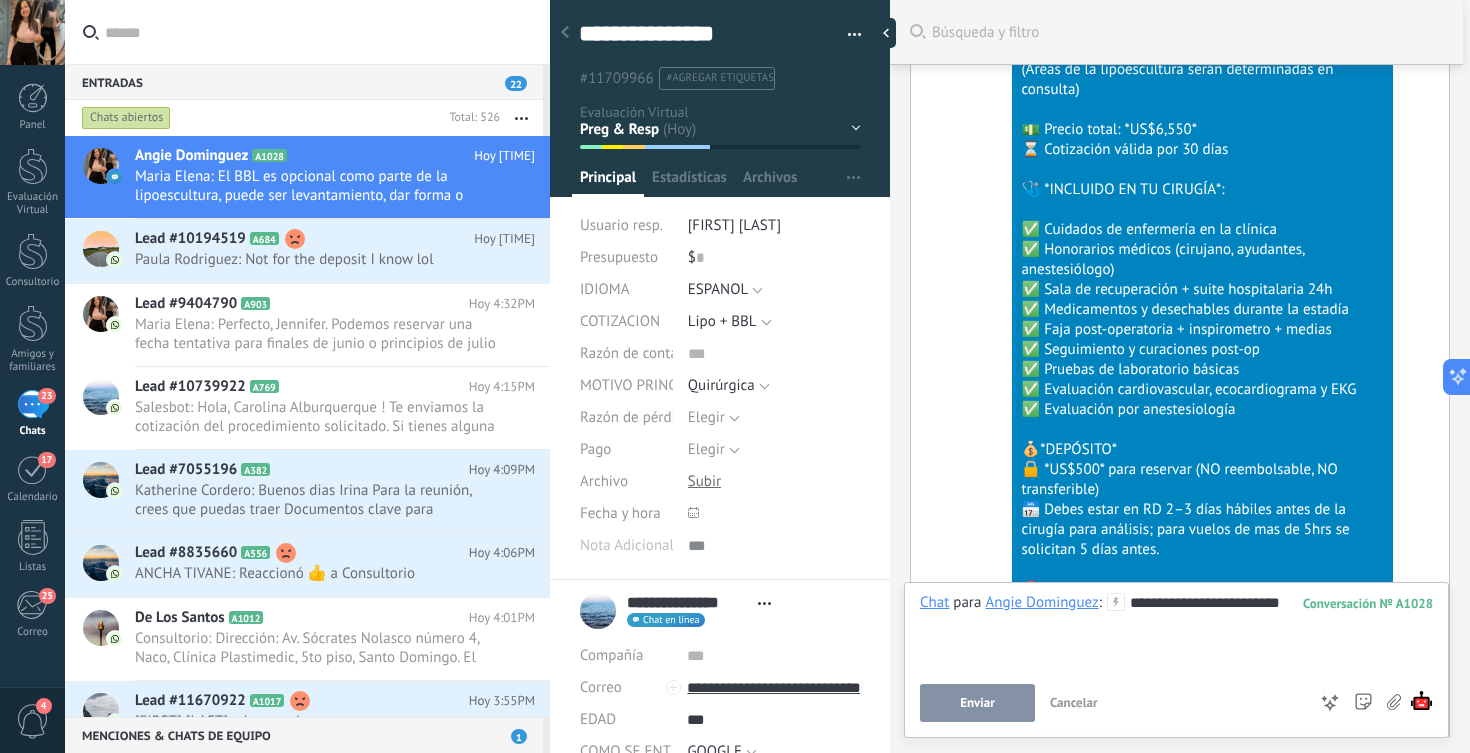 scroll, scrollTop: 3778, scrollLeft: 0, axis: vertical 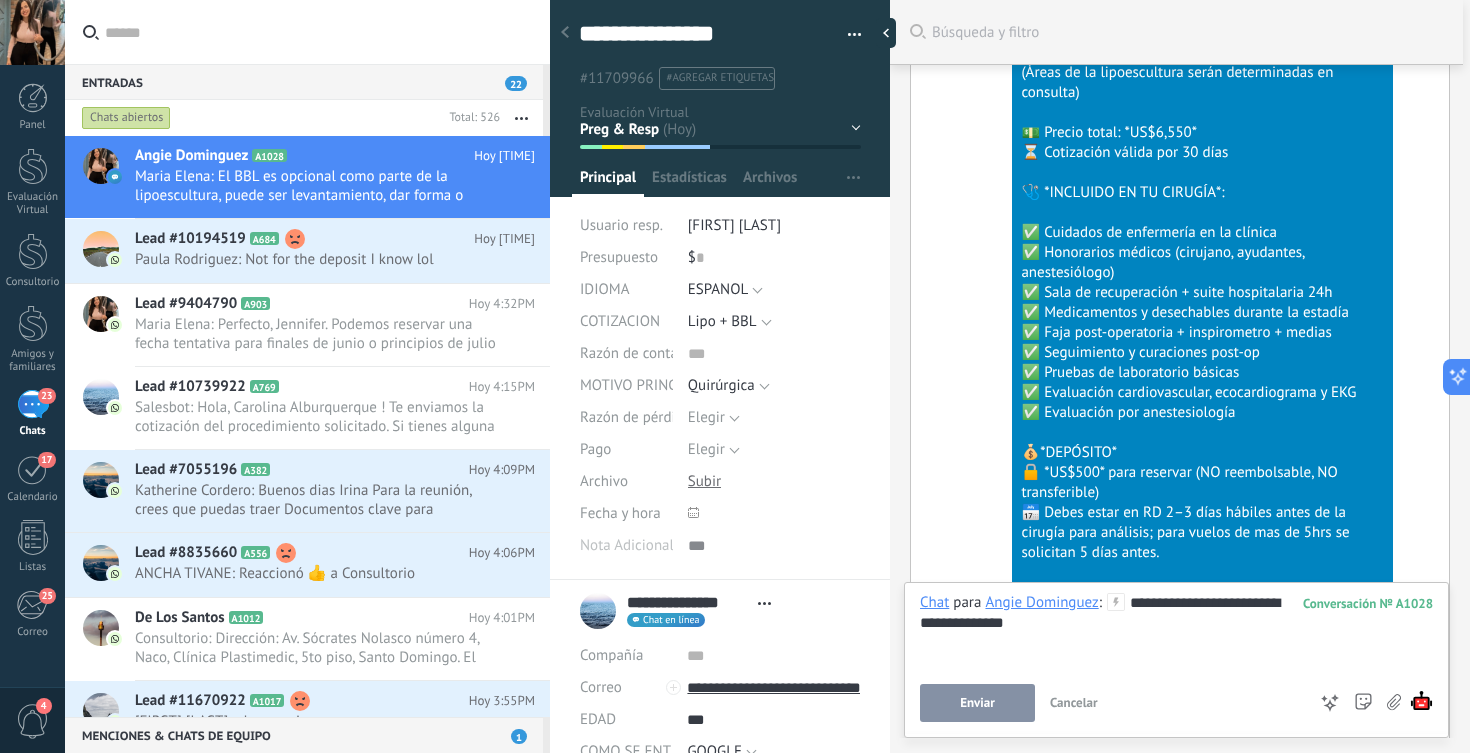 click on "Enviar" at bounding box center [977, 703] 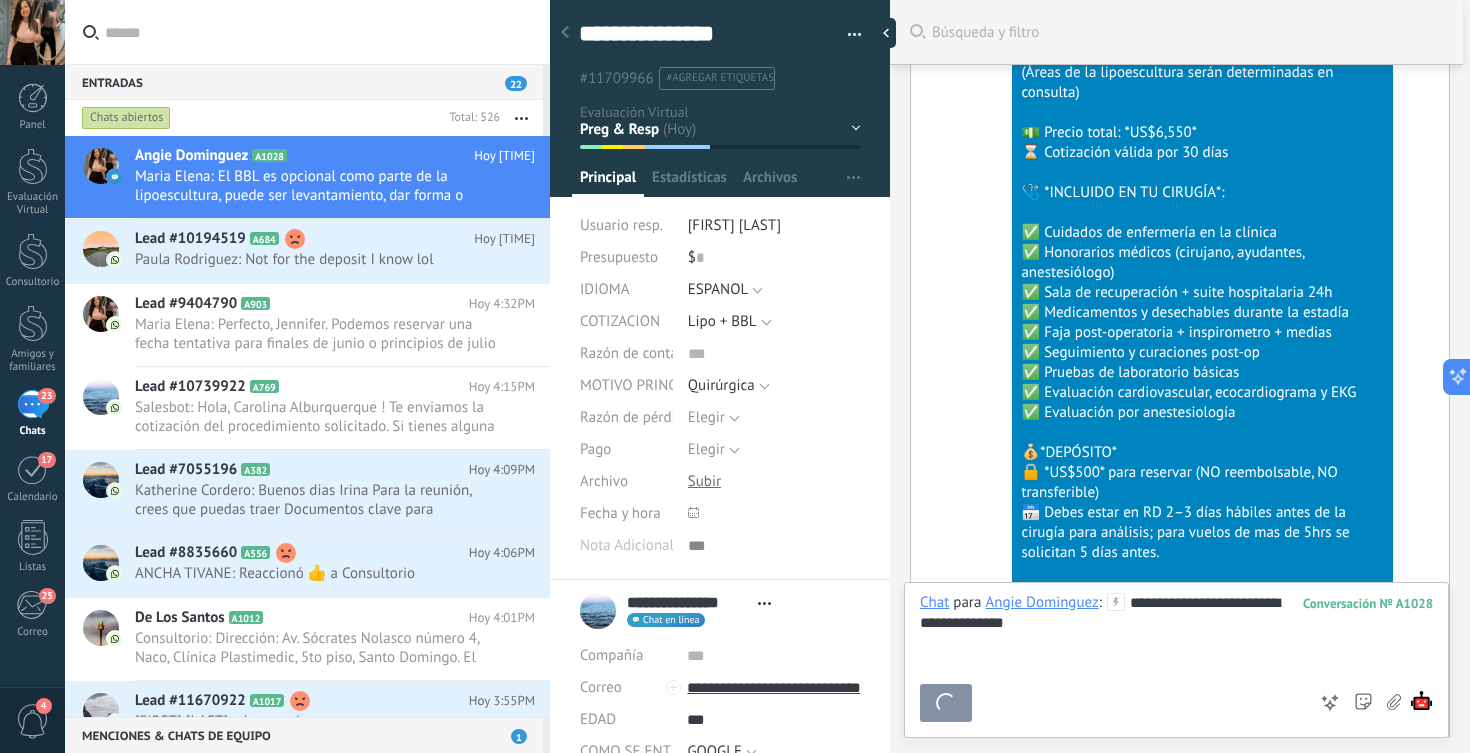 scroll, scrollTop: 6116, scrollLeft: 0, axis: vertical 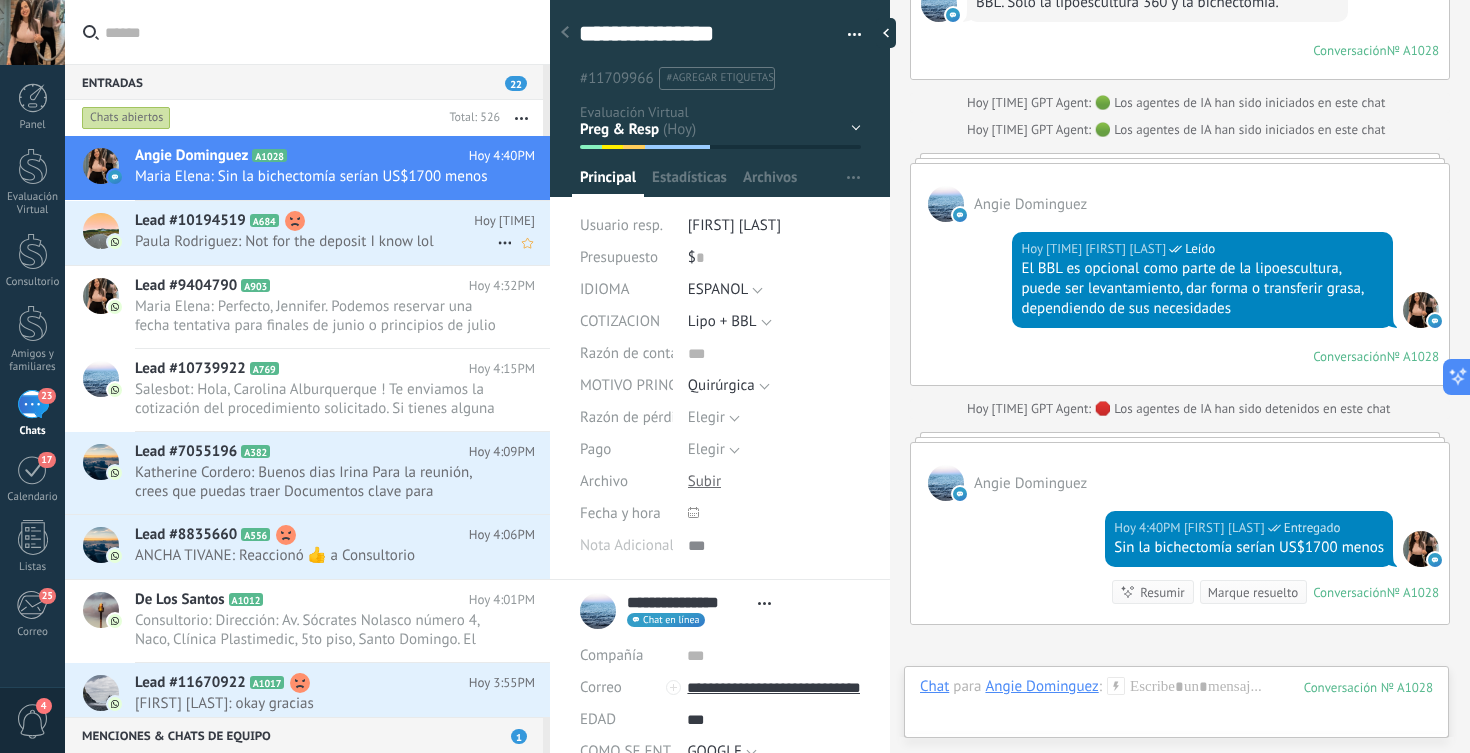 click on "Lead #10194519
A684" at bounding box center [304, 221] 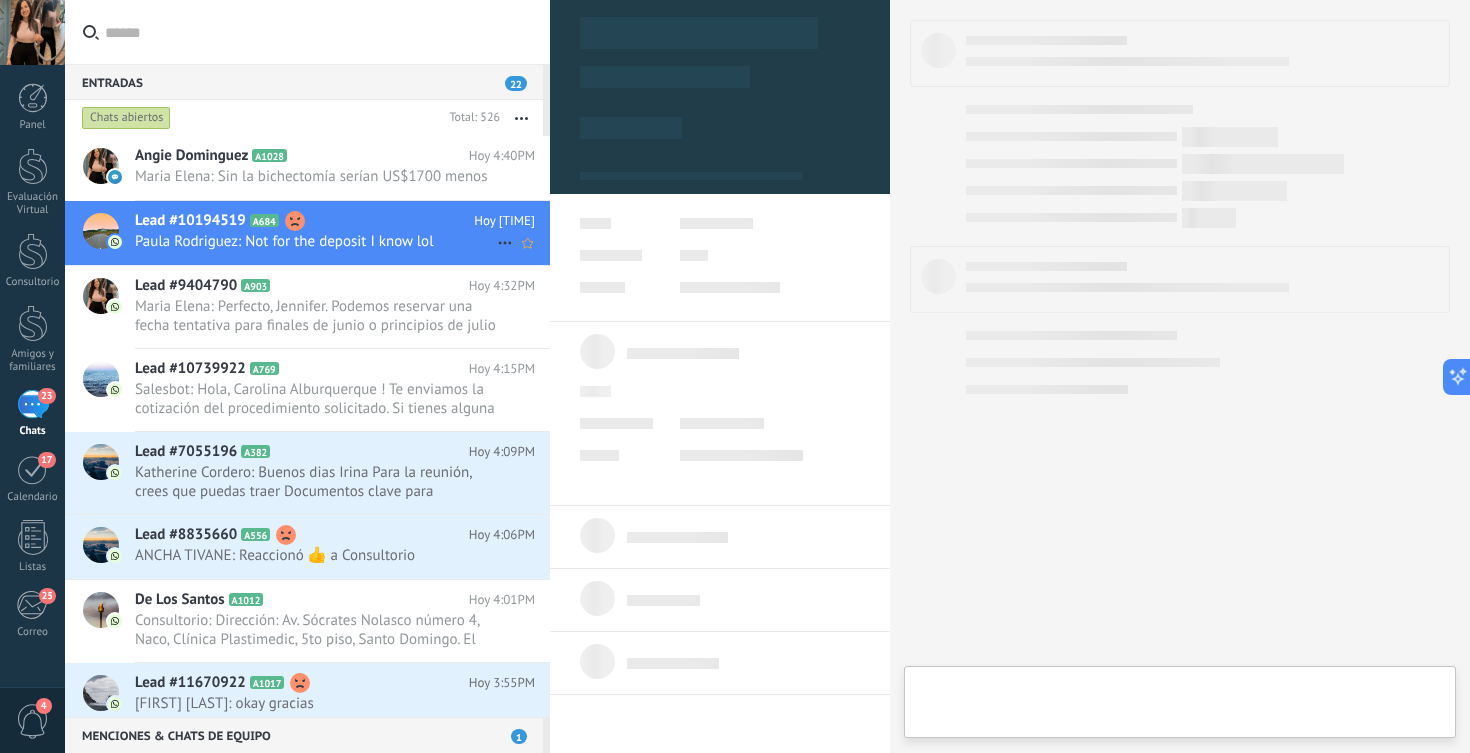 type on "**********" 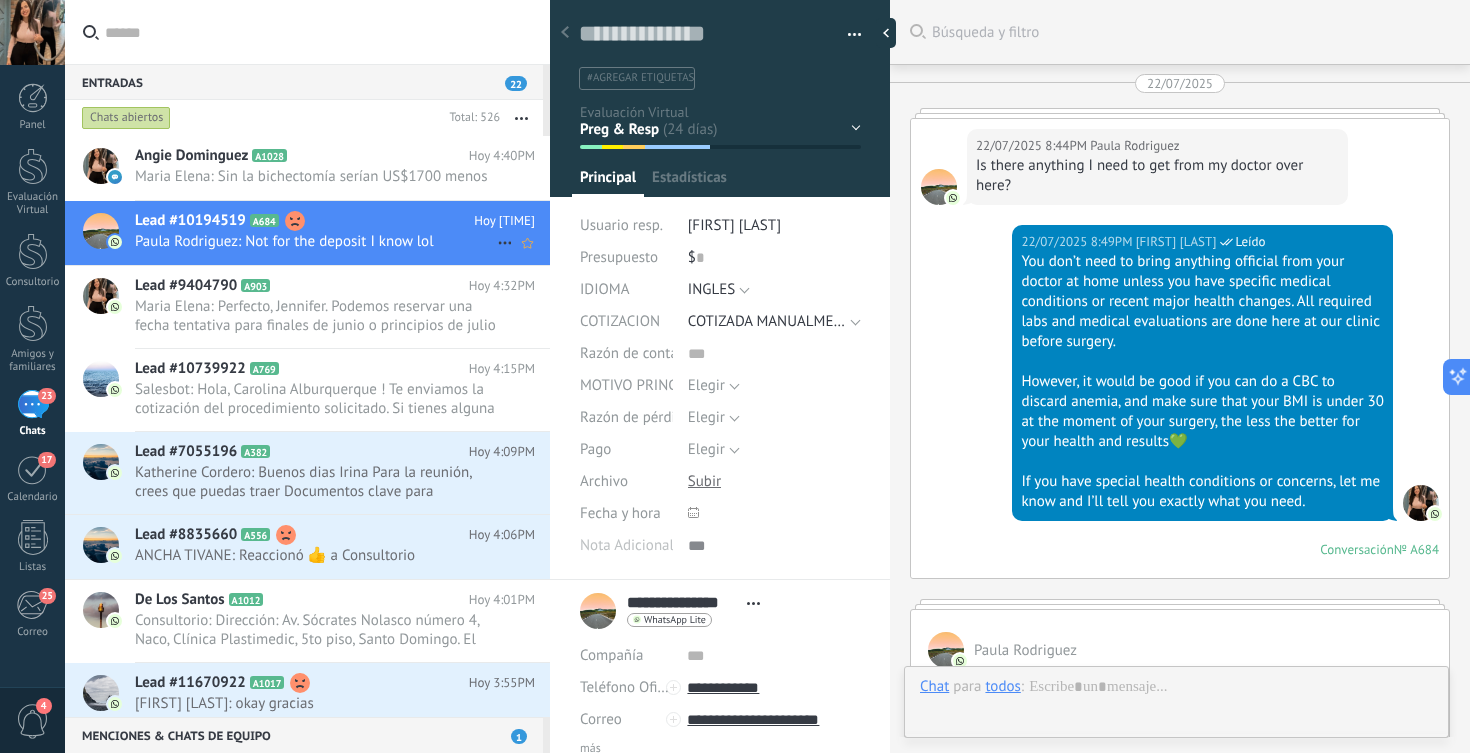 scroll, scrollTop: 30, scrollLeft: 0, axis: vertical 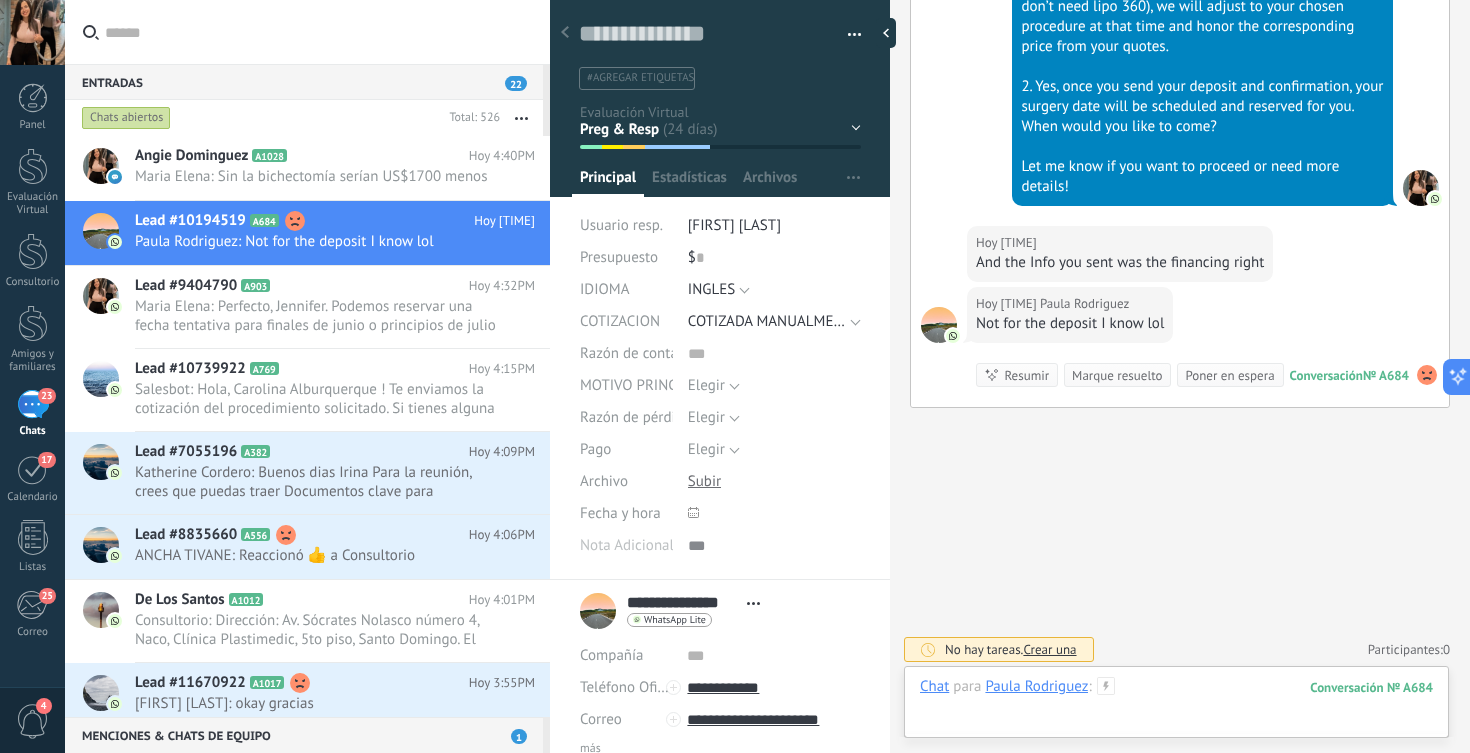 click at bounding box center [1176, 707] 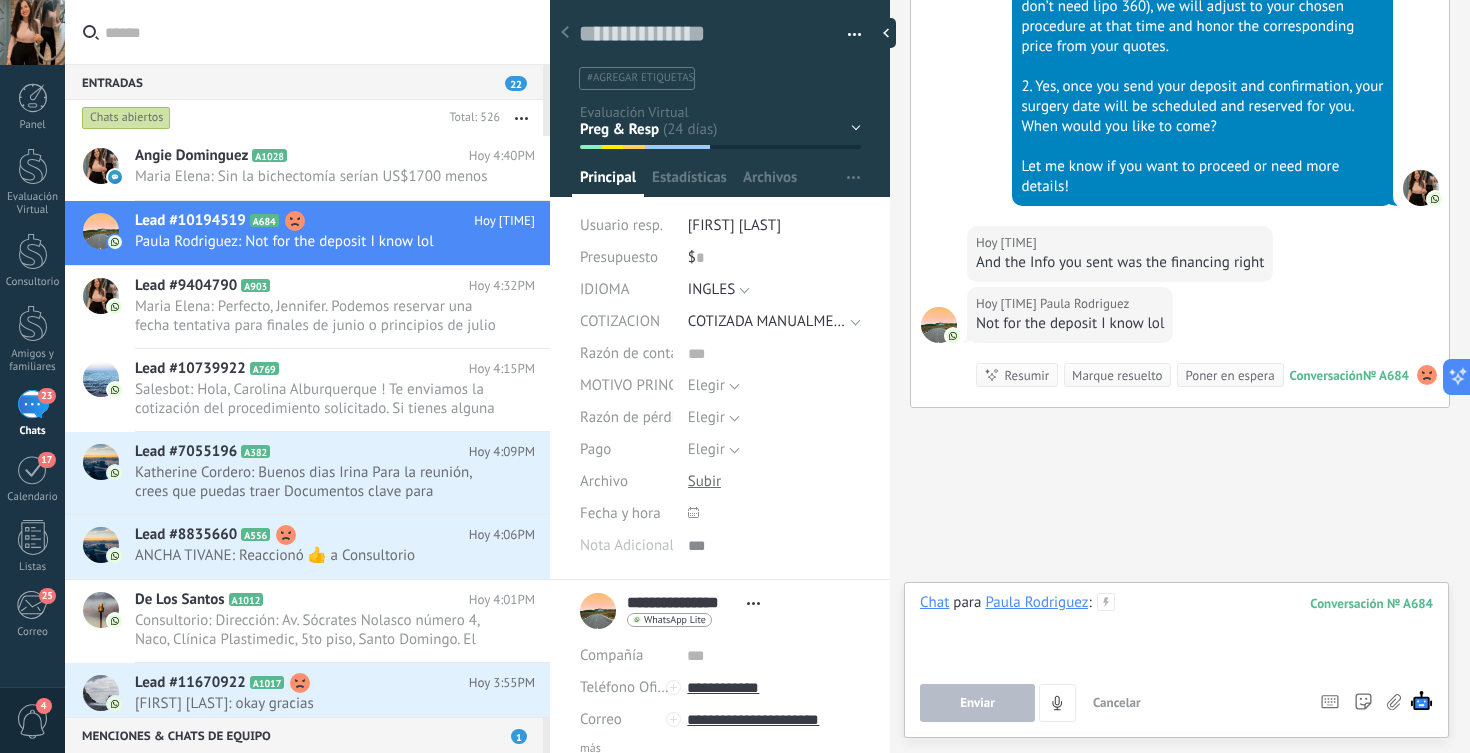 type 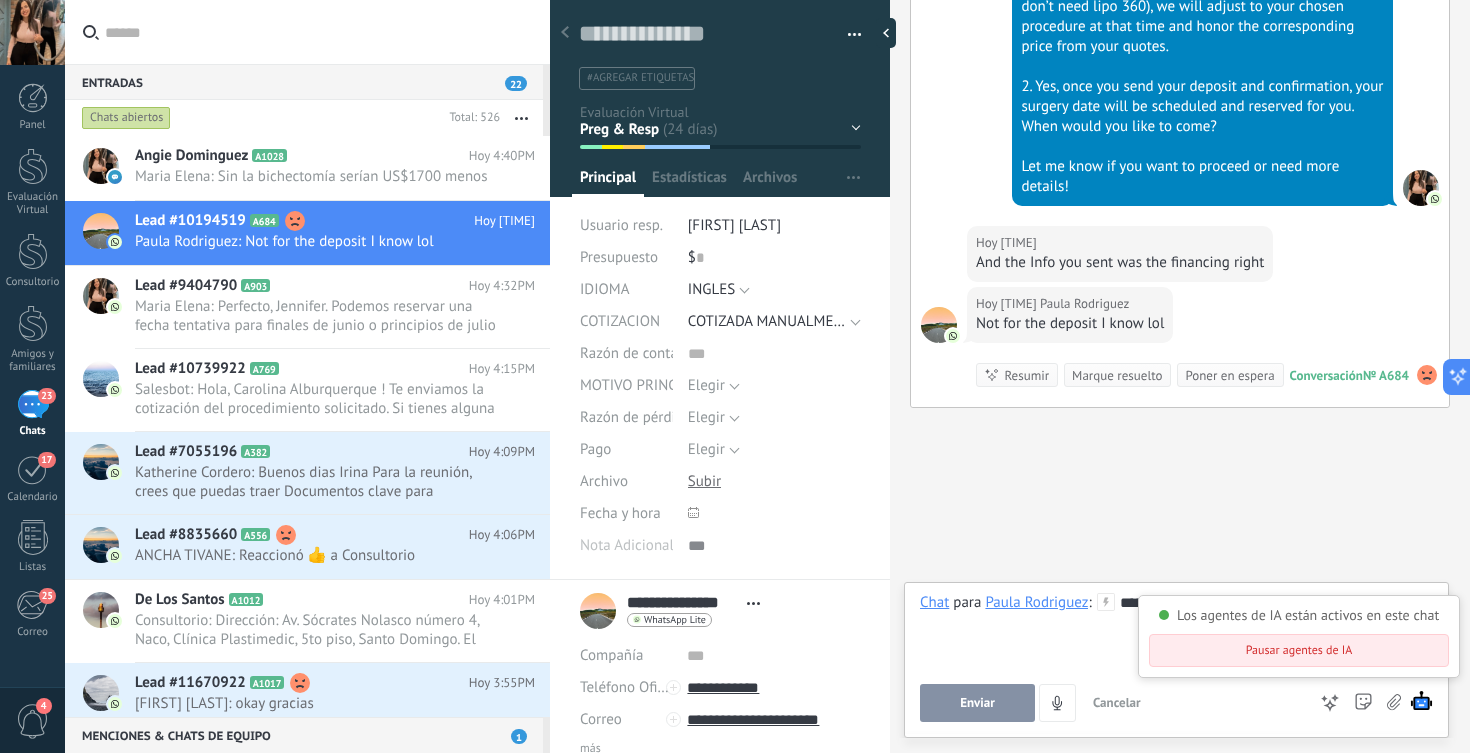 click on "Los agentes de IA están activos en este chat" at bounding box center [1308, 615] 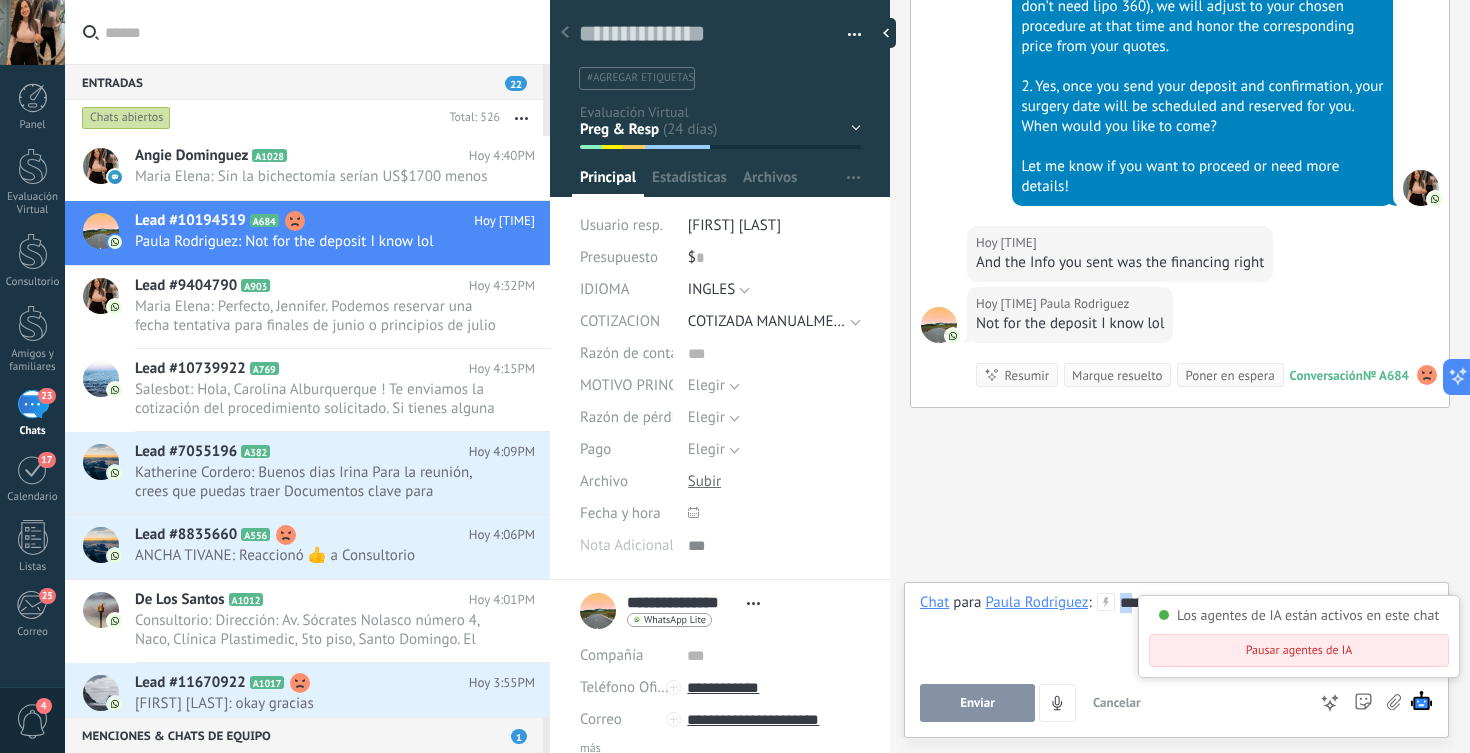click on "**********" at bounding box center (1176, 631) 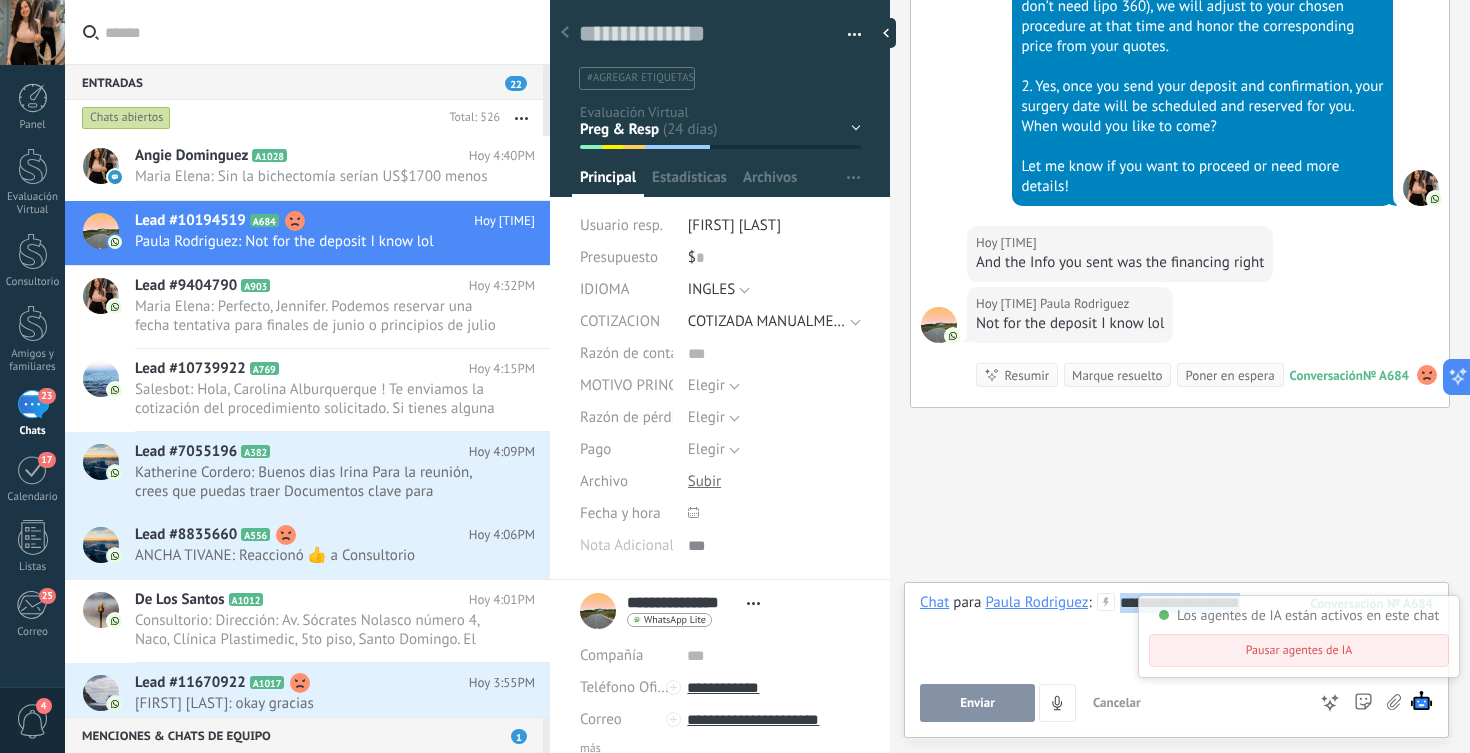 click on "**********" at bounding box center [1176, 631] 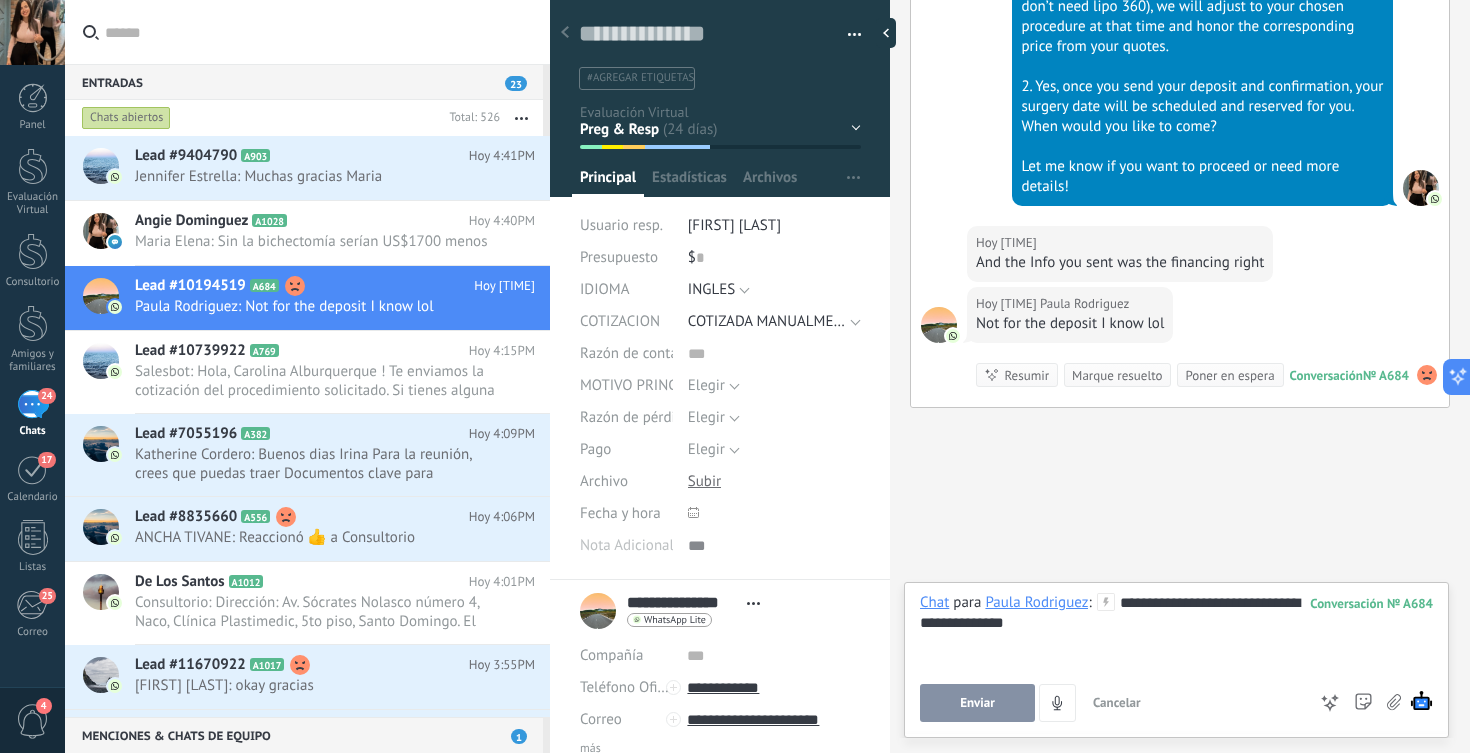 click on "Enviar" at bounding box center (977, 703) 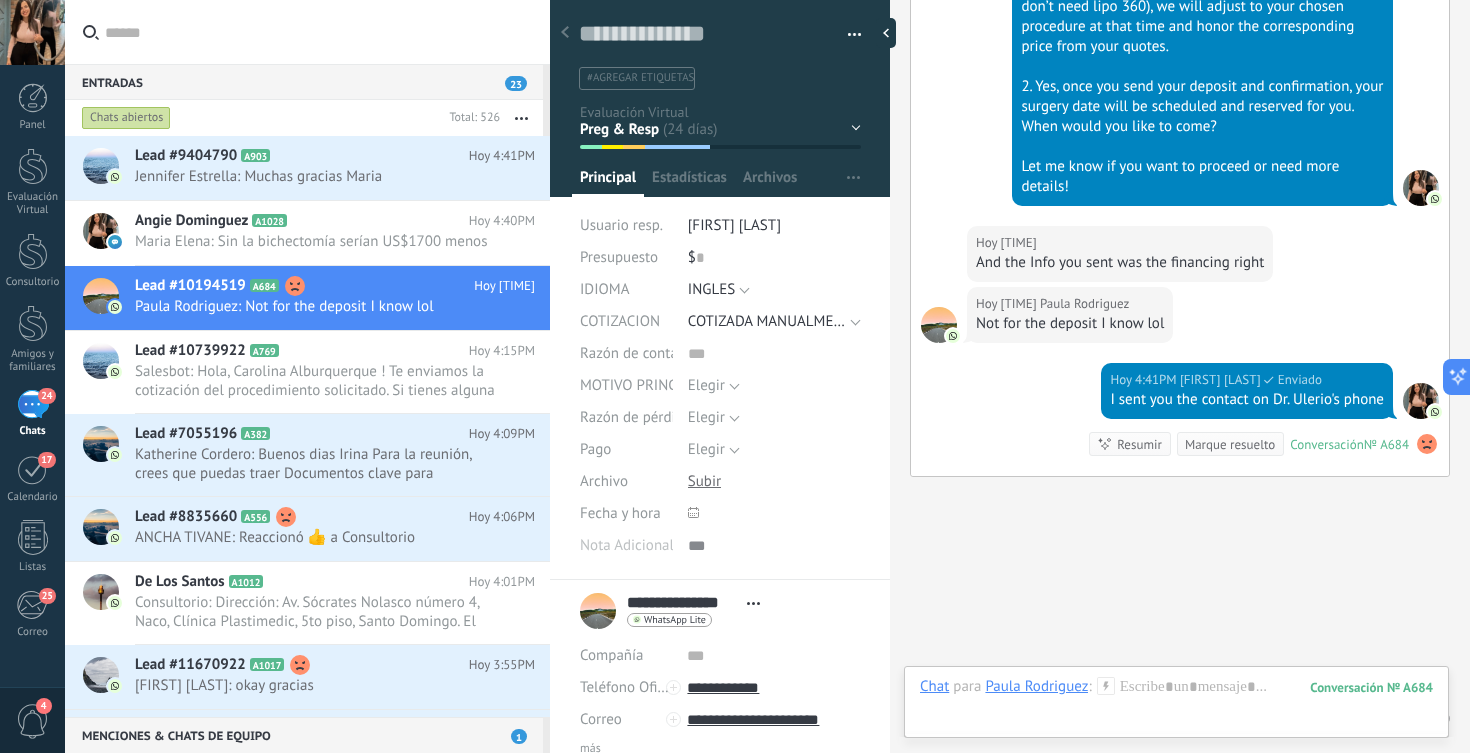 scroll, scrollTop: 7233, scrollLeft: 0, axis: vertical 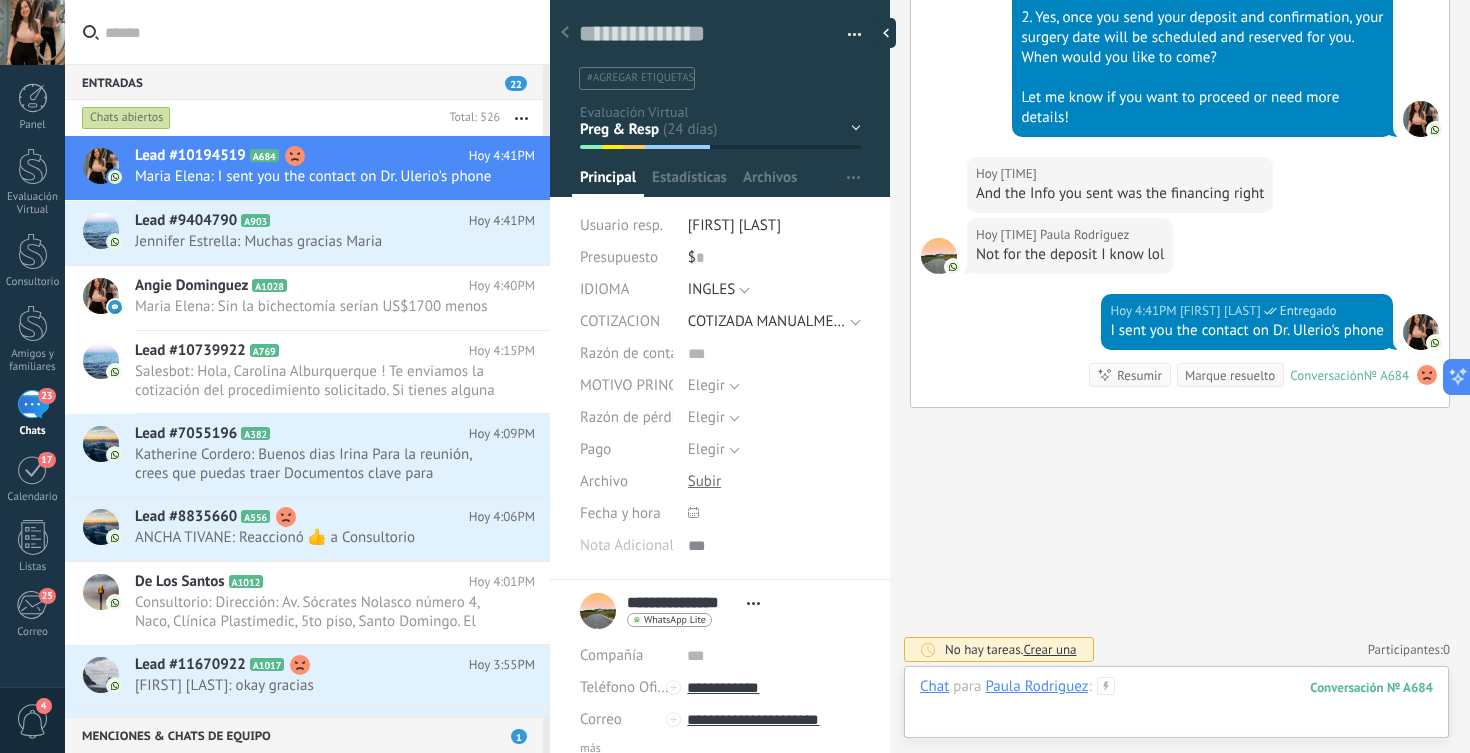 click at bounding box center [1176, 707] 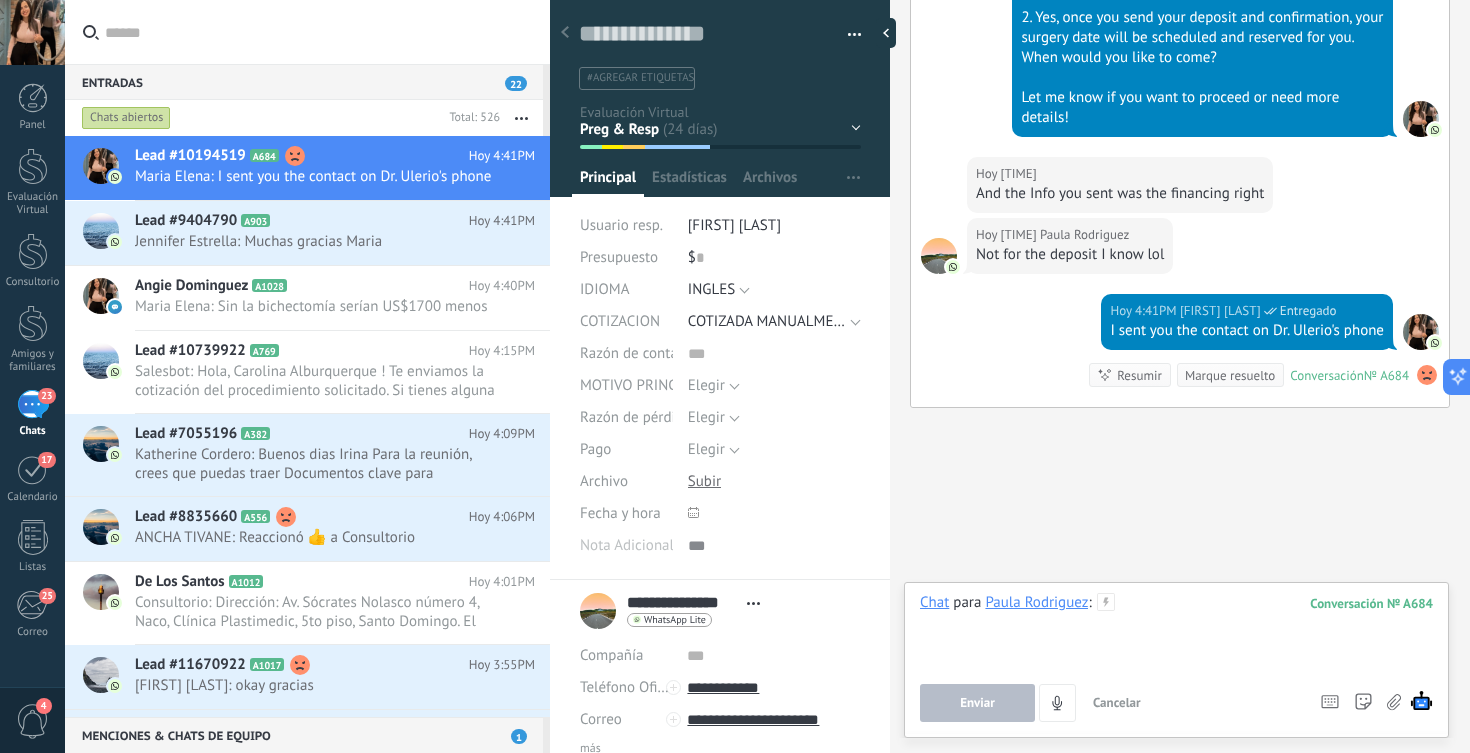 type 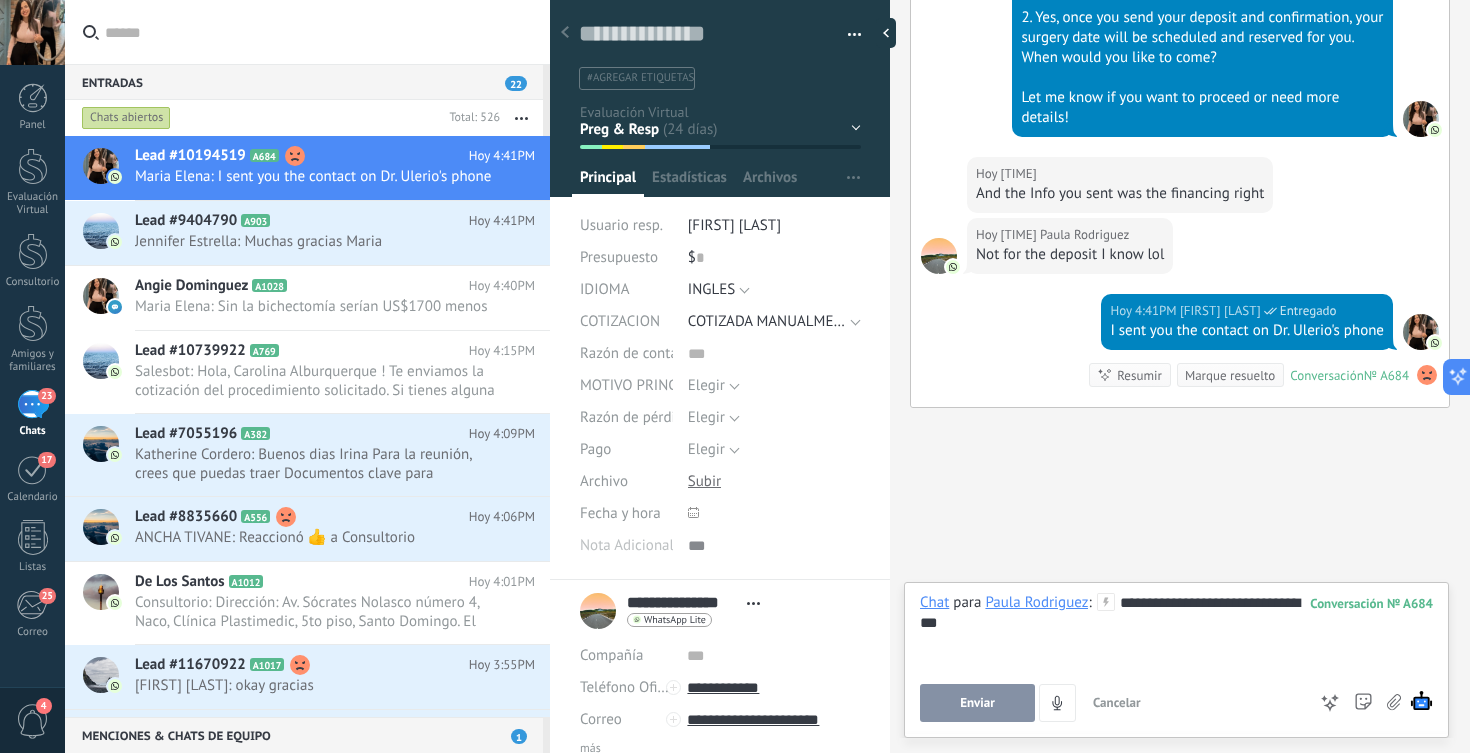 click on "Enviar" at bounding box center (977, 703) 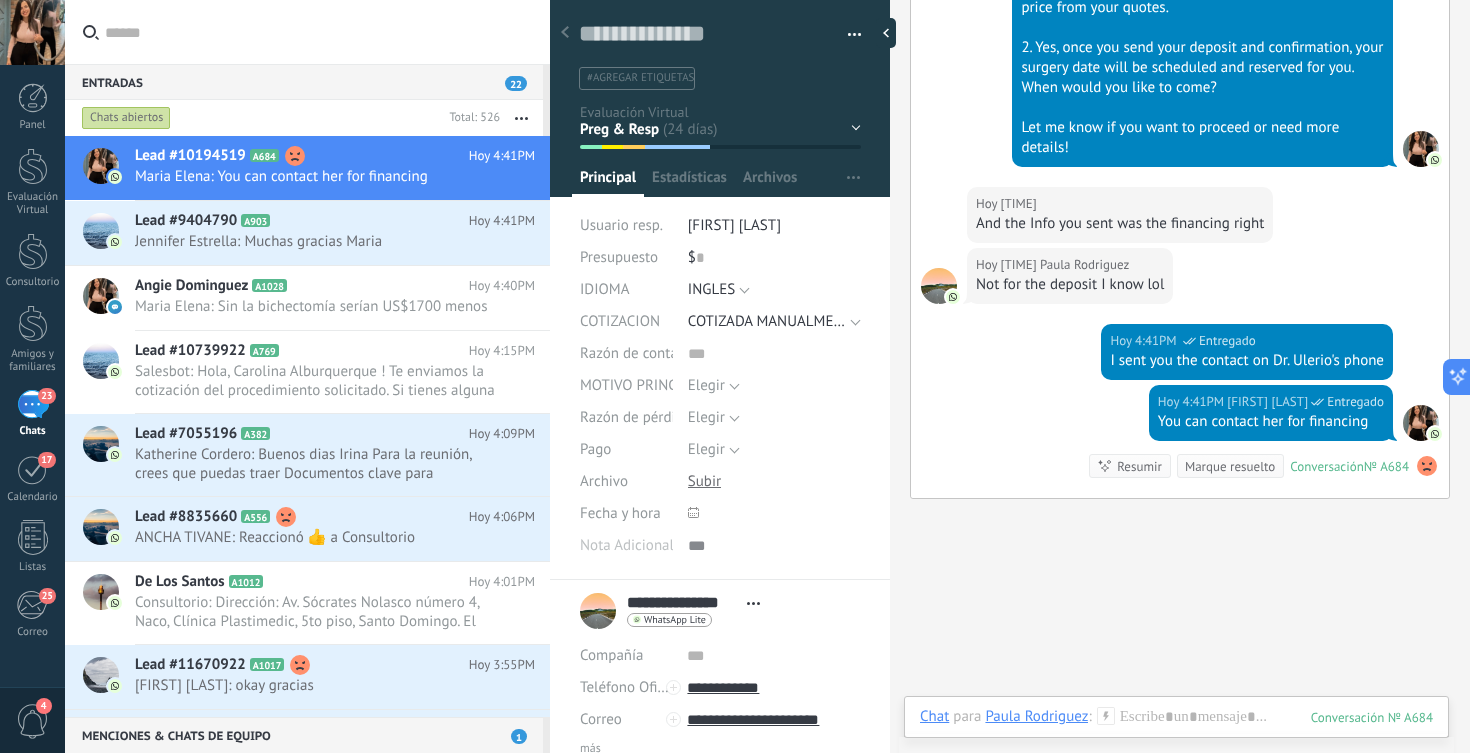 scroll, scrollTop: 7183, scrollLeft: 0, axis: vertical 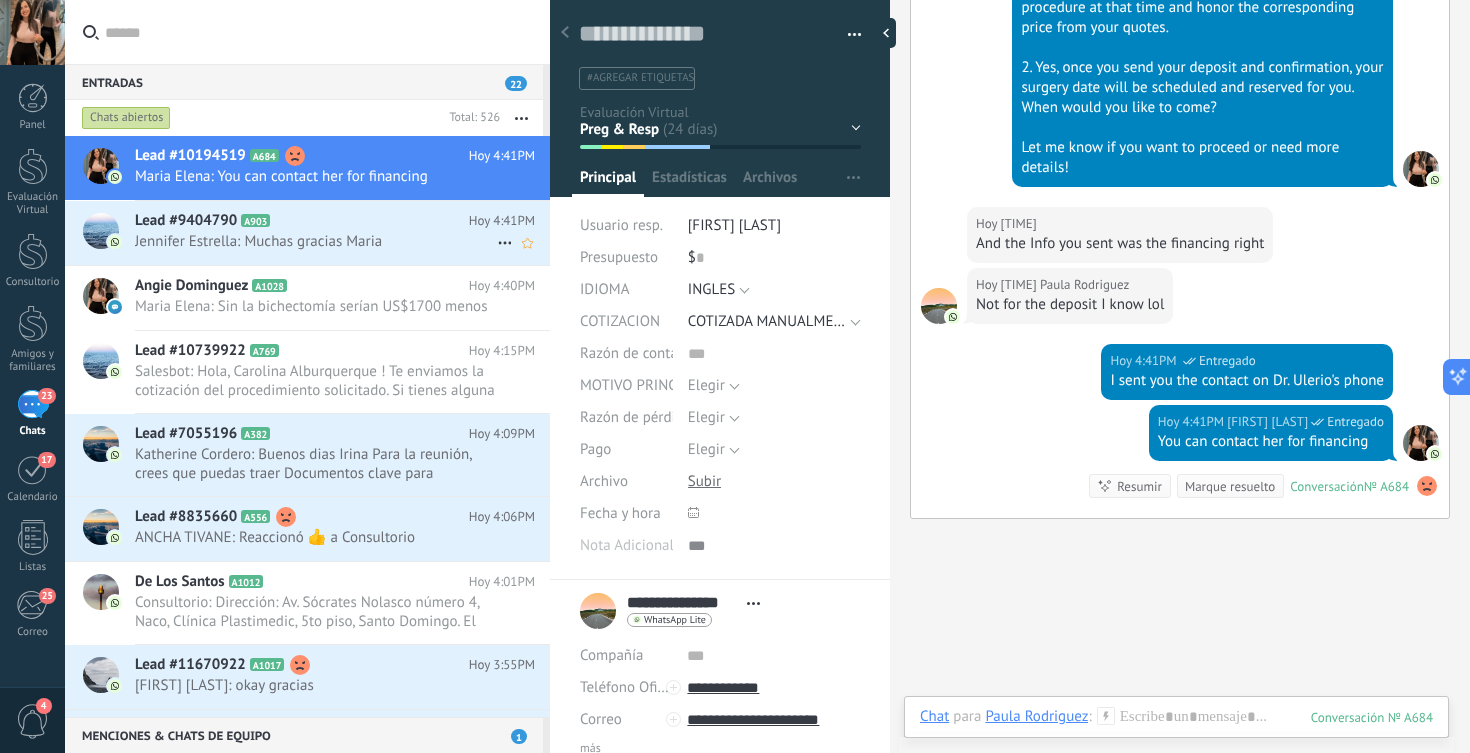 click on "Lead #9404790
A903" at bounding box center [302, 221] 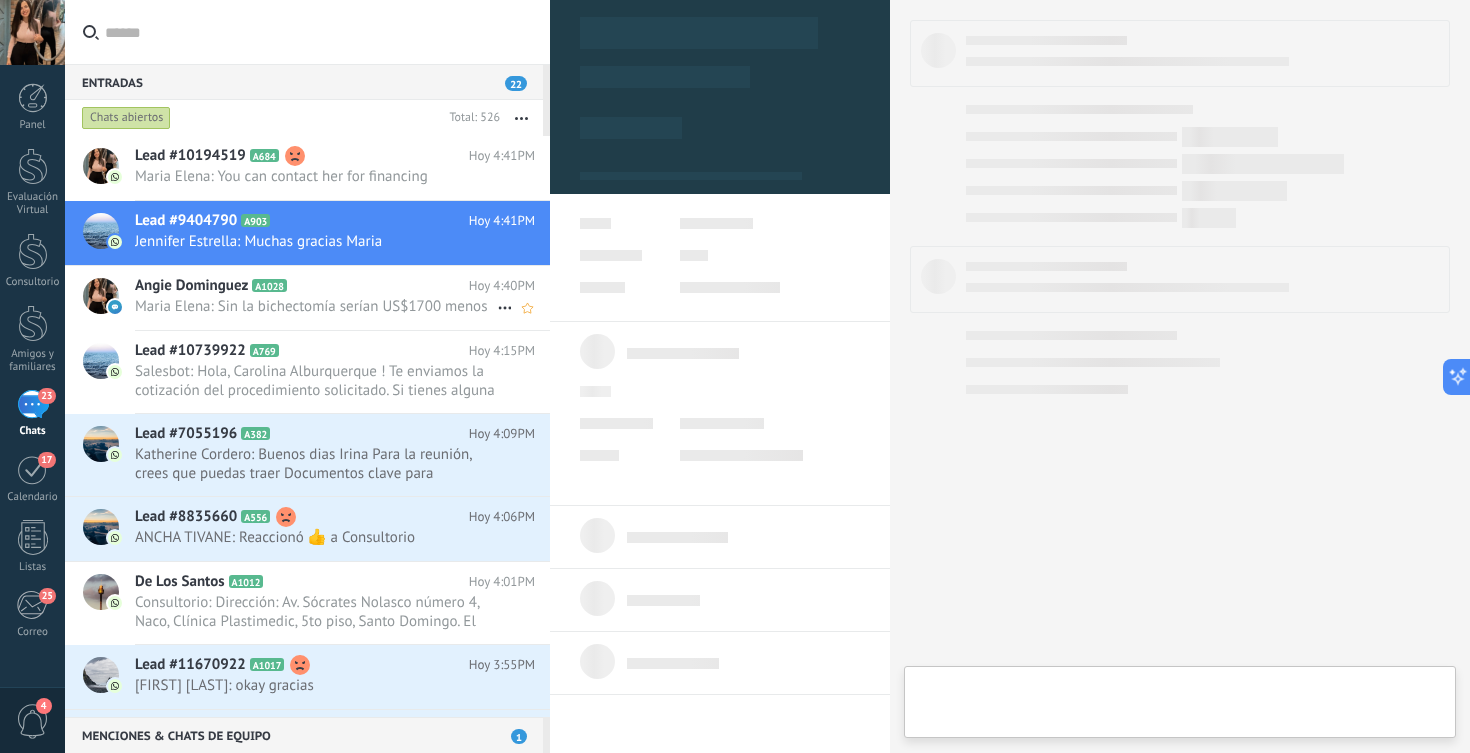 scroll, scrollTop: 30, scrollLeft: 0, axis: vertical 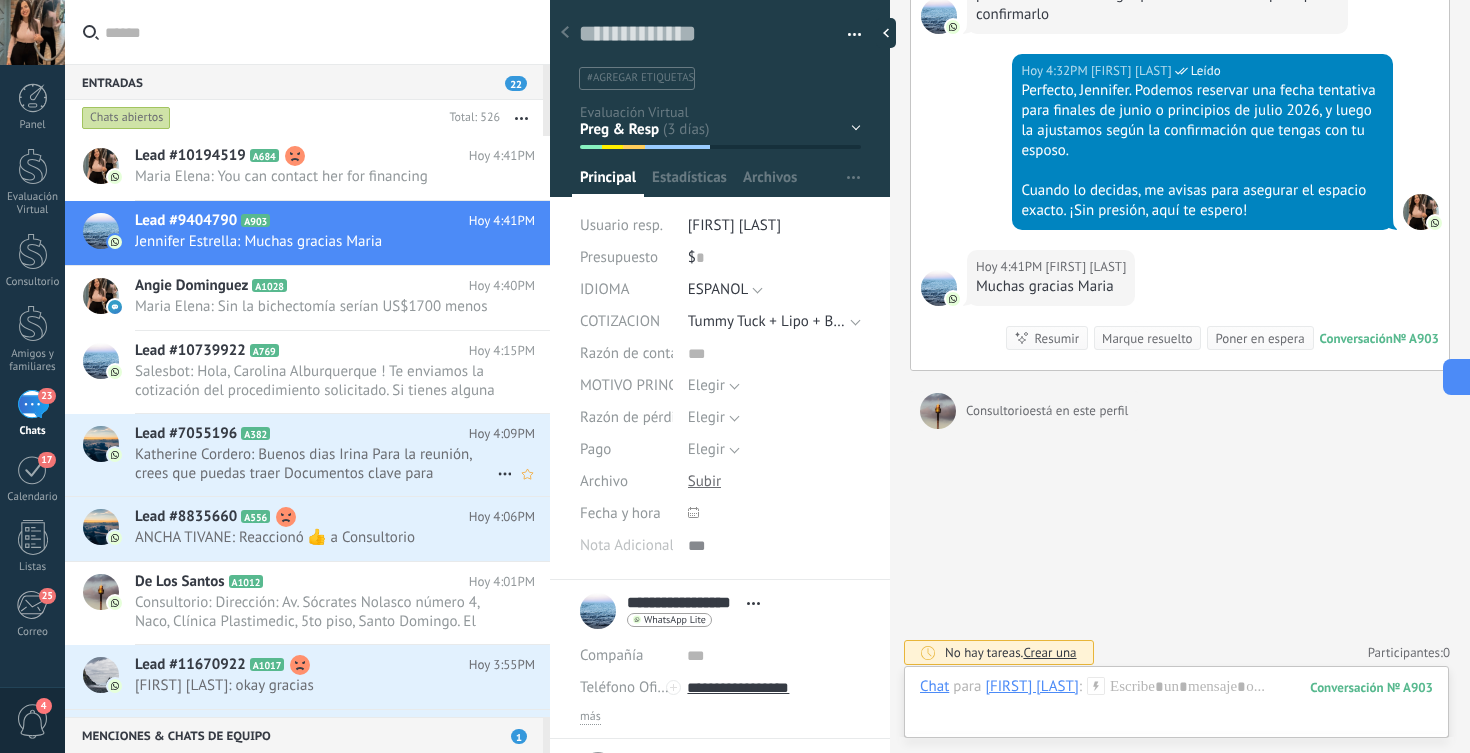 click on "Lead #7055196
A382
Hoy [TIME]
Katherine Cordero: Buenos dias Irina
Para la reunión, crees que puedas traer
Documentos clave para comenzar una estrategia de ..." at bounding box center [342, 455] 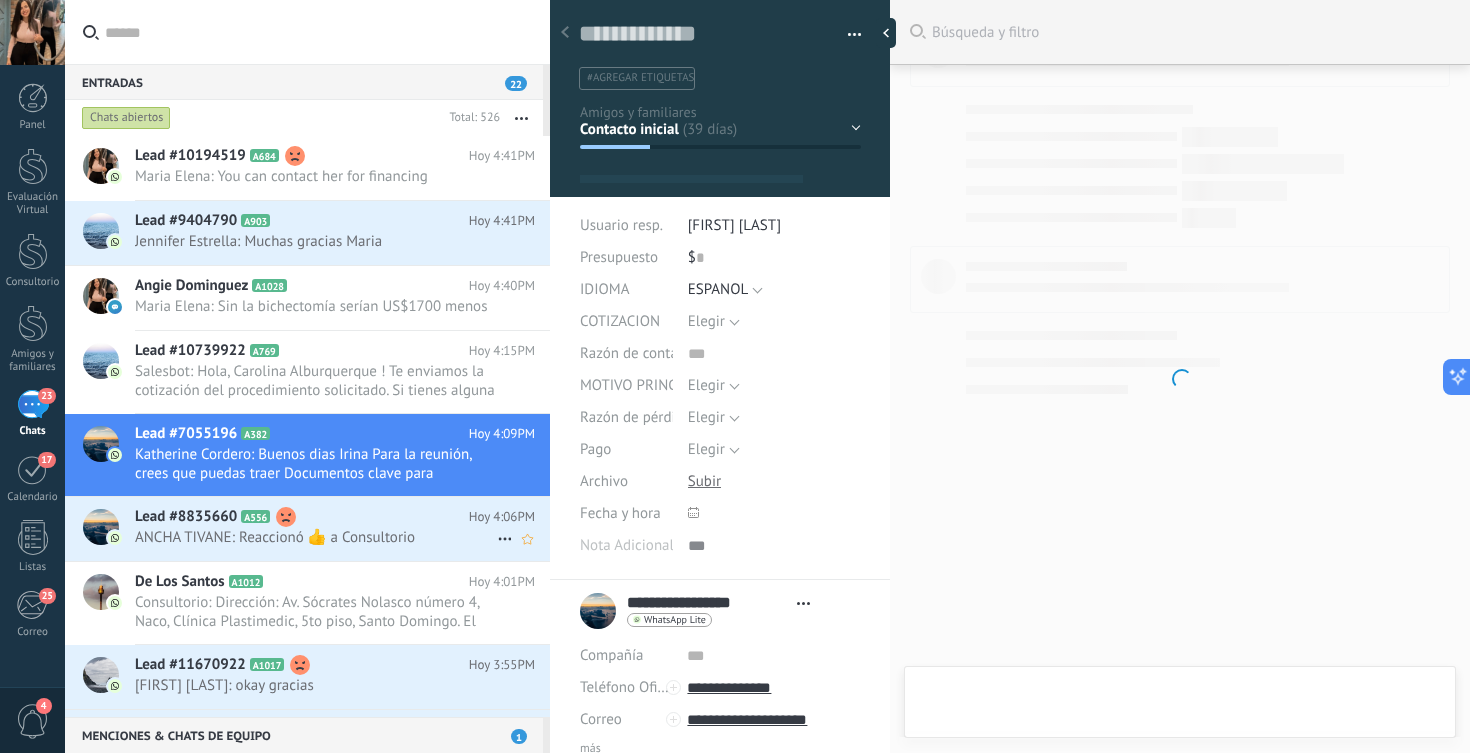 scroll, scrollTop: 6156, scrollLeft: 0, axis: vertical 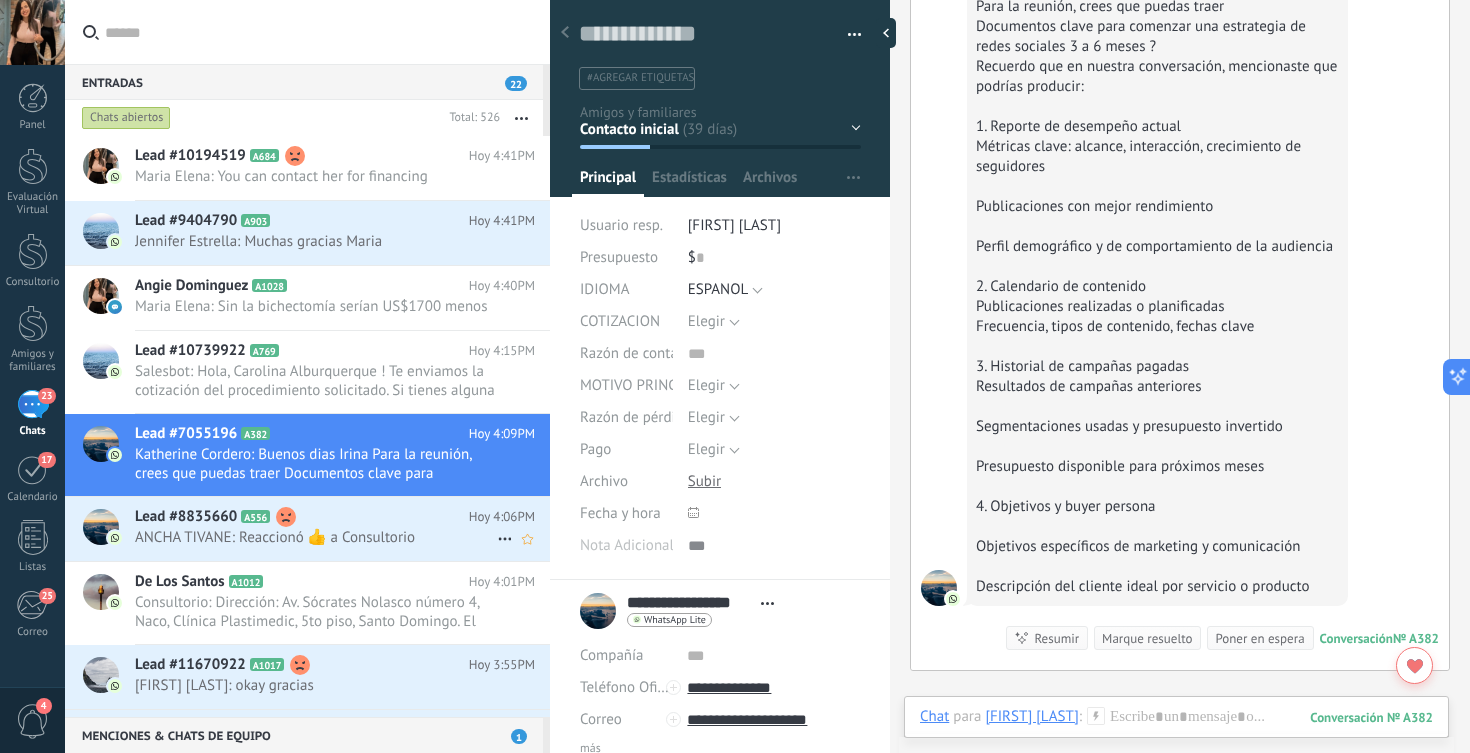 click on "ANCHA TIVANE: Reaccionó 👍 a Consultorio" at bounding box center (316, 537) 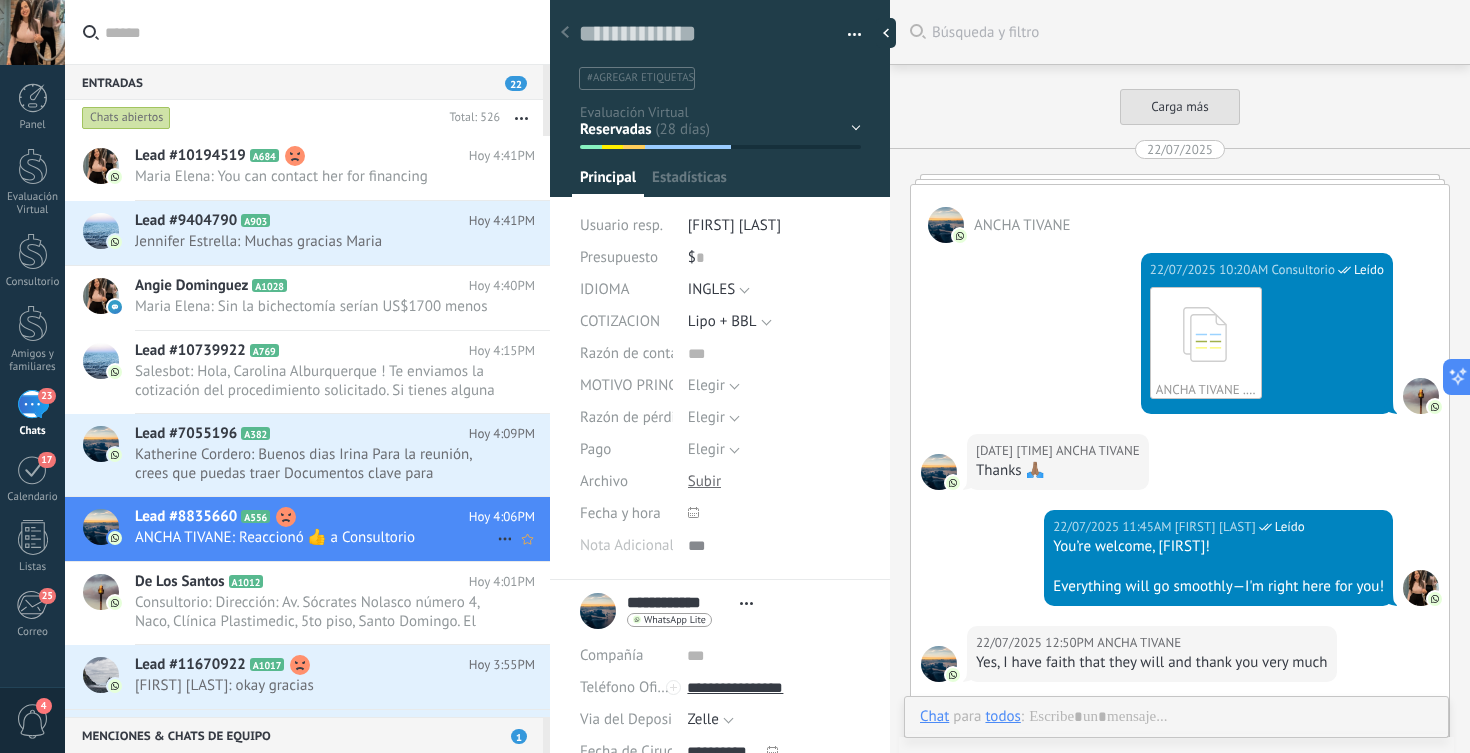 scroll, scrollTop: 30, scrollLeft: 0, axis: vertical 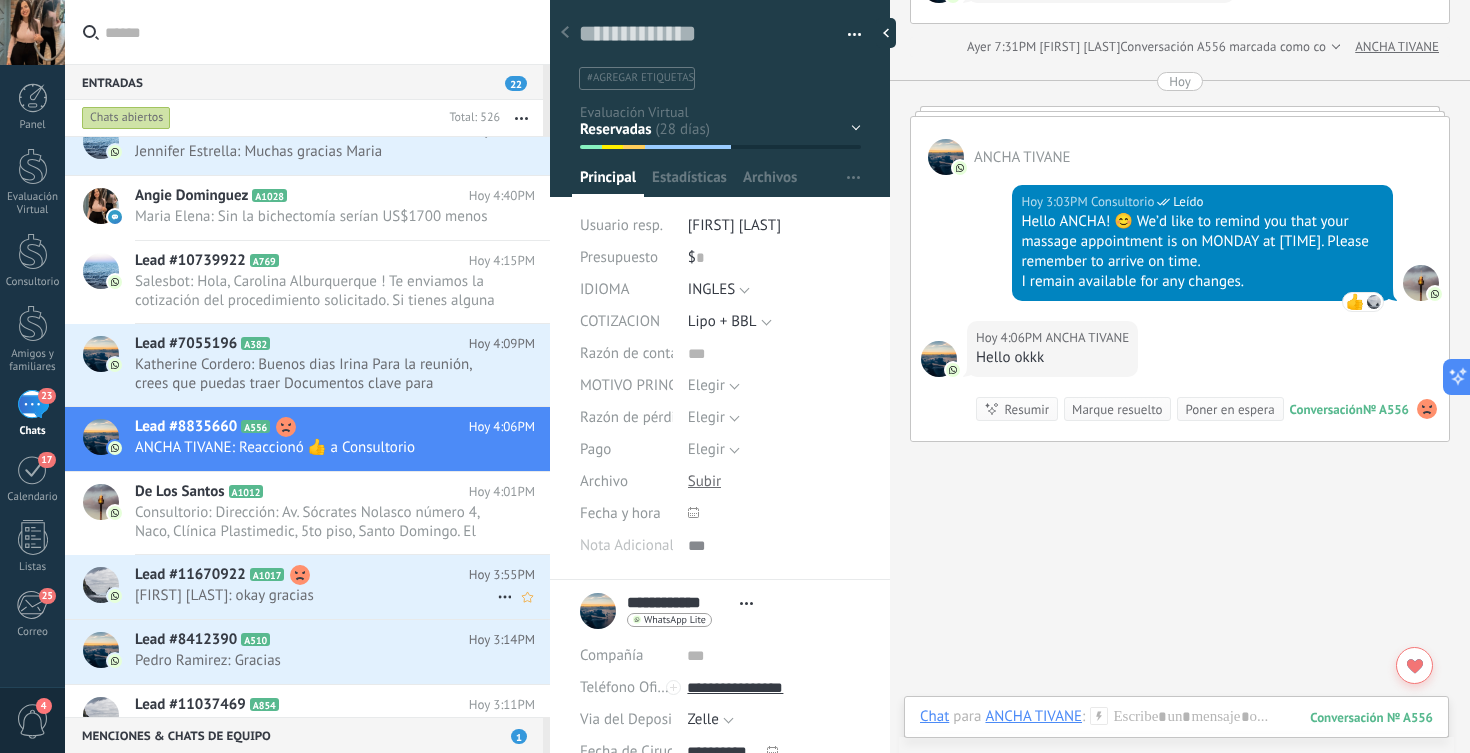 click on "Lead #11670922
A1017" at bounding box center [302, 575] 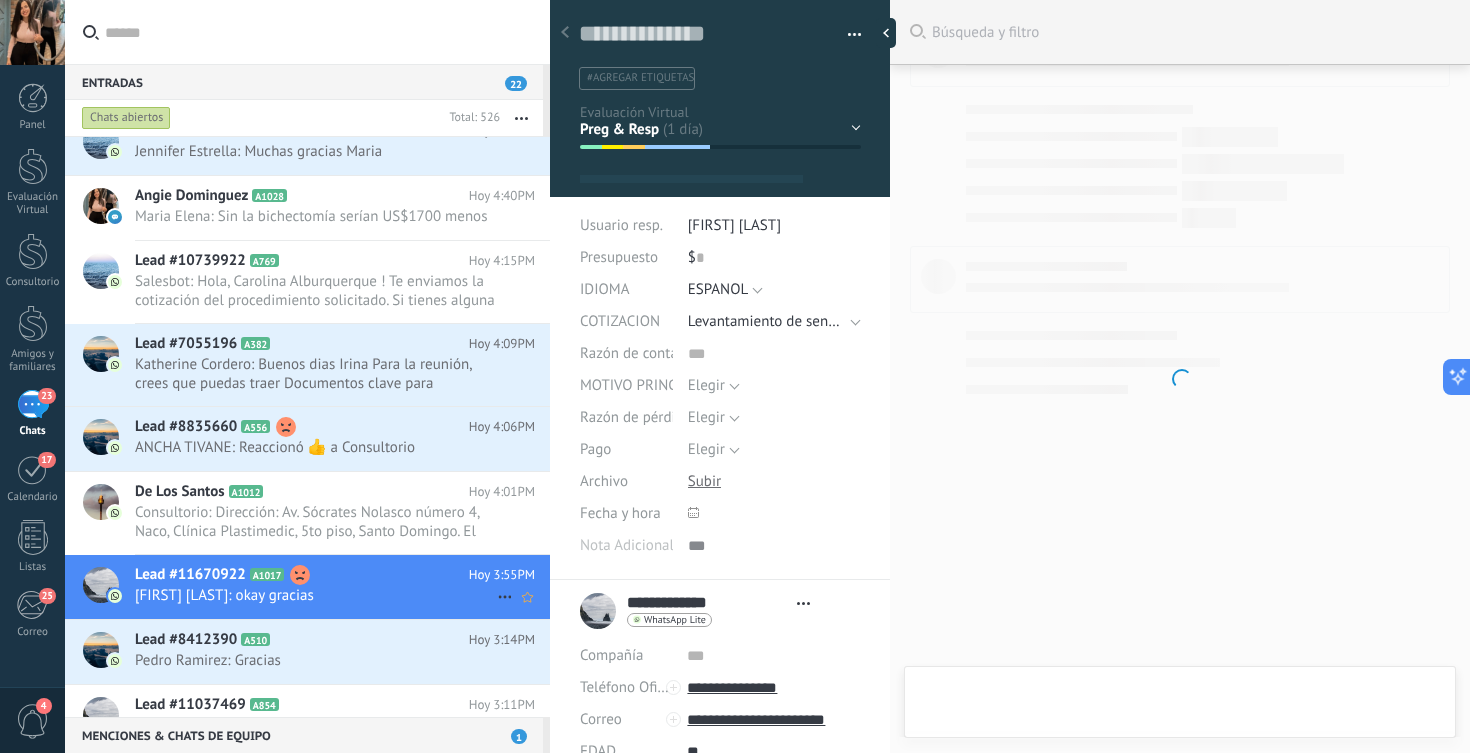 scroll, scrollTop: 6379, scrollLeft: 0, axis: vertical 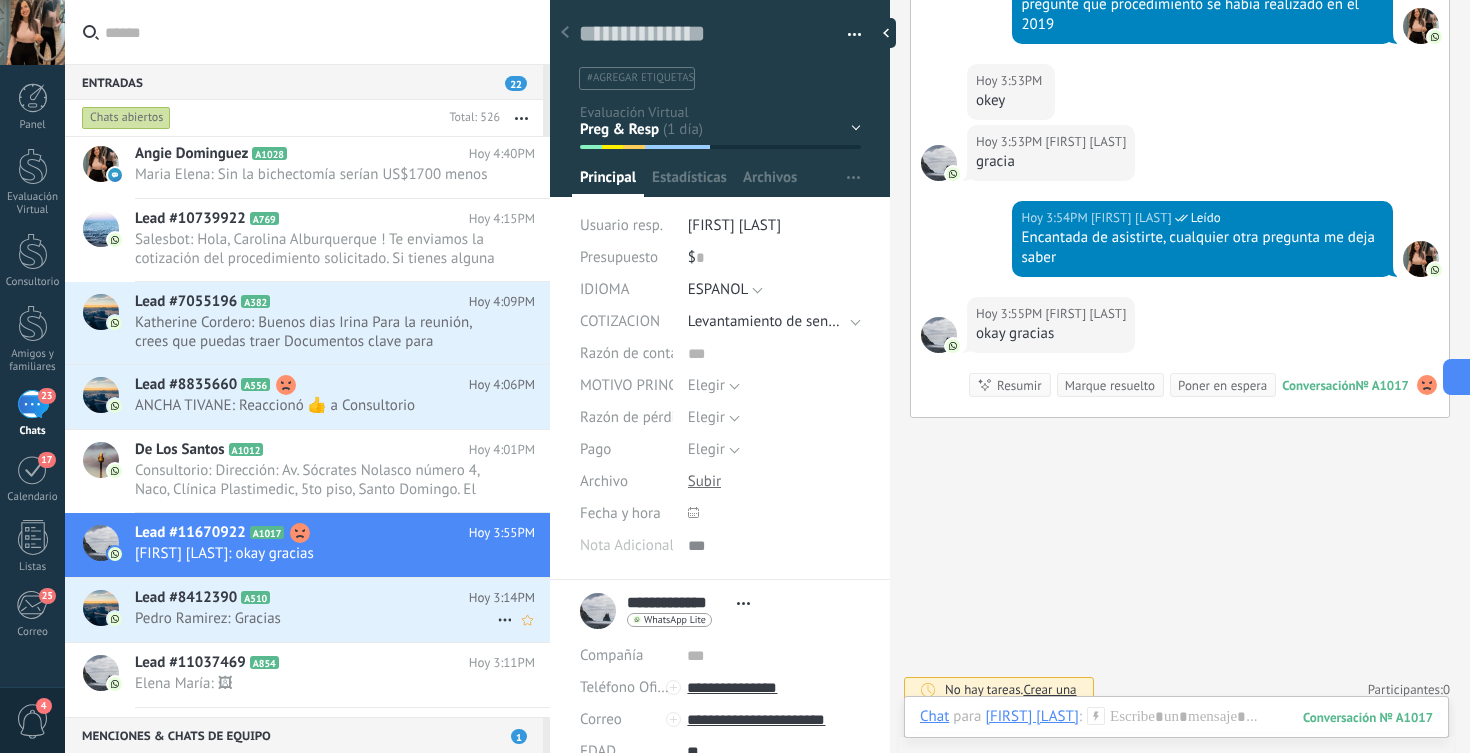 click on "Lead #8412390
A510" at bounding box center [302, 598] 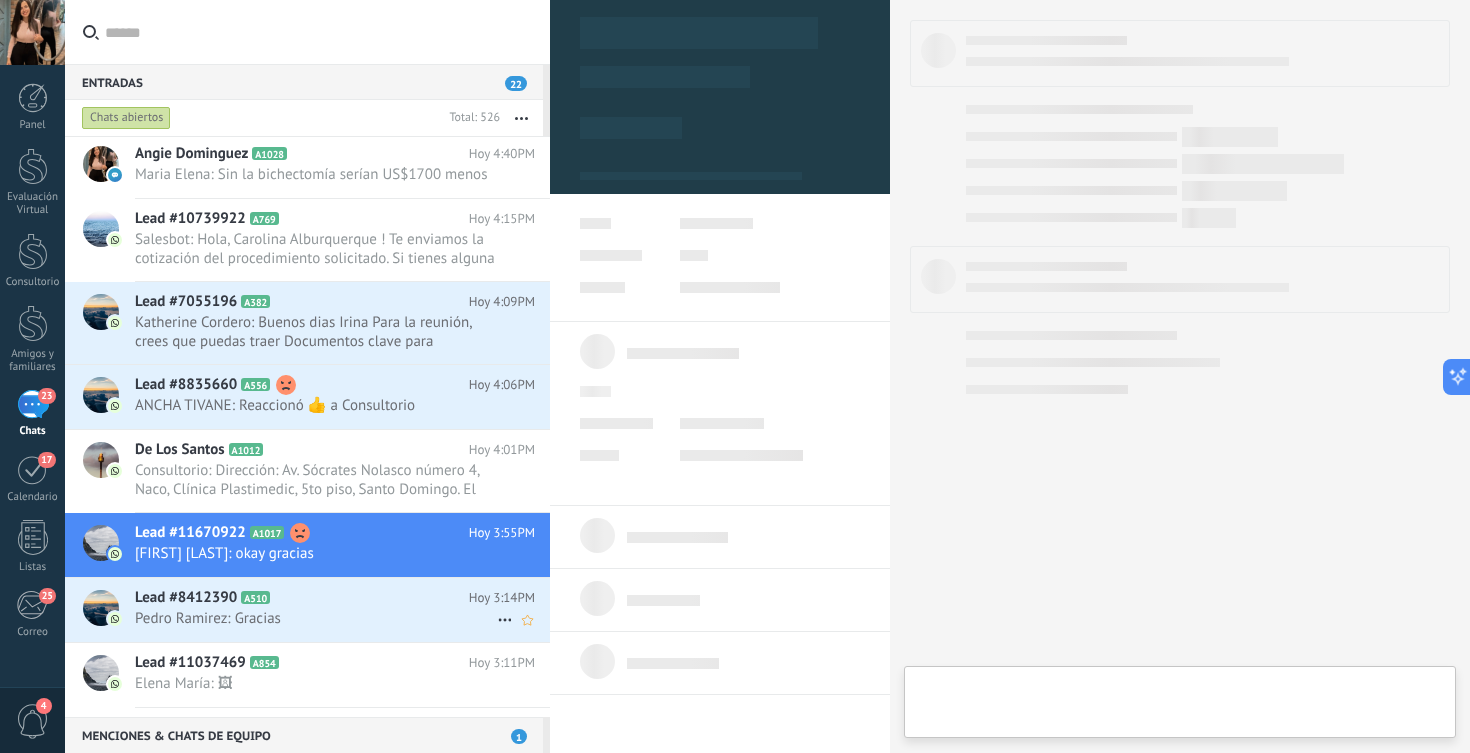 scroll, scrollTop: 26719, scrollLeft: 0, axis: vertical 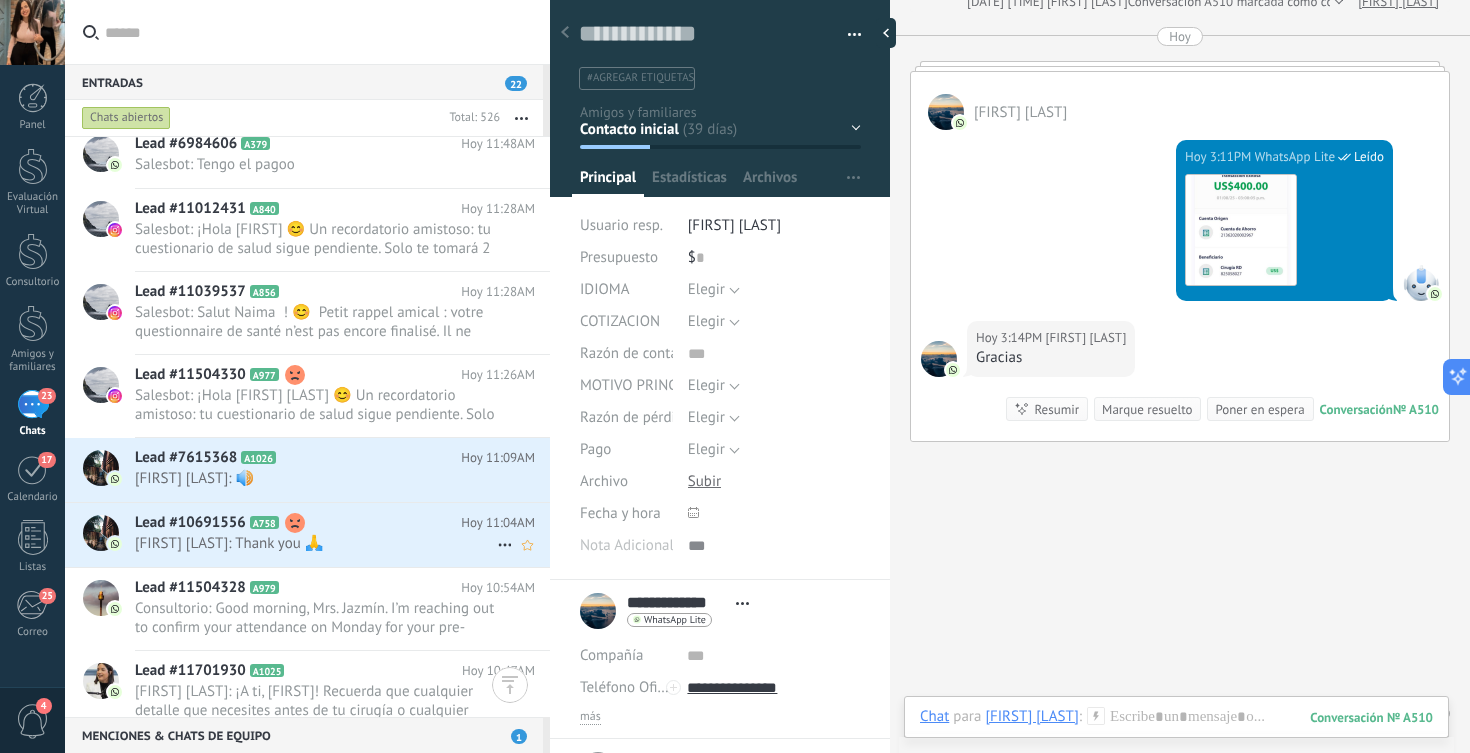 click on "Lead #10691556
A758
Hoy [TIME]
Ann Goddard: Thank you 🙏" at bounding box center [342, 534] 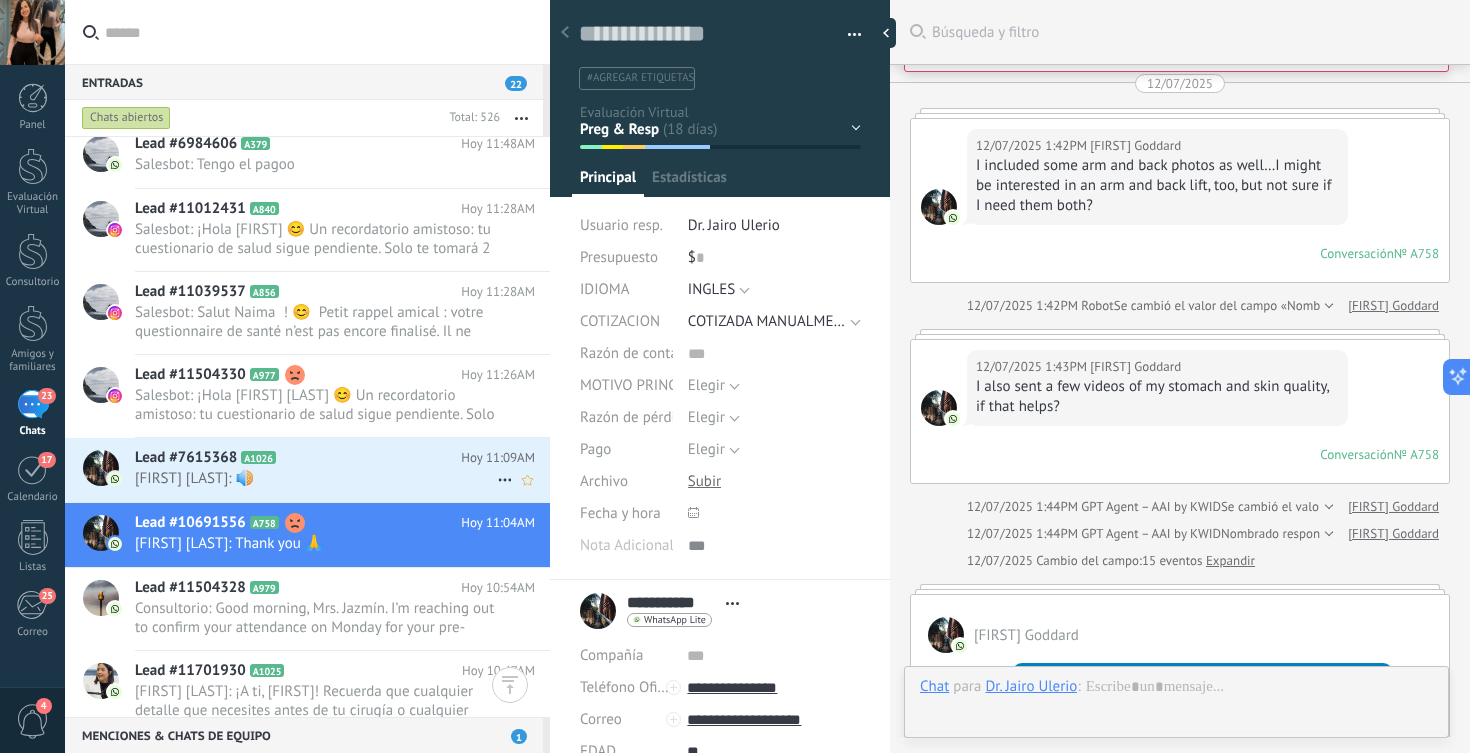 scroll, scrollTop: 30, scrollLeft: 0, axis: vertical 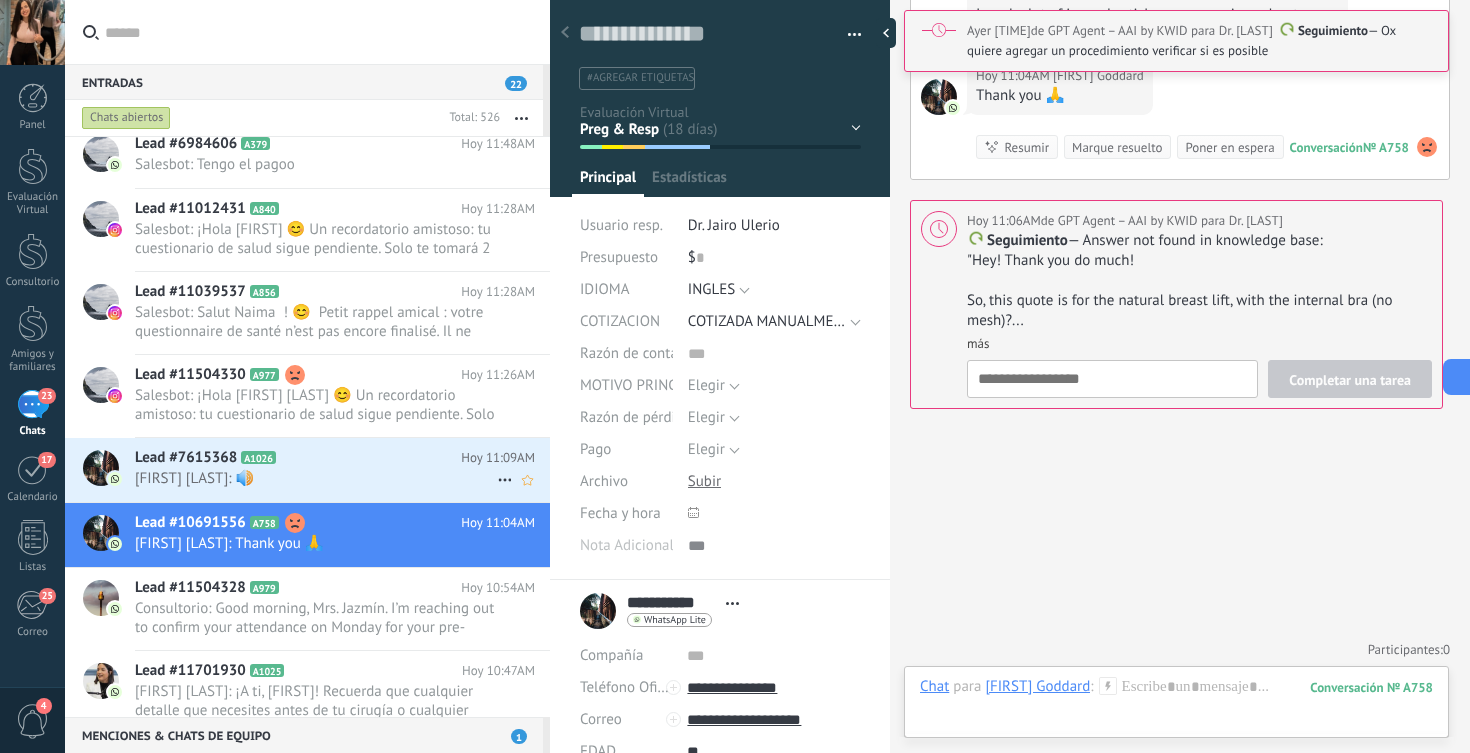 click on "Lead #7615368
A1026" at bounding box center (298, 458) 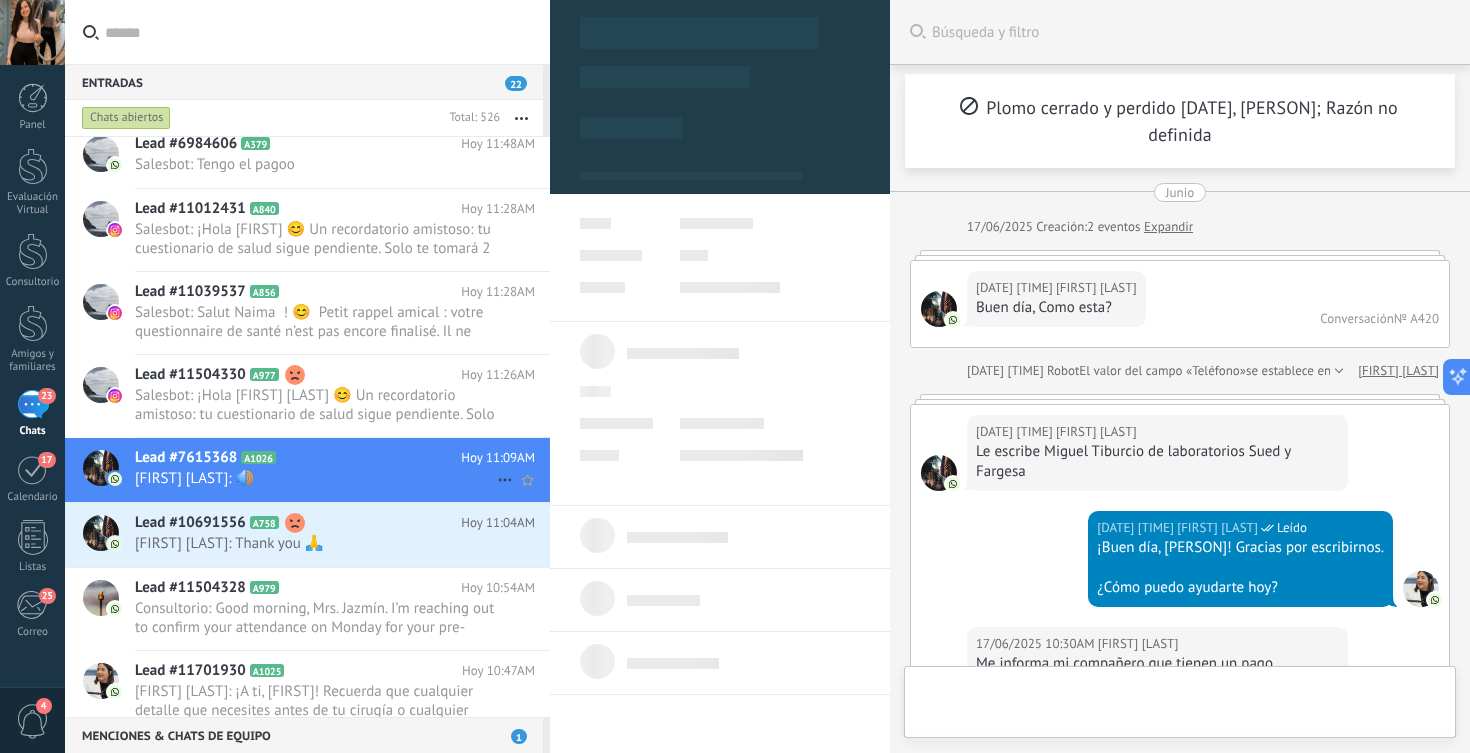 type on "**********" 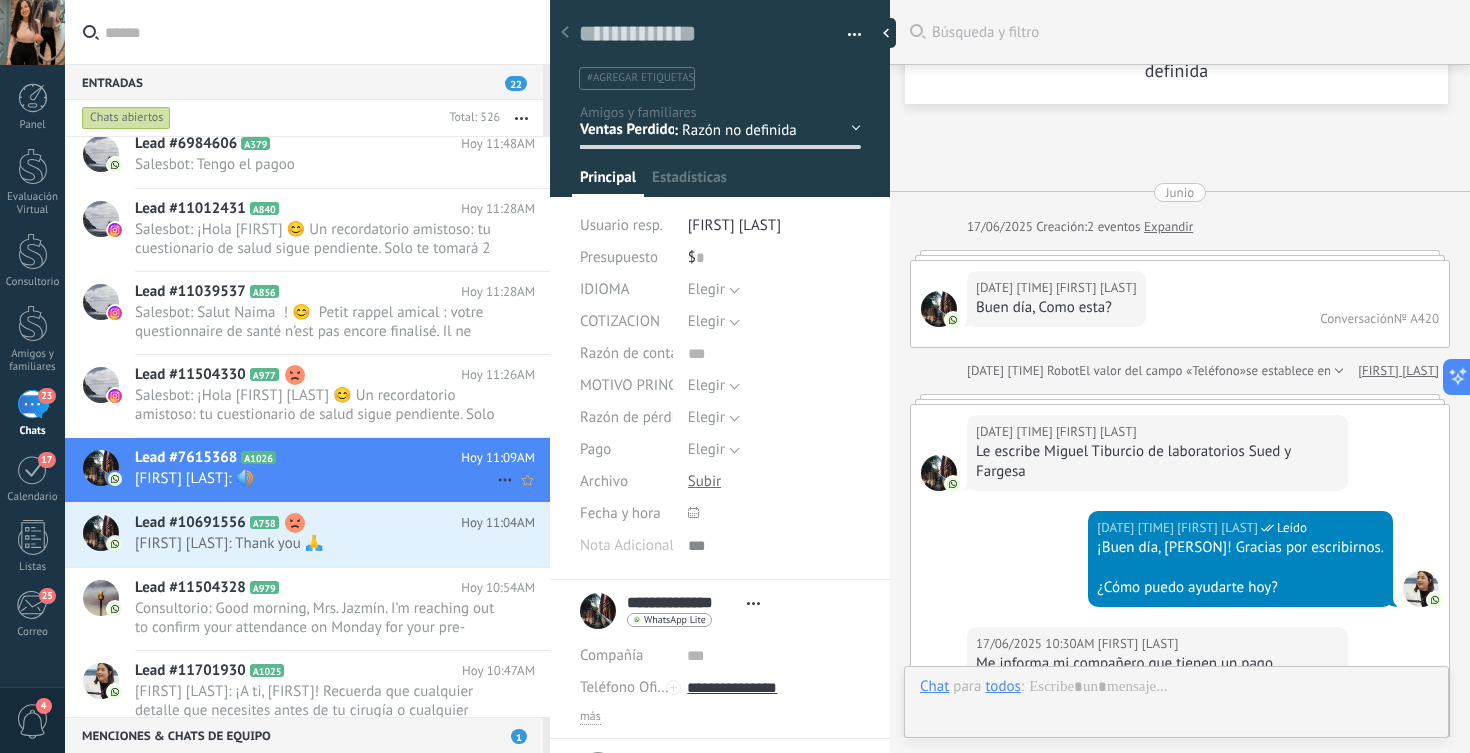 scroll, scrollTop: 3273, scrollLeft: 0, axis: vertical 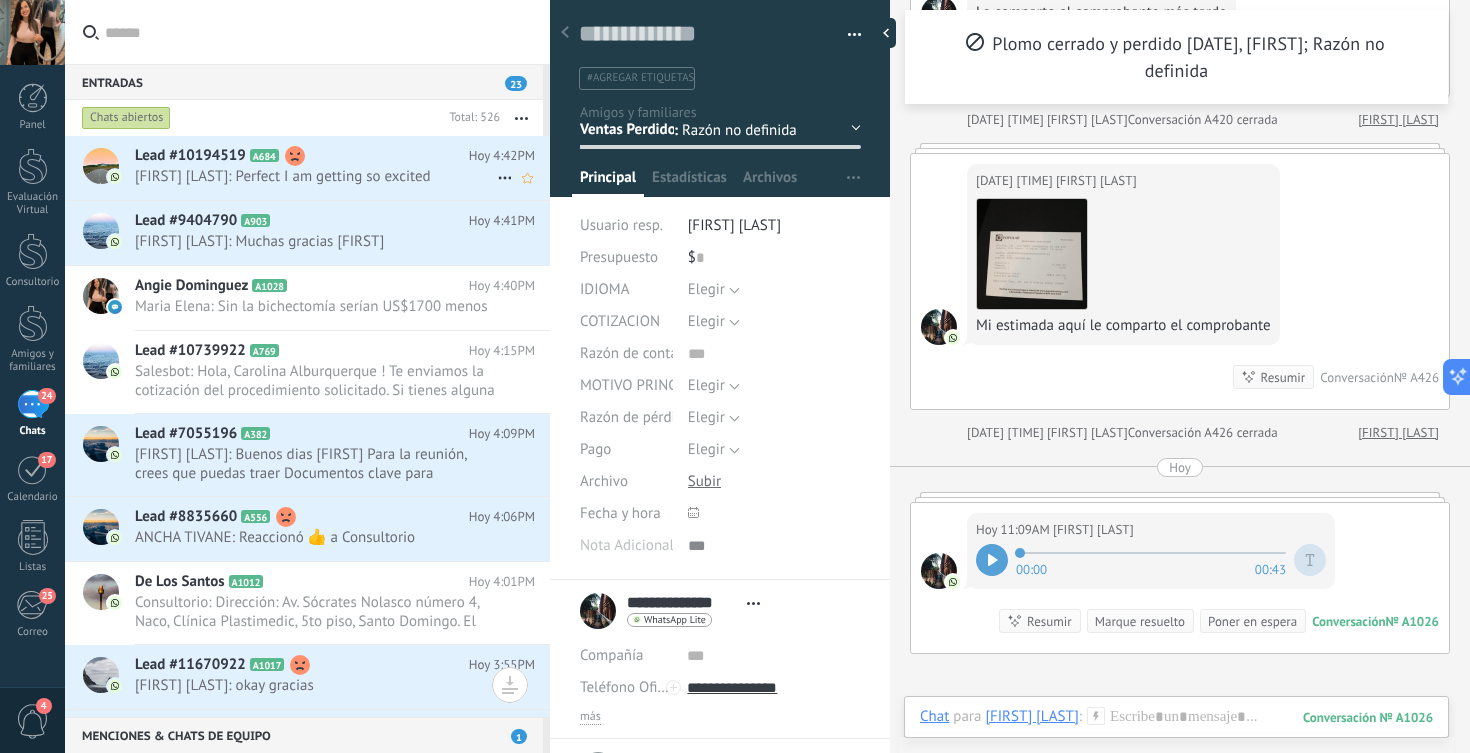 click on "Paula Rodriguez: Perfect I am getting so excited" at bounding box center [316, 176] 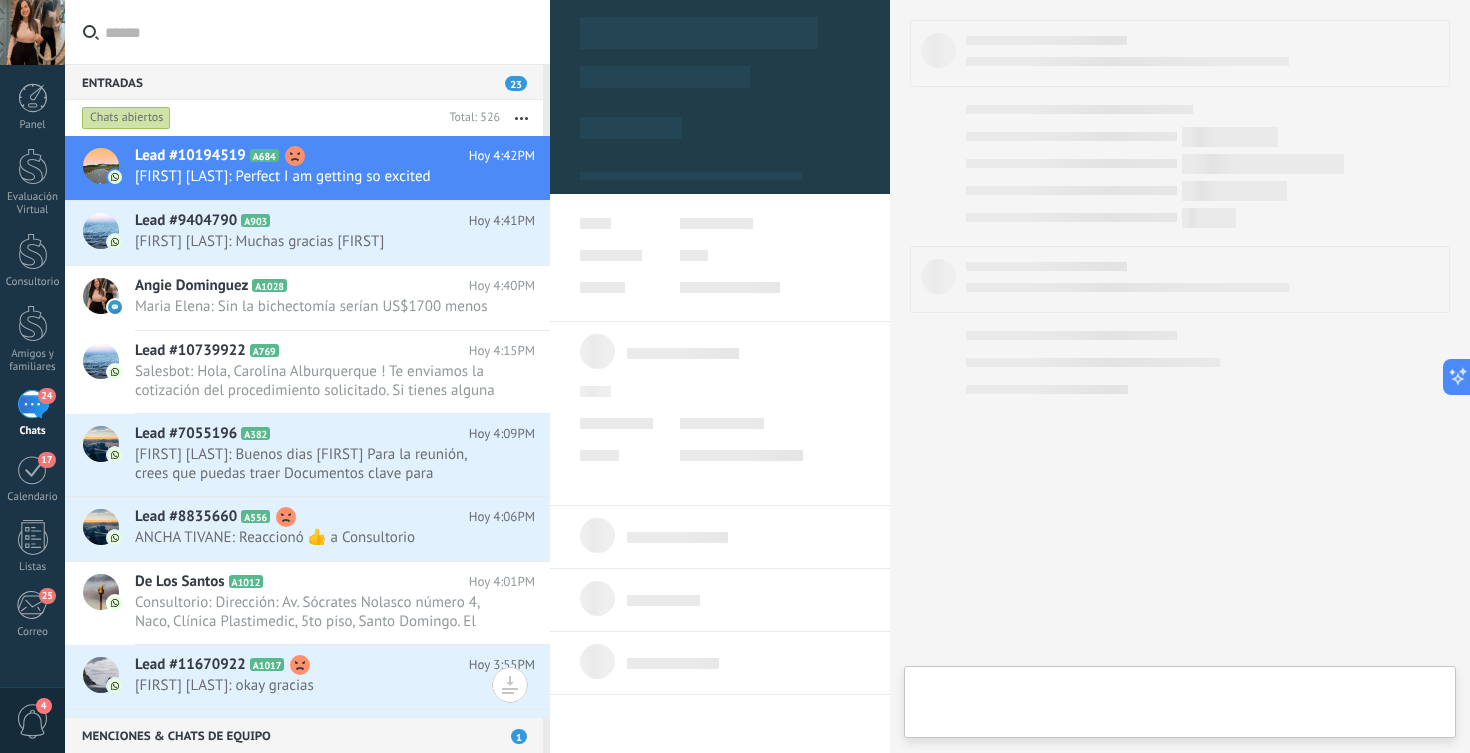 type on "**********" 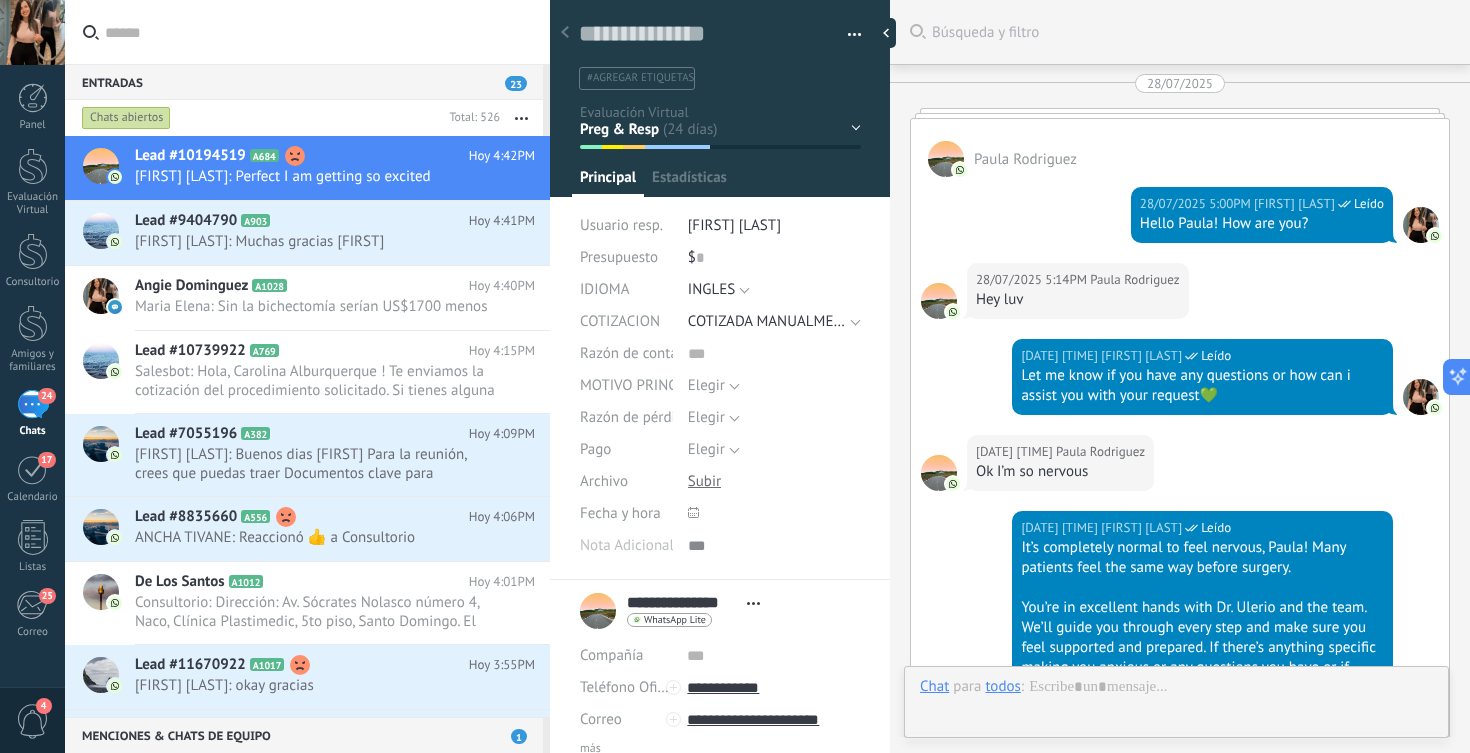 scroll, scrollTop: 30, scrollLeft: 0, axis: vertical 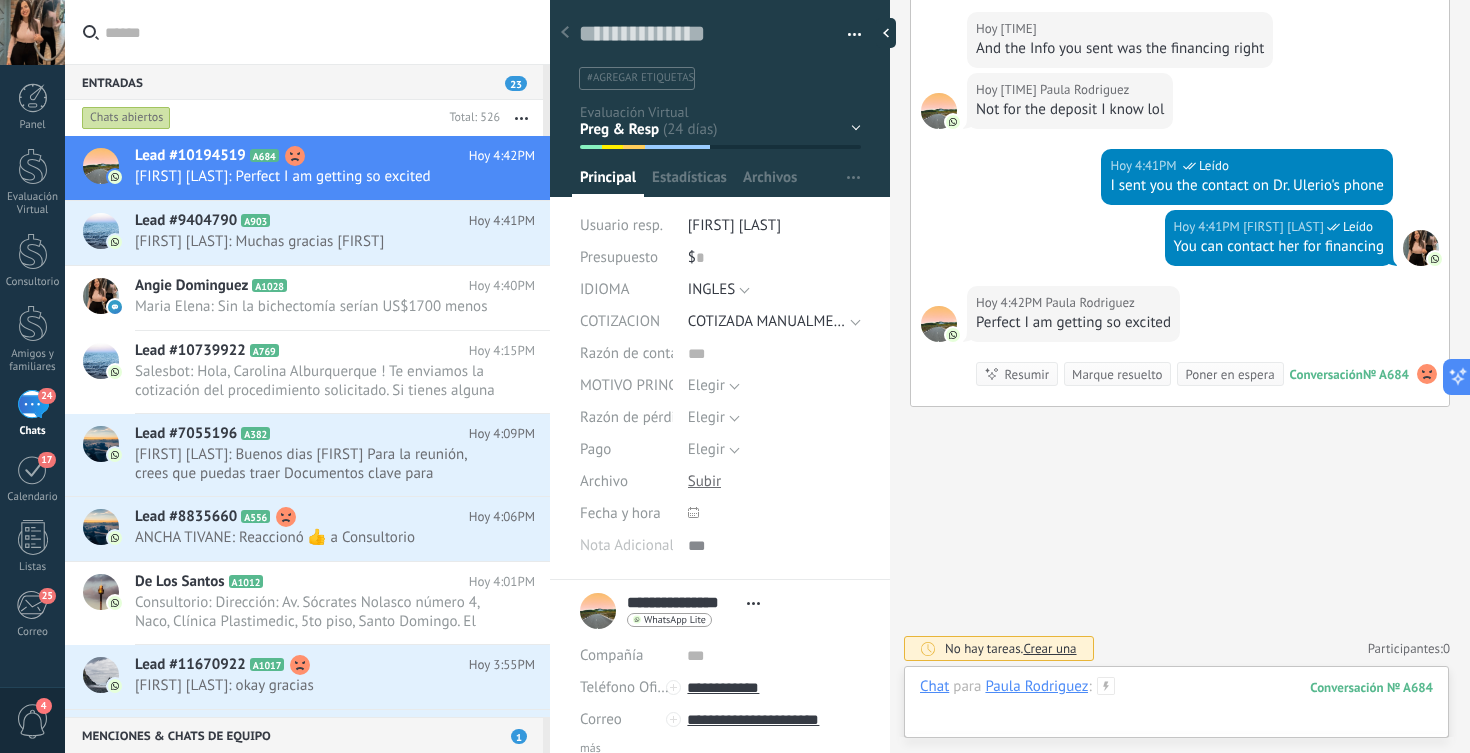 click at bounding box center [1176, 707] 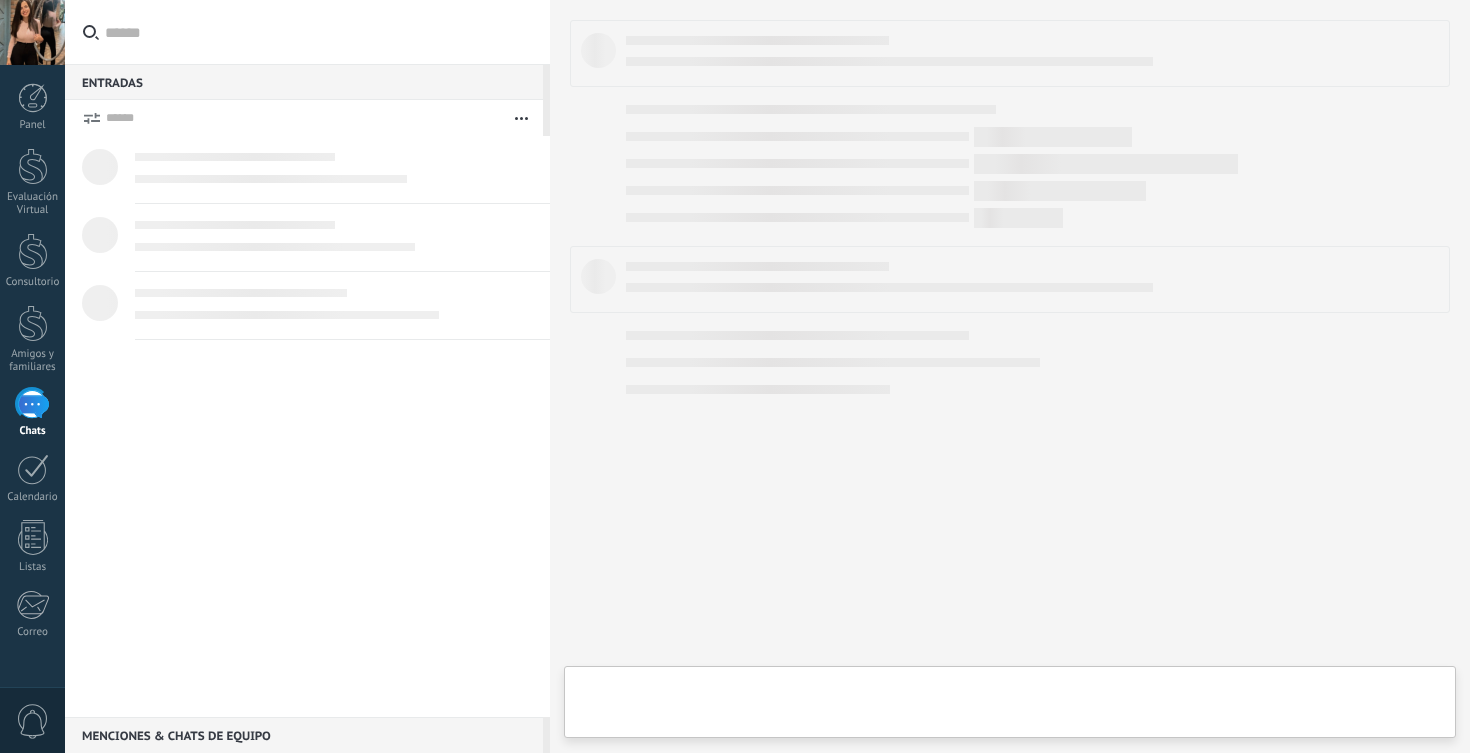 scroll, scrollTop: 0, scrollLeft: 0, axis: both 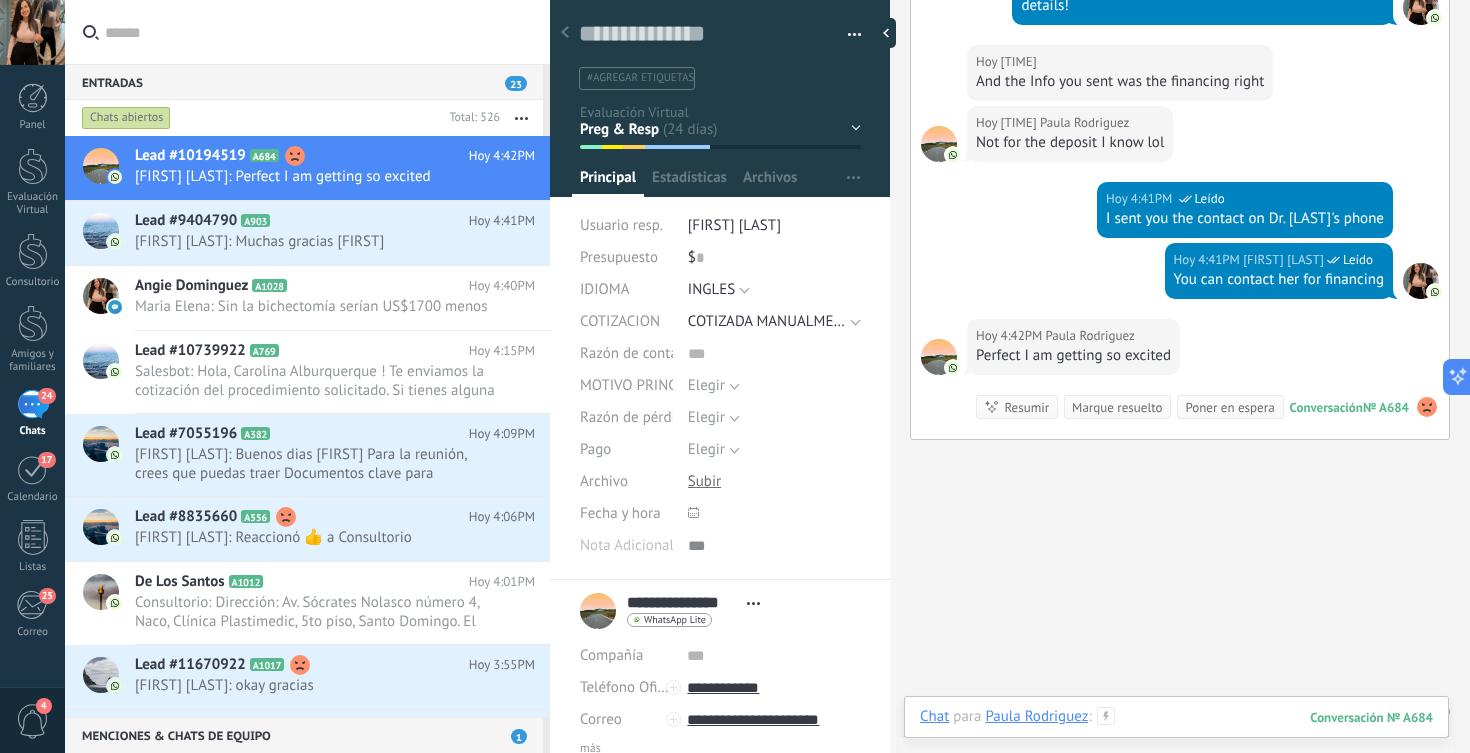 click at bounding box center [1176, 737] 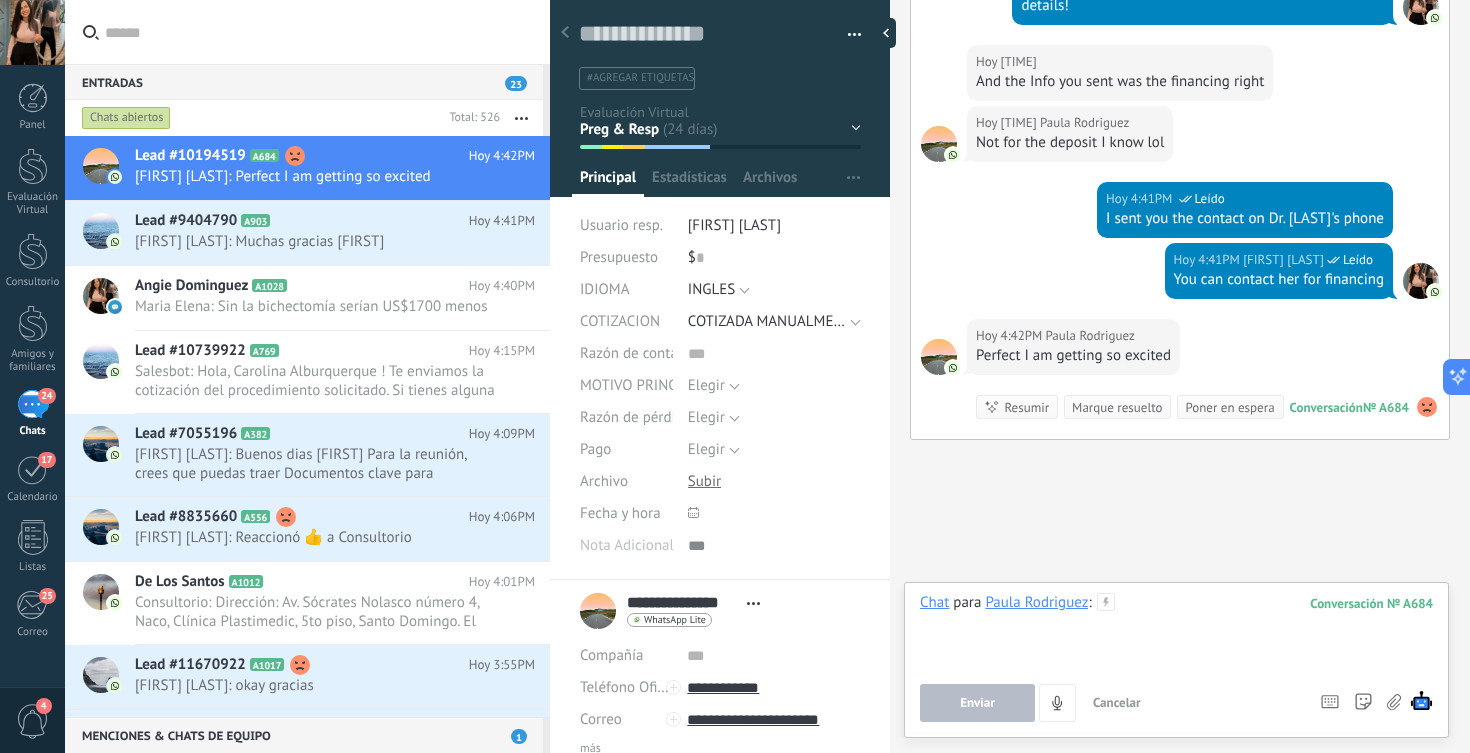 scroll, scrollTop: 0, scrollLeft: 0, axis: both 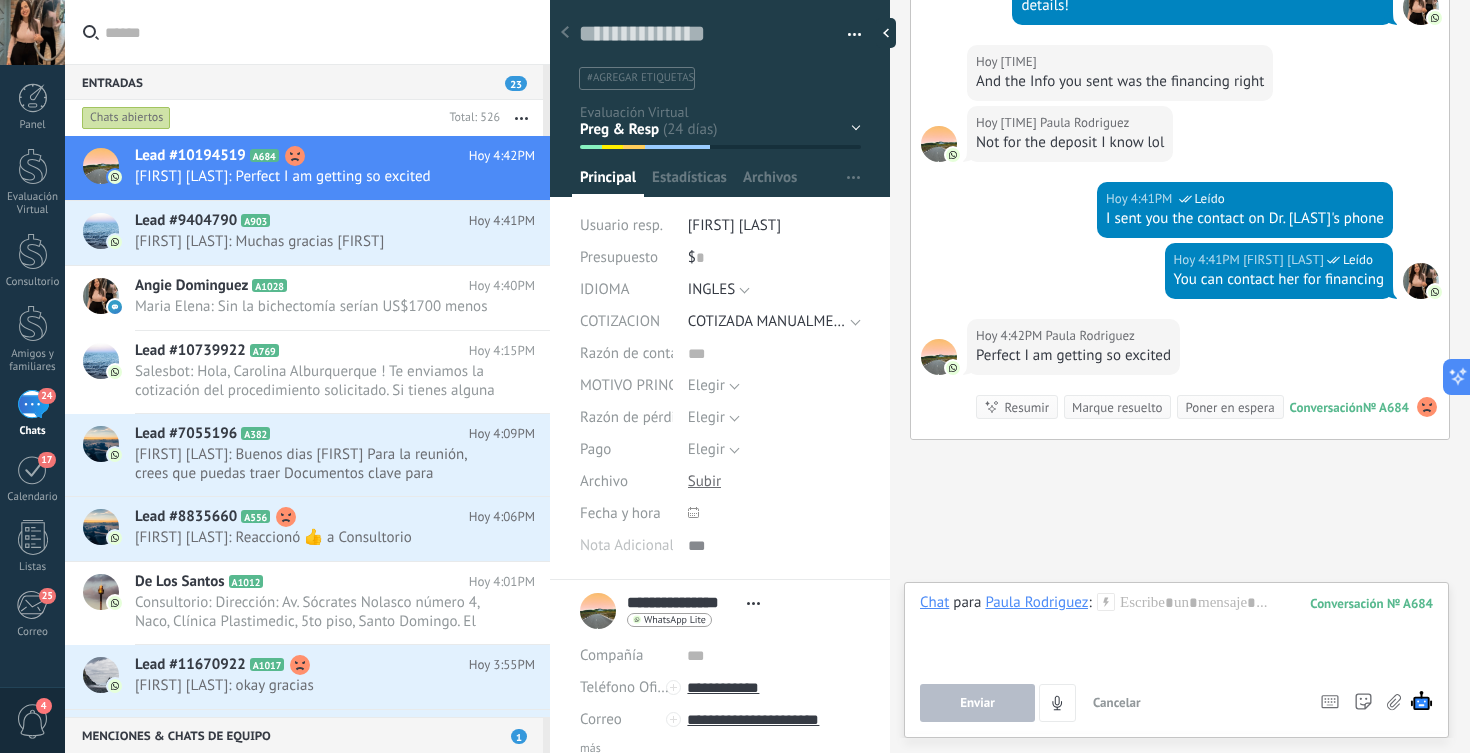 click on "Cancelar" at bounding box center [1117, 702] 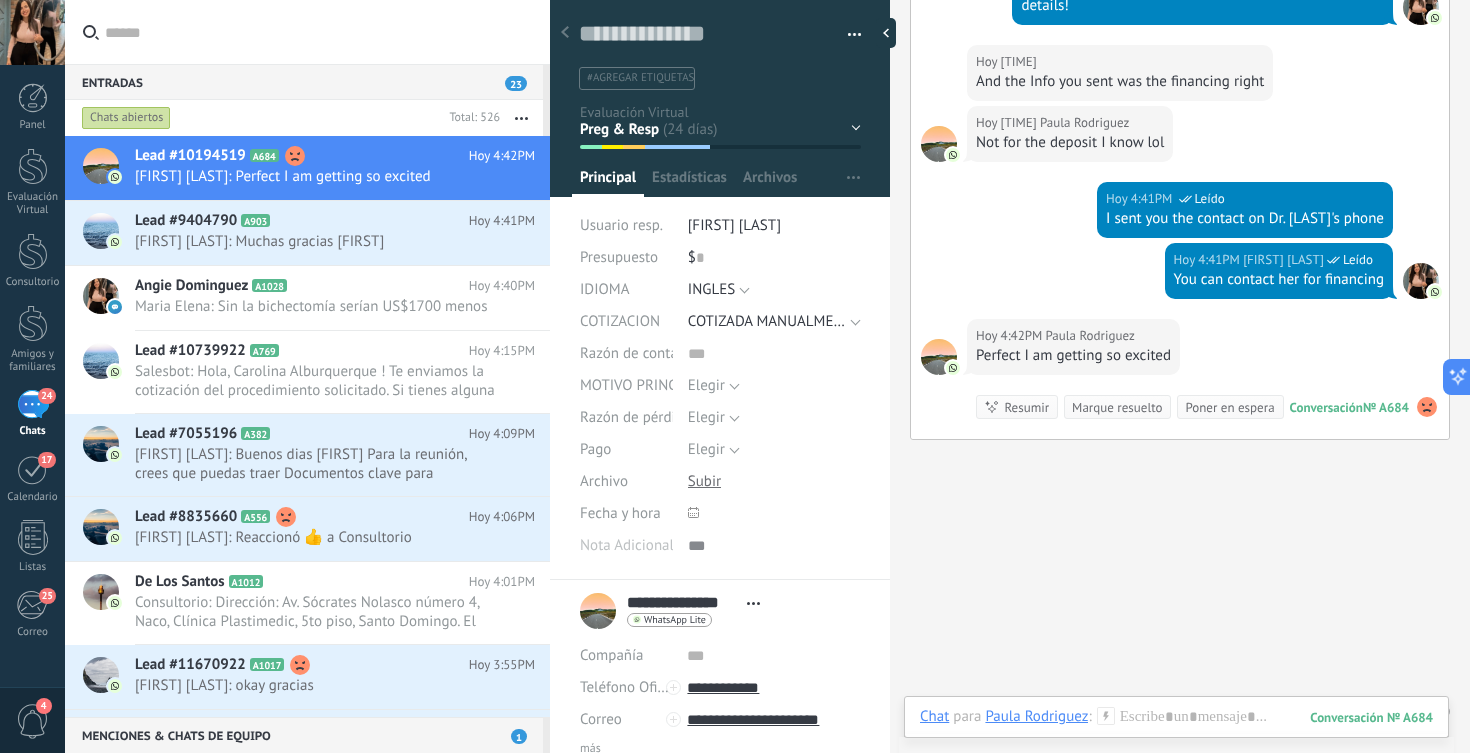 click on "Chat Correo Nota Tarea Chat   para   Paula Rodriguez : 684 Enviar Cancelar Rastrear clics en links ? Reducir links largos y rastrear clics: cuando se habilita, los URLs que envías serán reemplazados con links de rastreo. Una vez clickeados, un evento se registrará en el feed del lead. Abajo seleccione las fuentes que utilizan esta  en Ajustes Las plantillas no pueden ser editadas La sesión de mensajería finaliza en: Atajos – ejecutar bots y plantillas – seleccionar acción – mencionar a un colega – seleccionar el destinatario – insertar valor del campo Kommo AI Beta Corregir gramática y ortografía Hacerlo profesional Hacerlo amistoso Hacerlo ingenioso Hacerlo más largo Hacerlo más corto Simplificarlo Responde más rápido entrenando a tu asistente AI con tus fuentes de datos" at bounding box center [1176, 732] 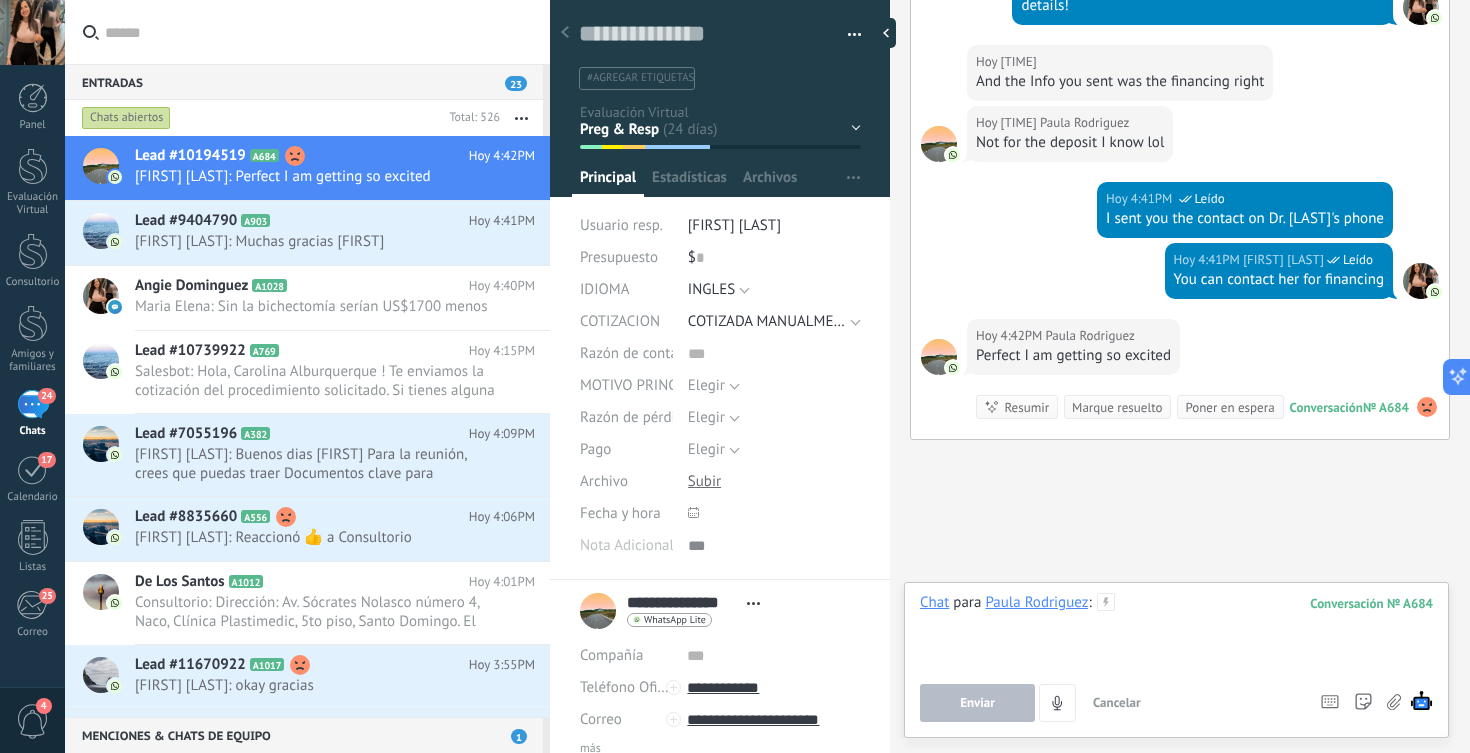 click at bounding box center (1176, 631) 